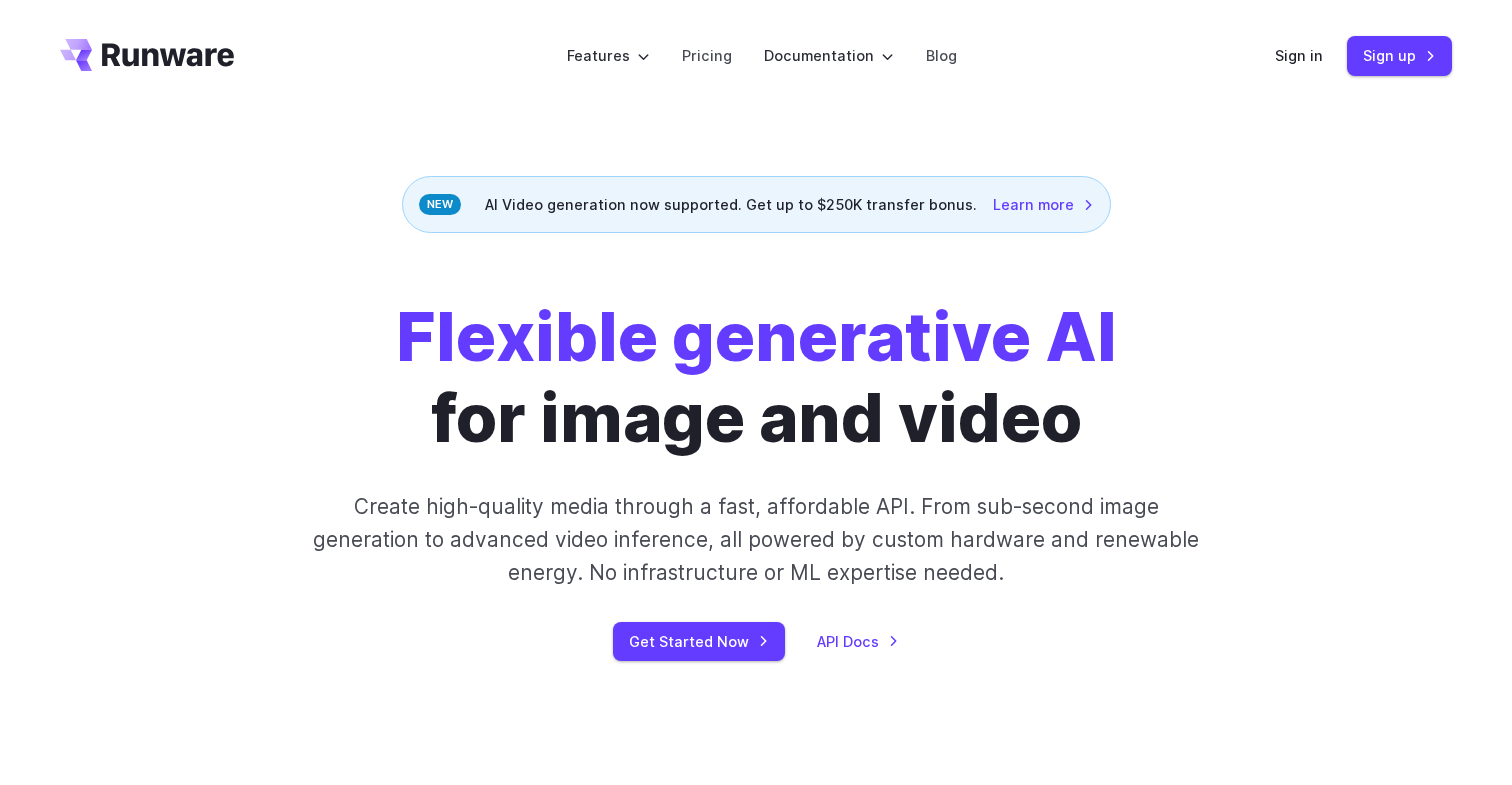 scroll, scrollTop: 0, scrollLeft: 0, axis: both 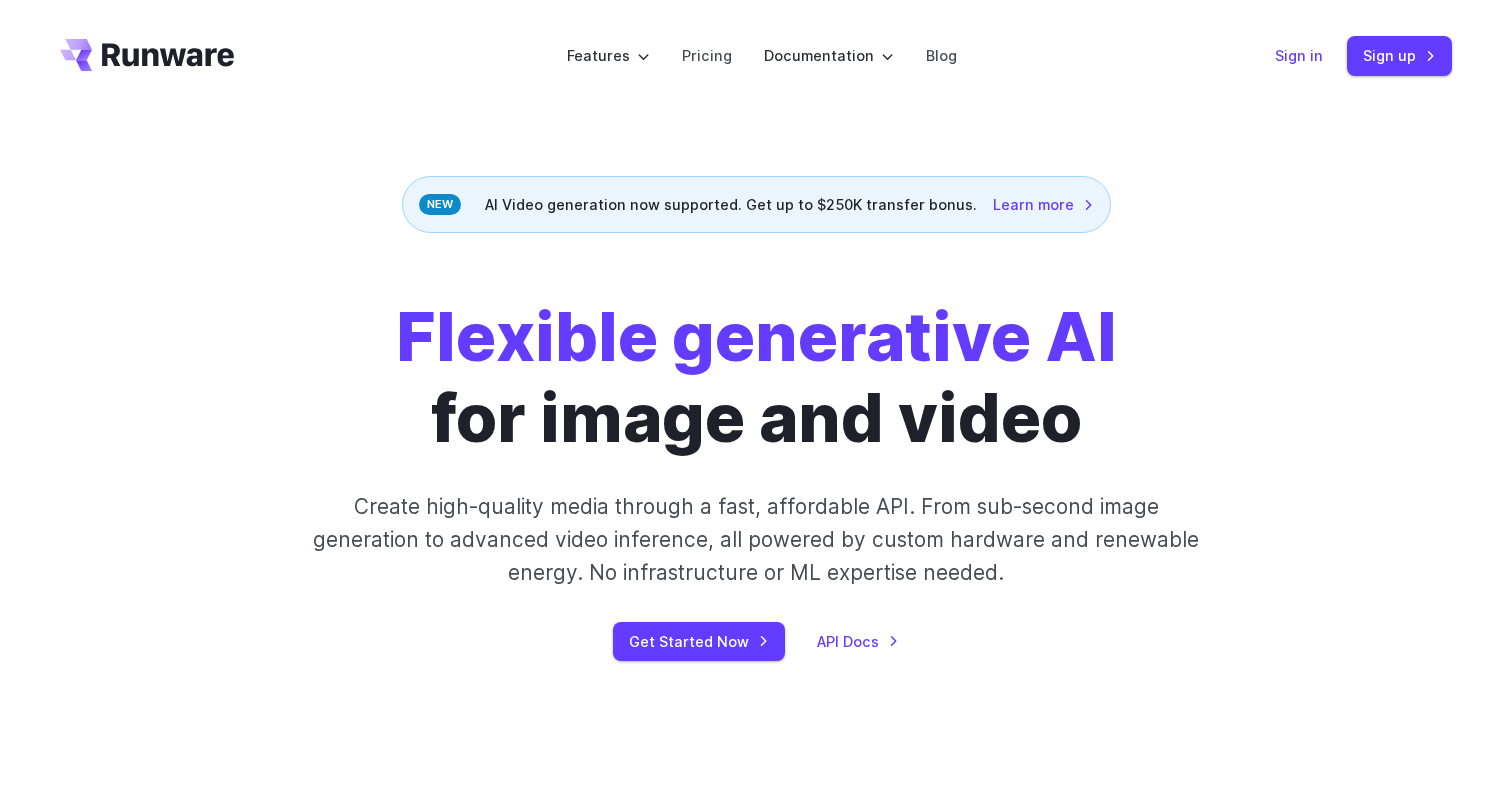 click on "Sign in" at bounding box center [1299, 55] 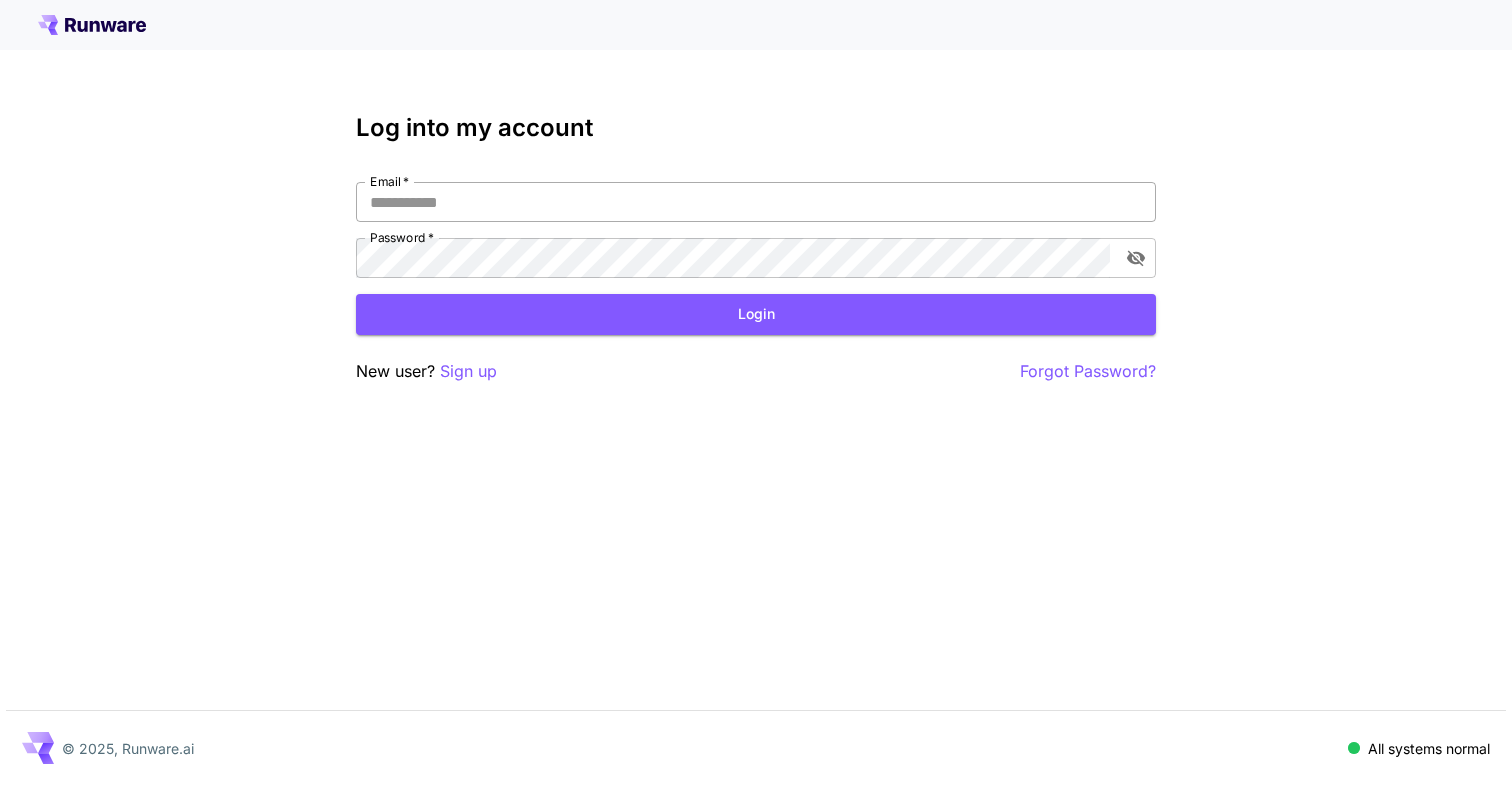 scroll, scrollTop: 0, scrollLeft: 0, axis: both 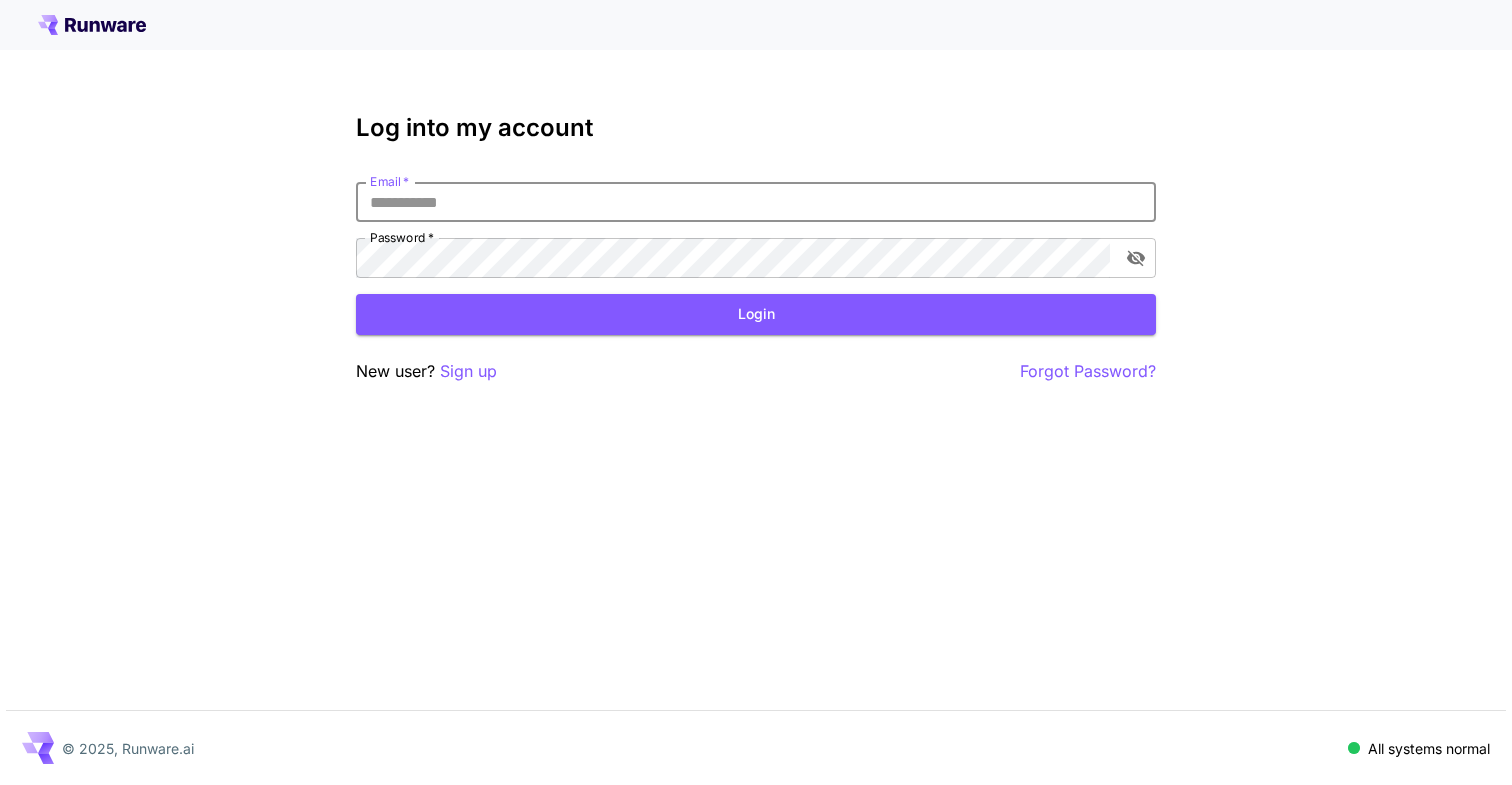 click on "Email   *" at bounding box center [756, 202] 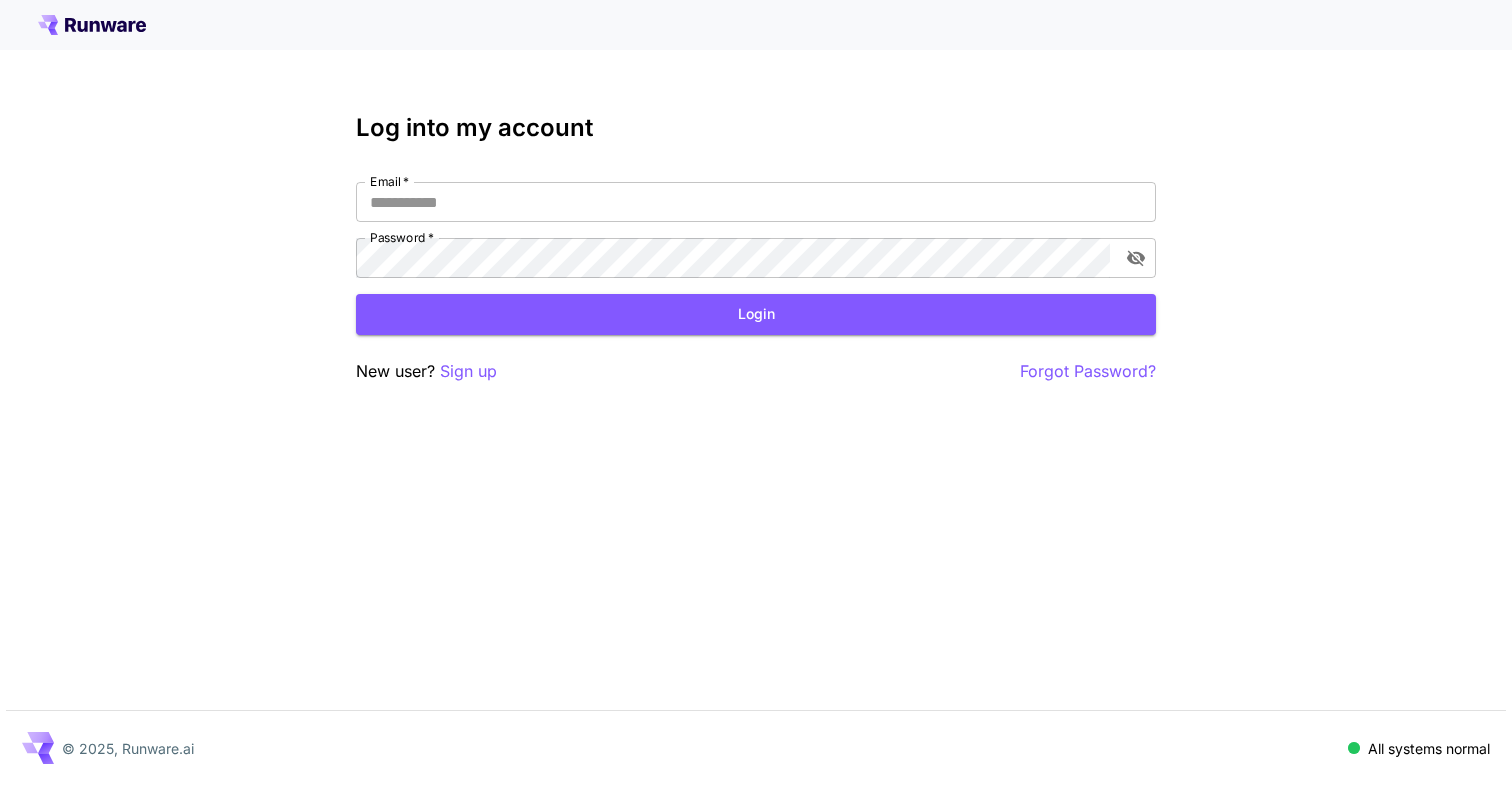 type on "**********" 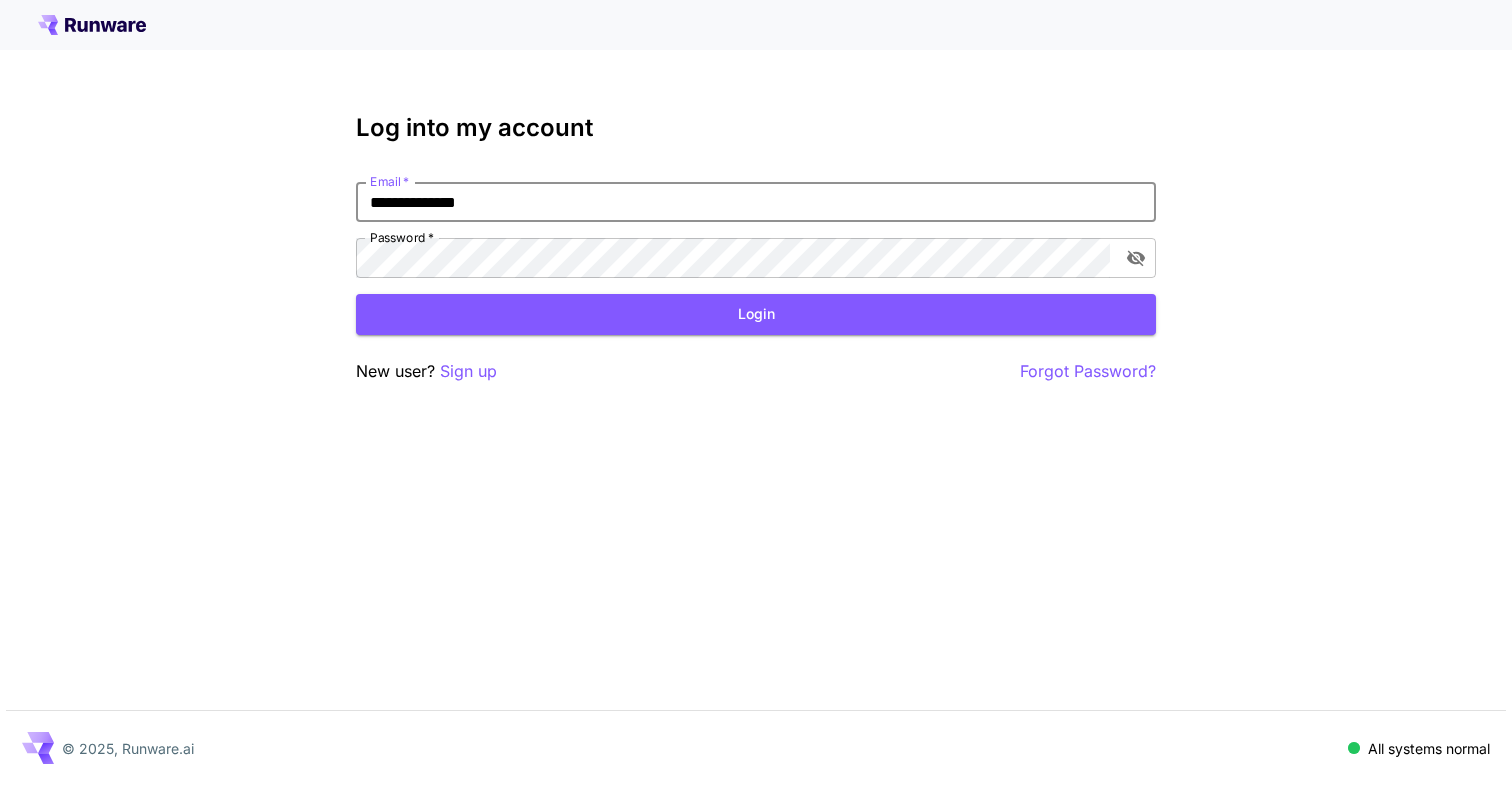 click on "Login" at bounding box center [756, 314] 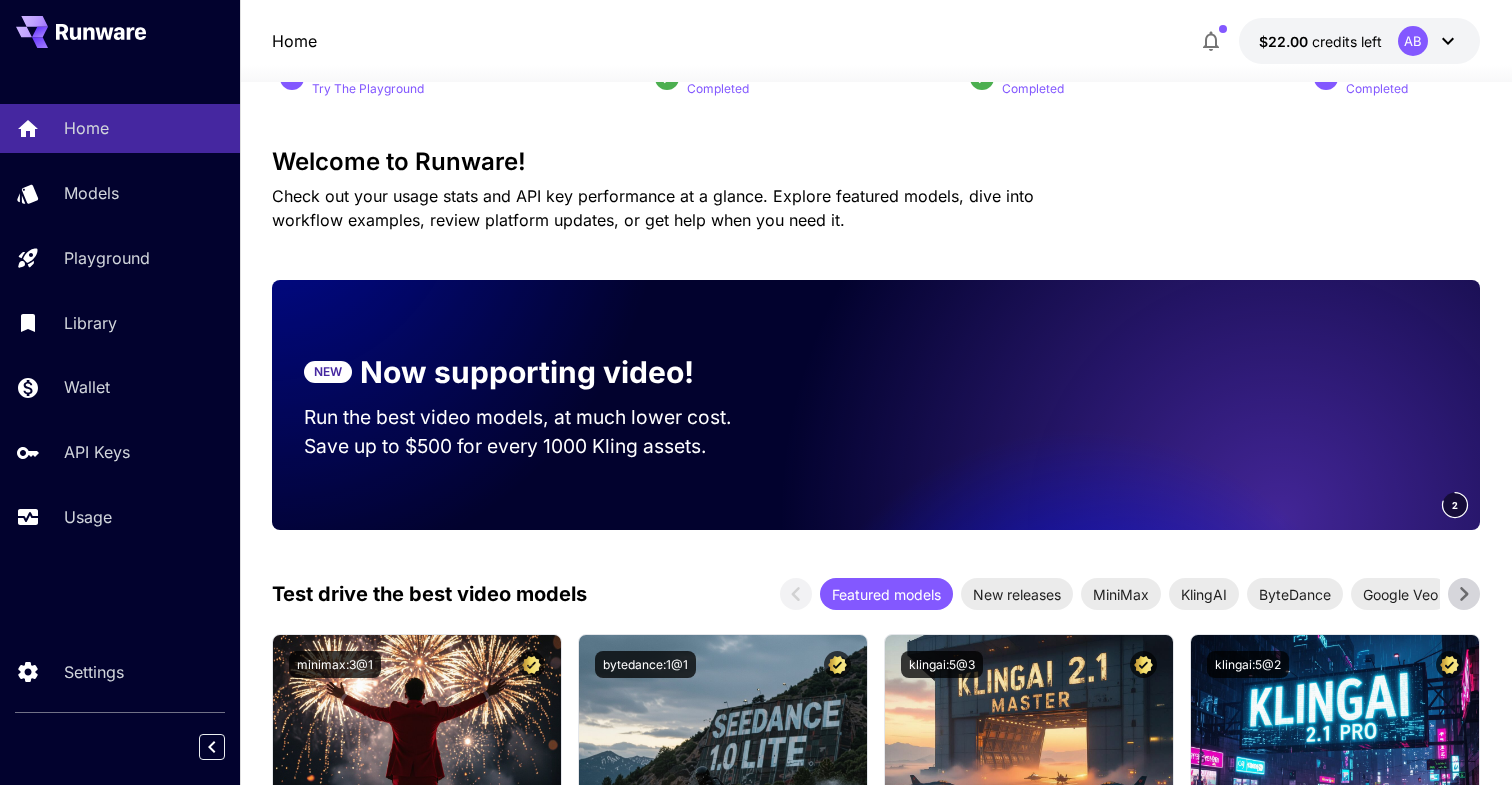 scroll, scrollTop: 0, scrollLeft: 0, axis: both 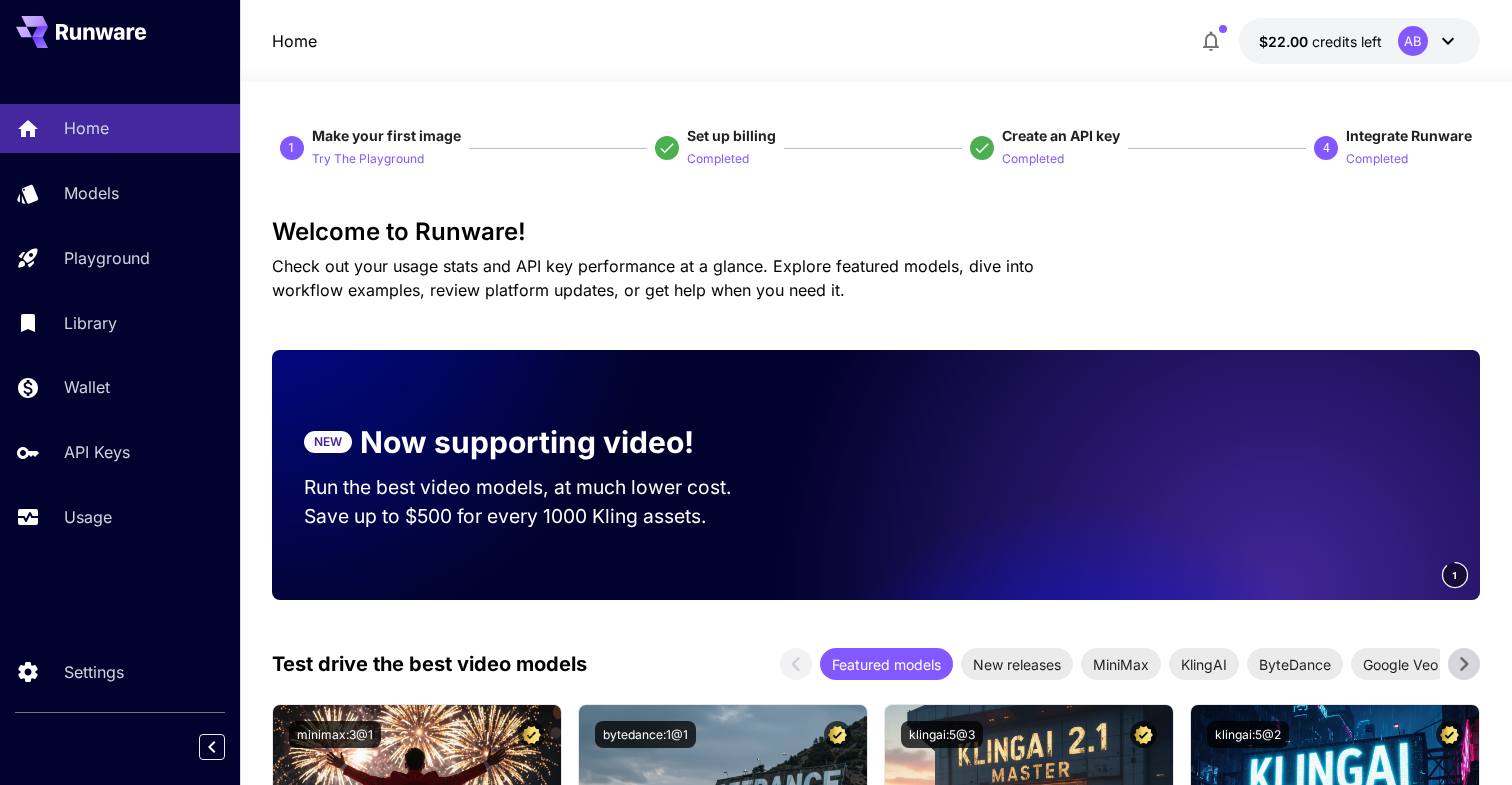 click on "Home Models Playground Library Wallet API Keys Usage" at bounding box center [120, 322] 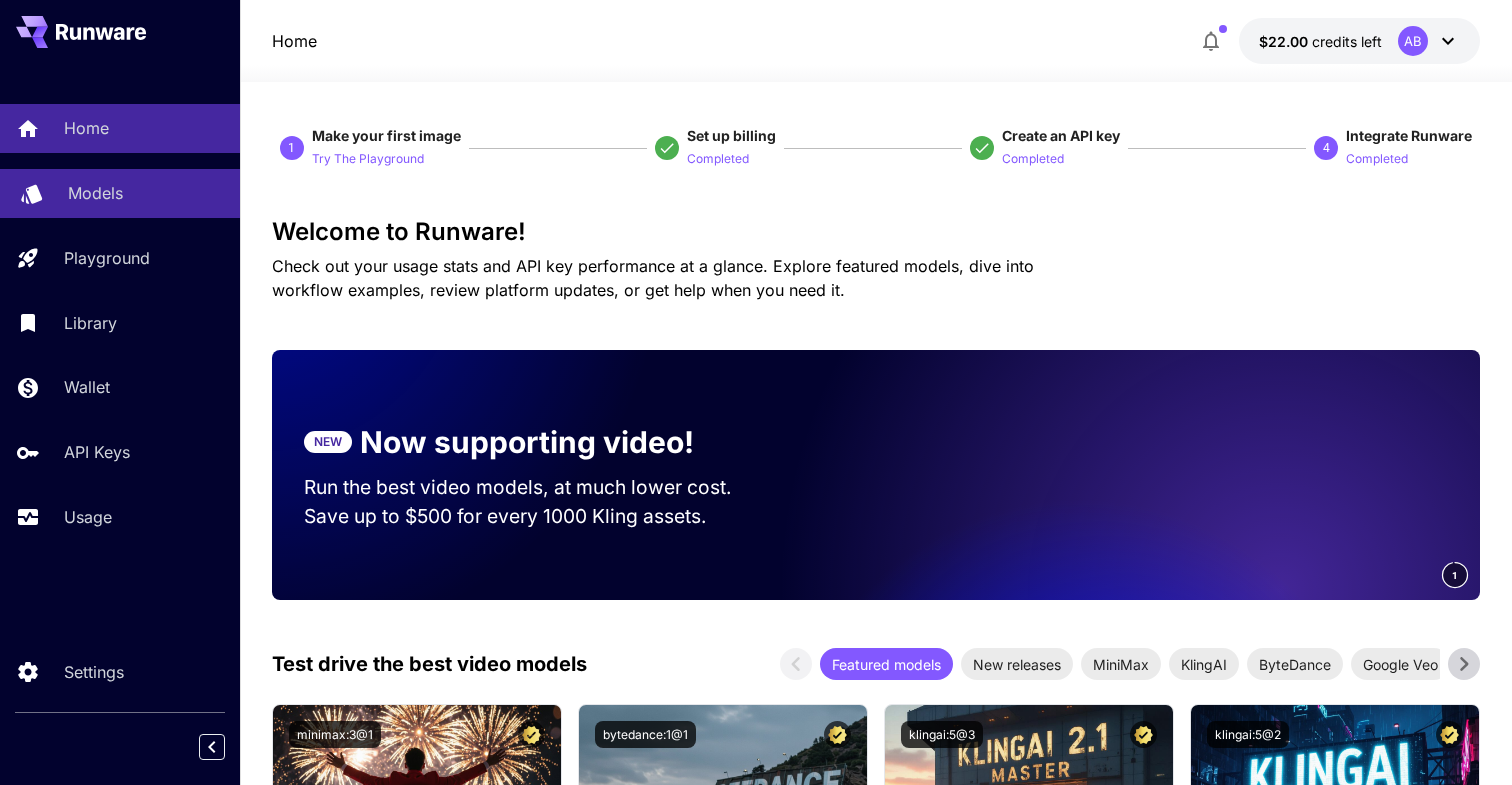 click on "Models" at bounding box center [146, 193] 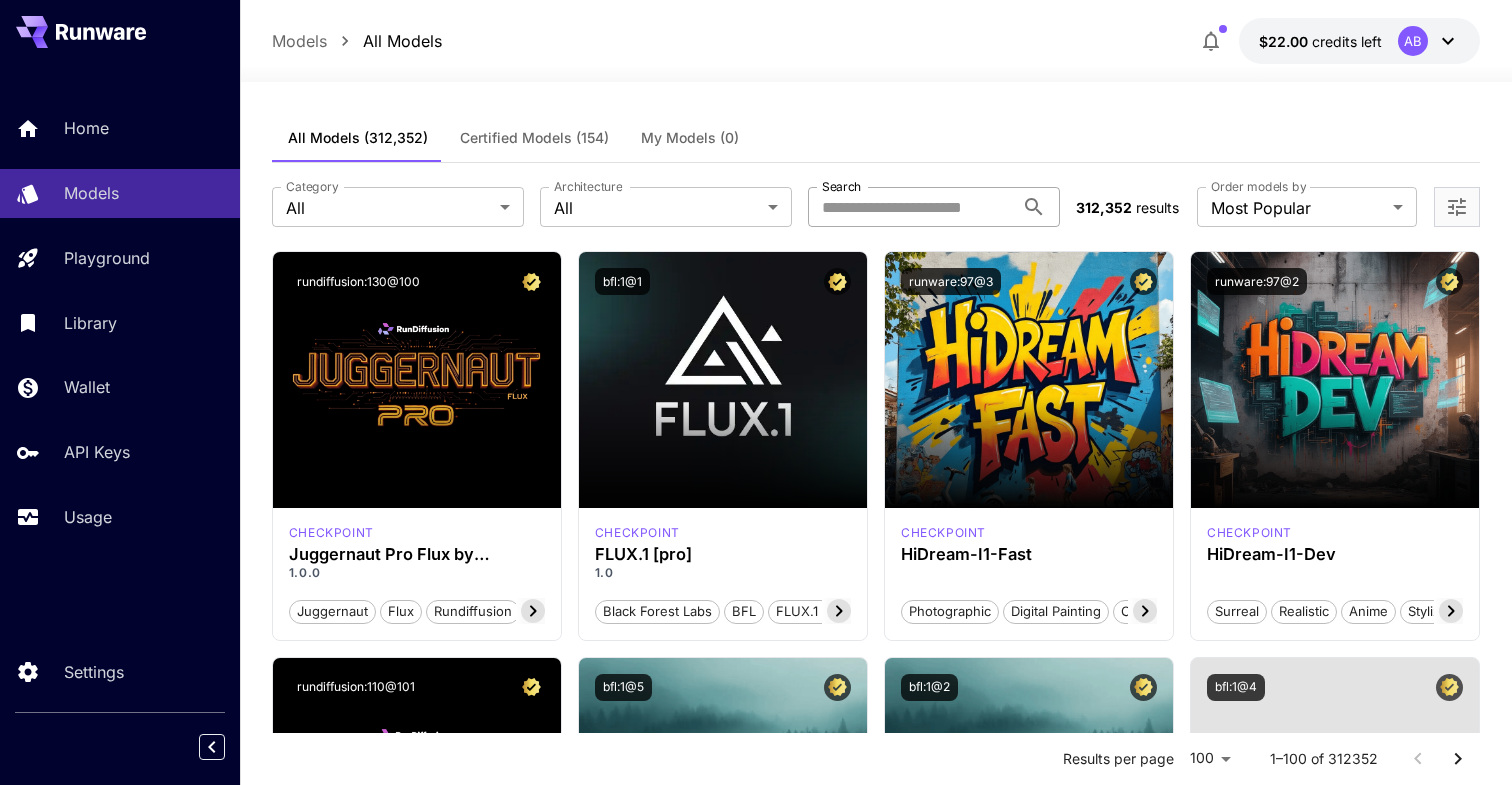click on "Search" at bounding box center [911, 207] 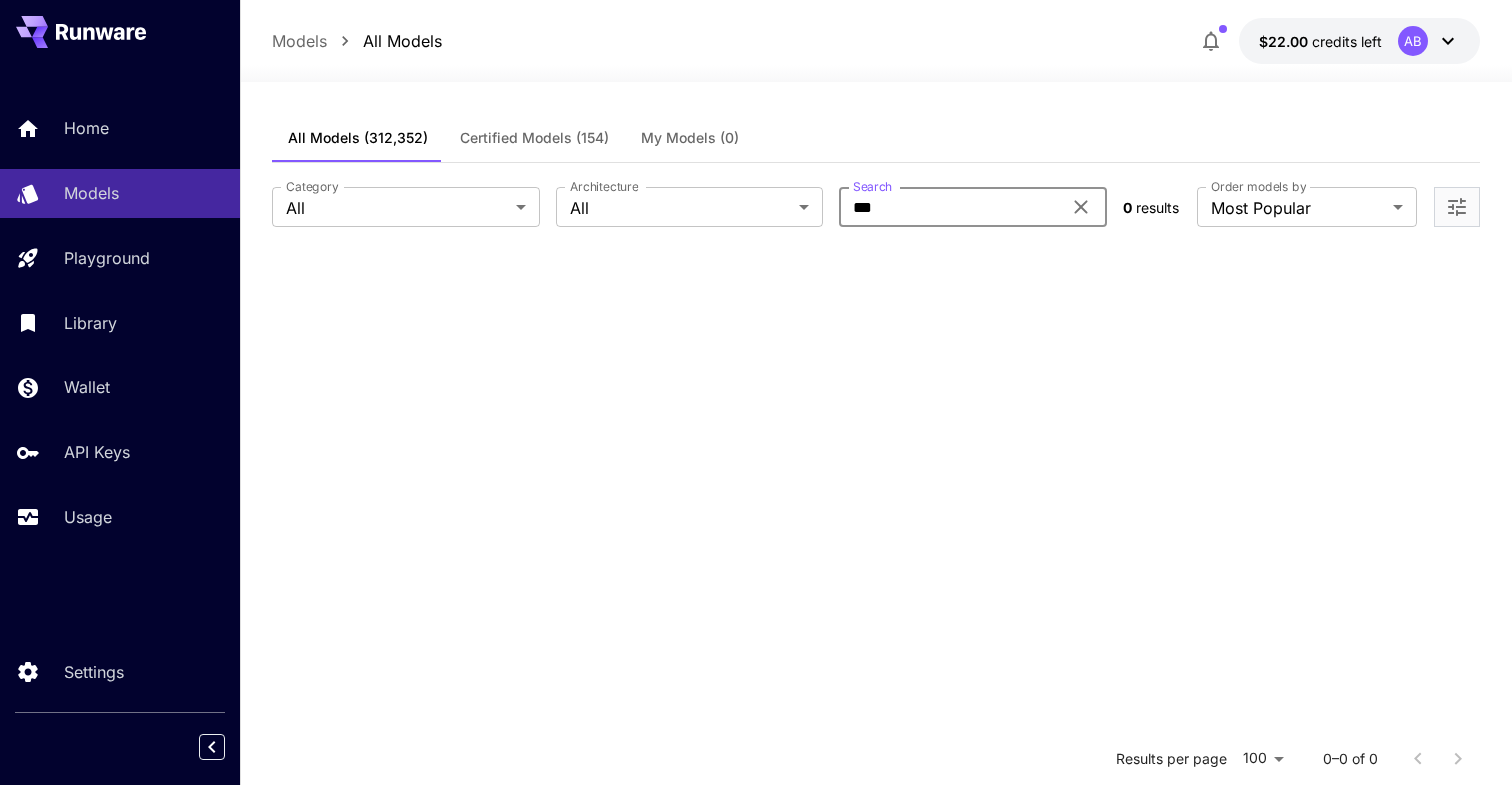 type on "***" 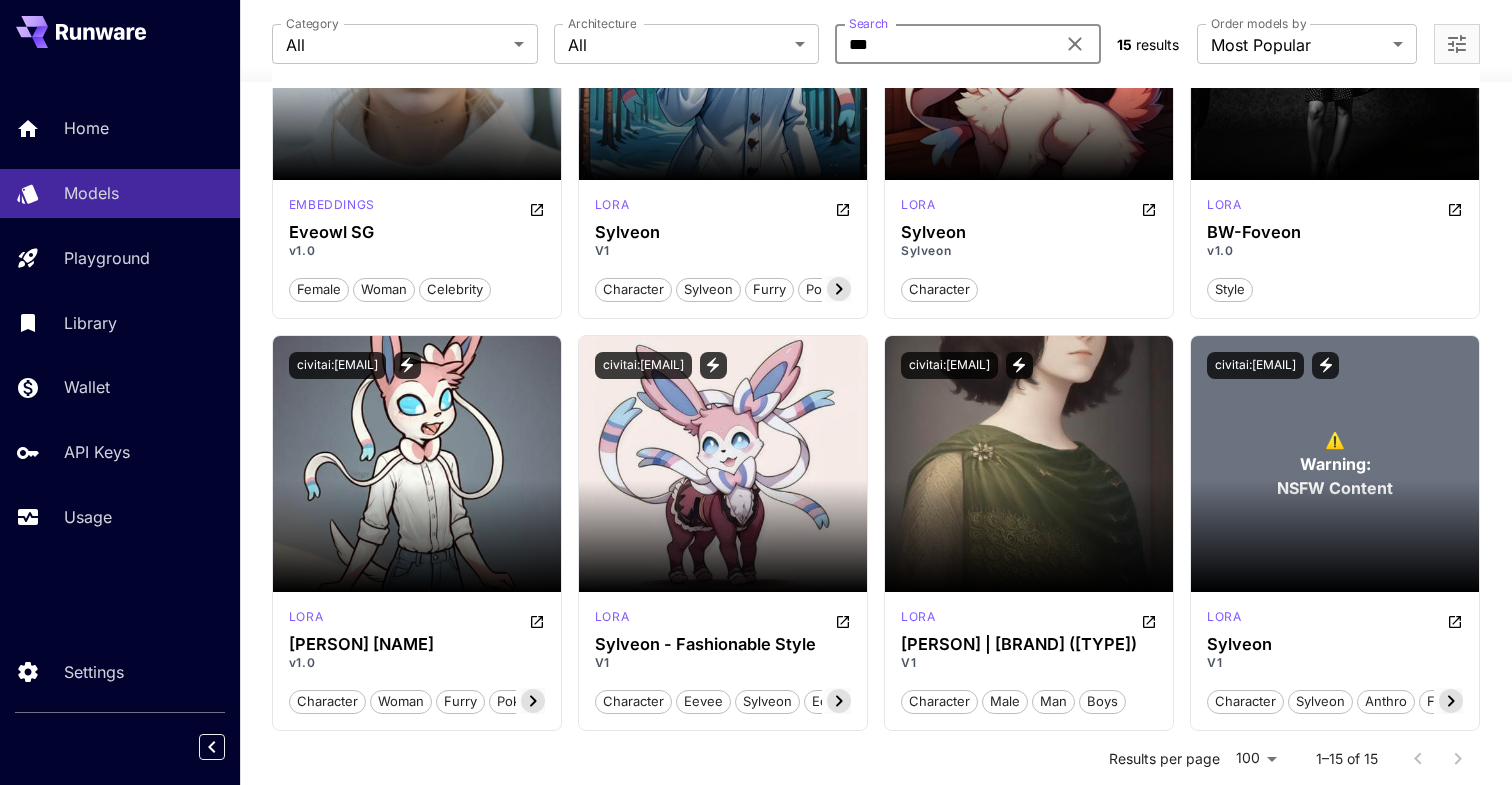scroll, scrollTop: 1184, scrollLeft: 0, axis: vertical 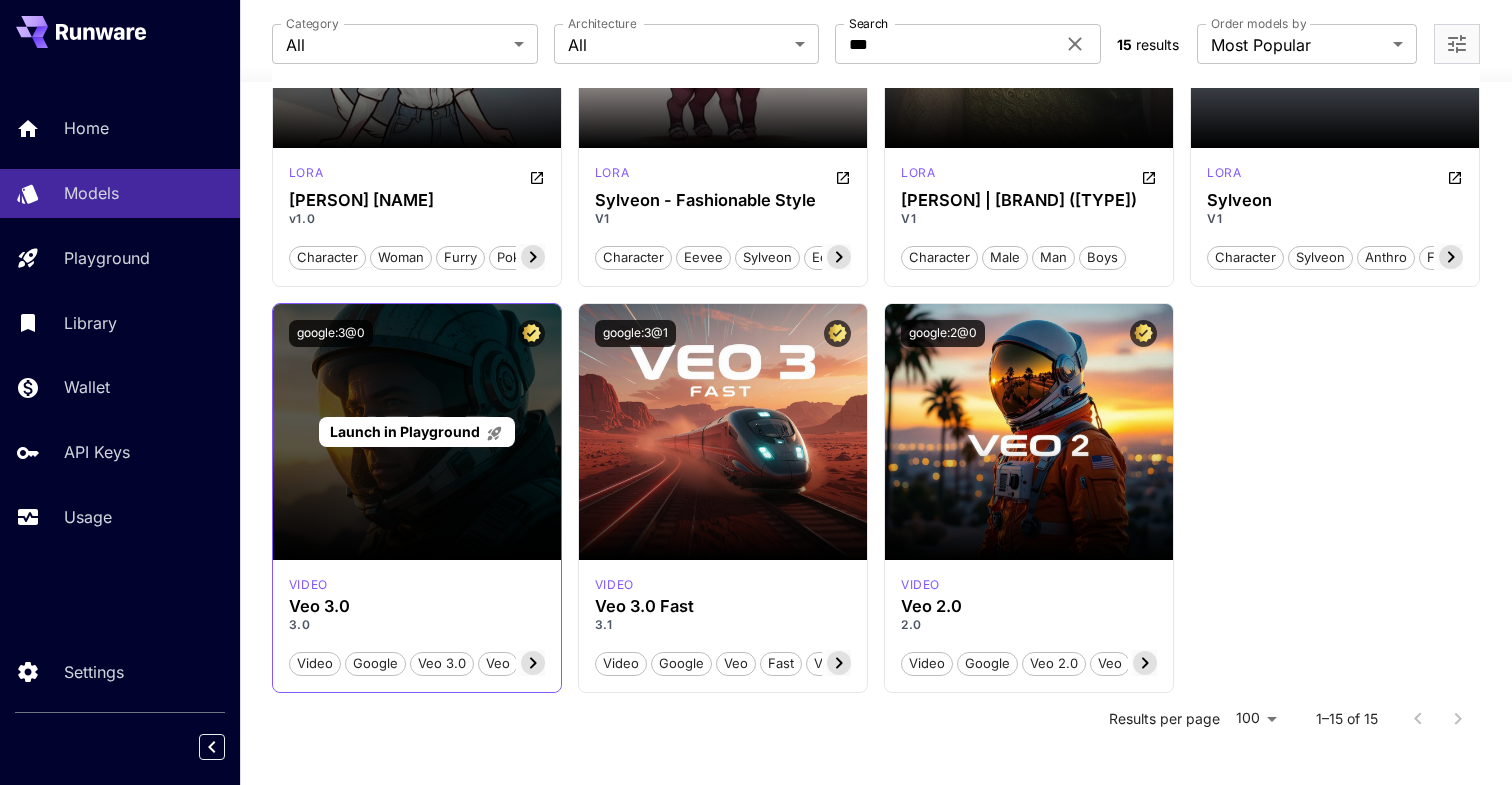 click on "Launch in Playground" at bounding box center [405, 431] 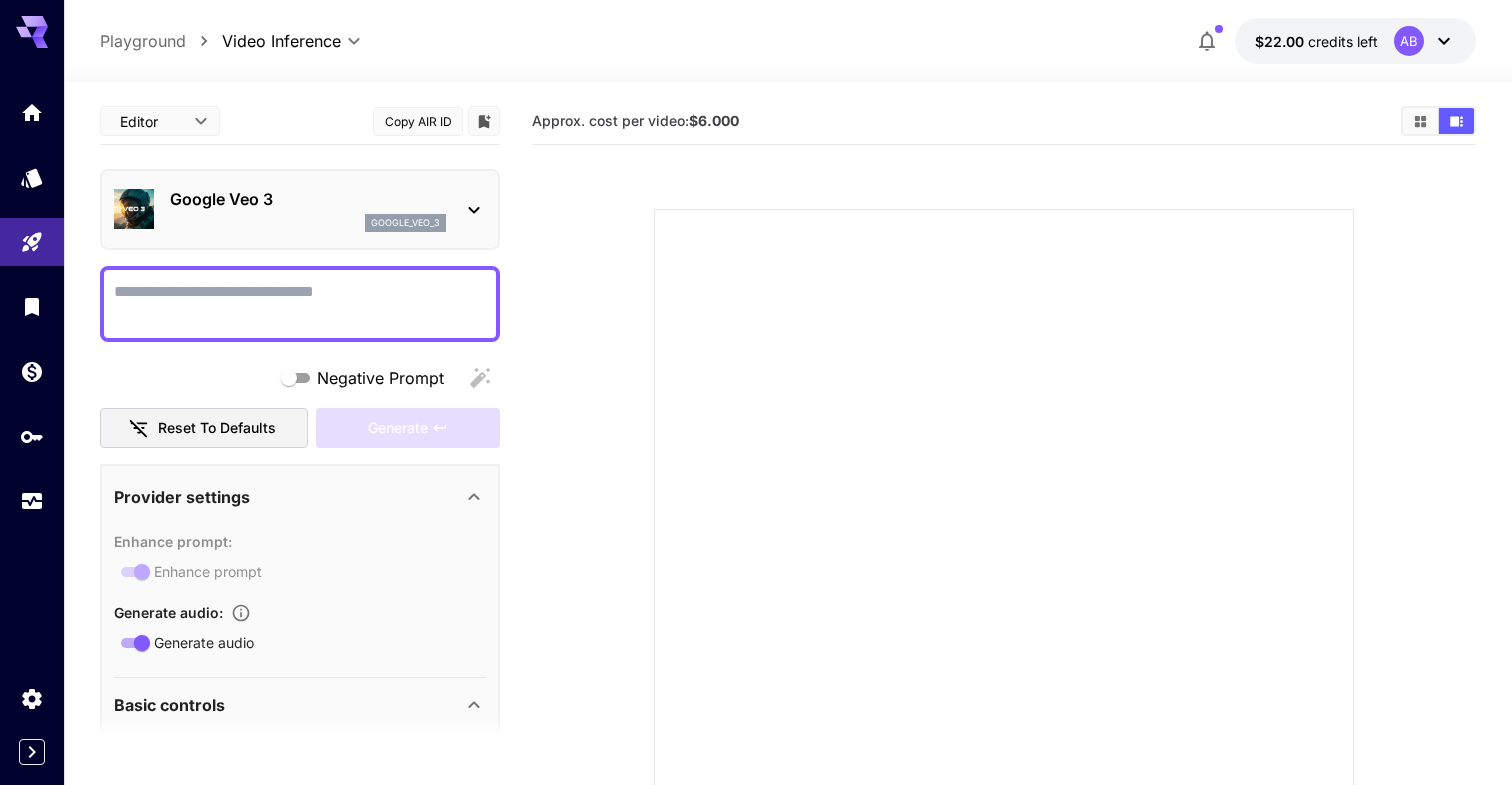 click on "Negative Prompt" at bounding box center (300, 304) 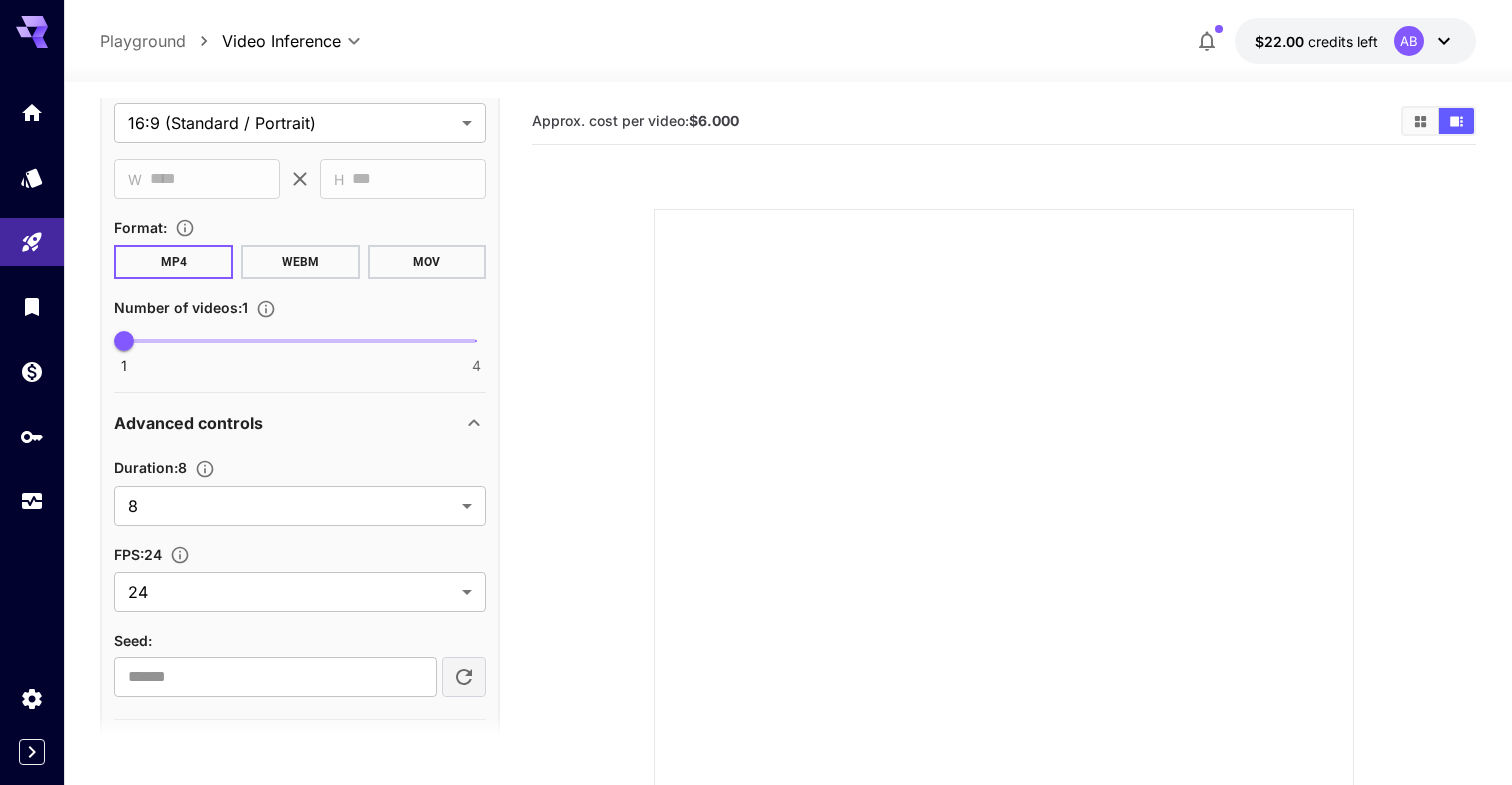 scroll, scrollTop: 2532, scrollLeft: 0, axis: vertical 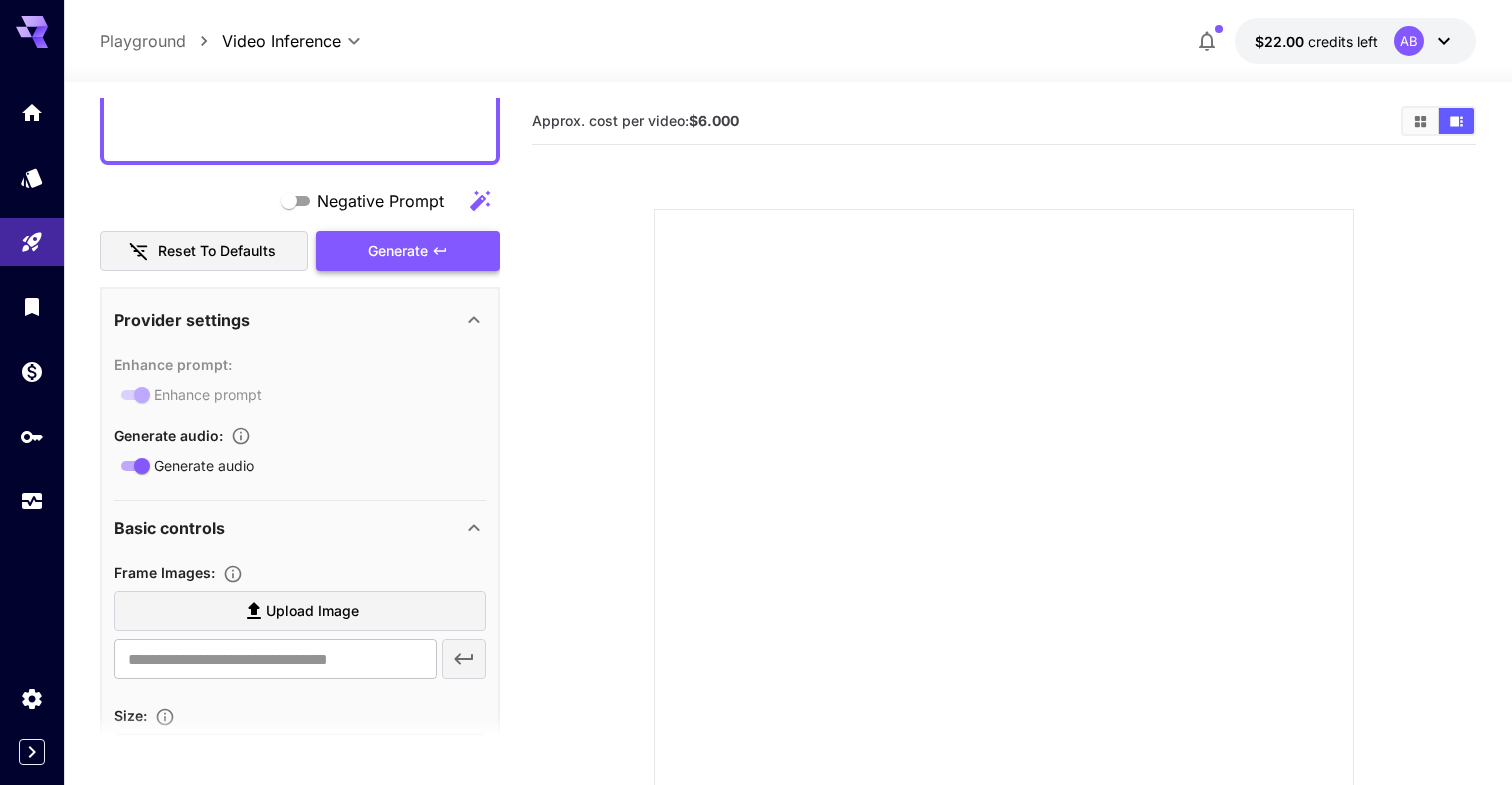 type on "**********" 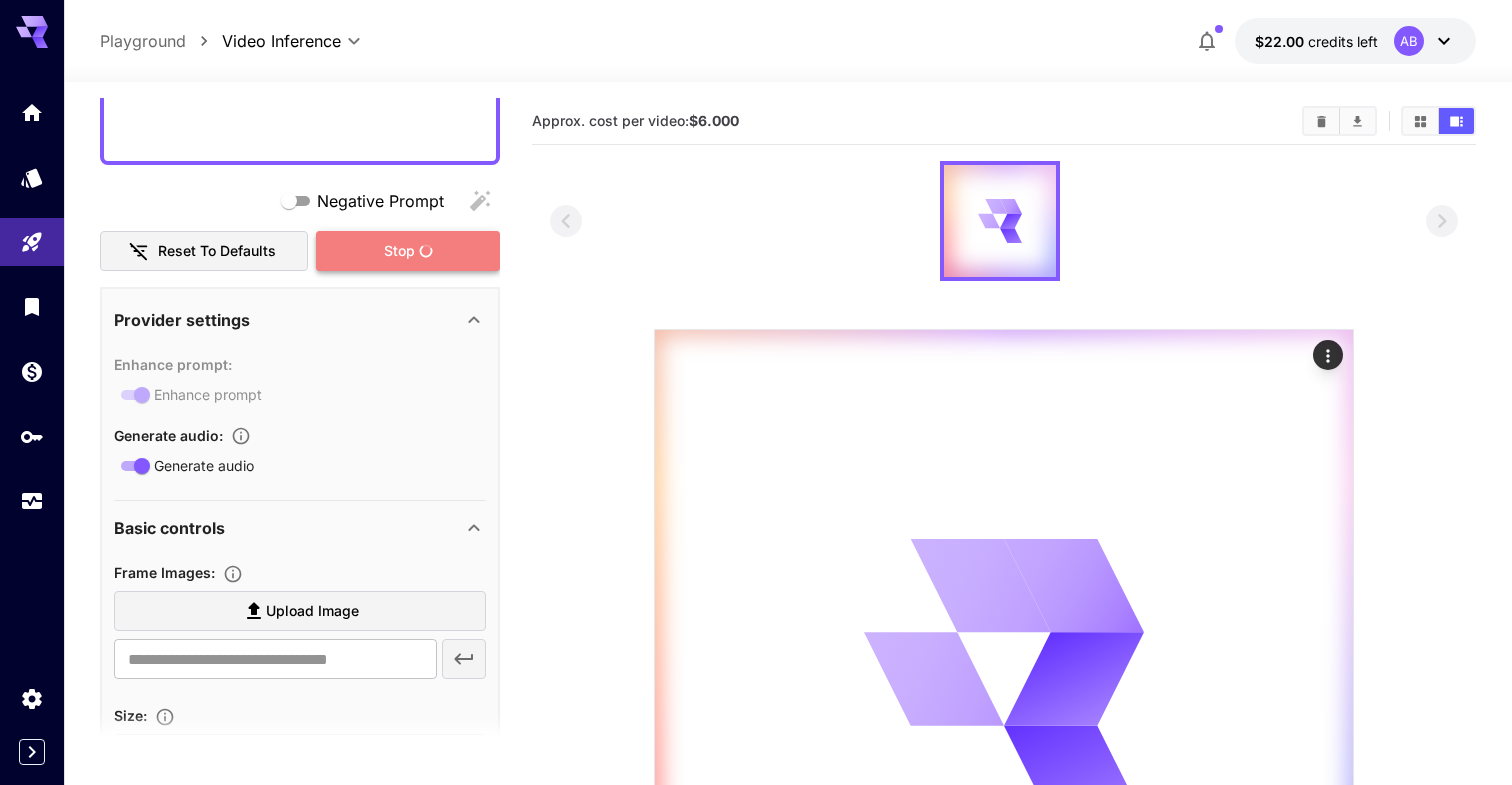 click on "Stop" at bounding box center (408, 251) 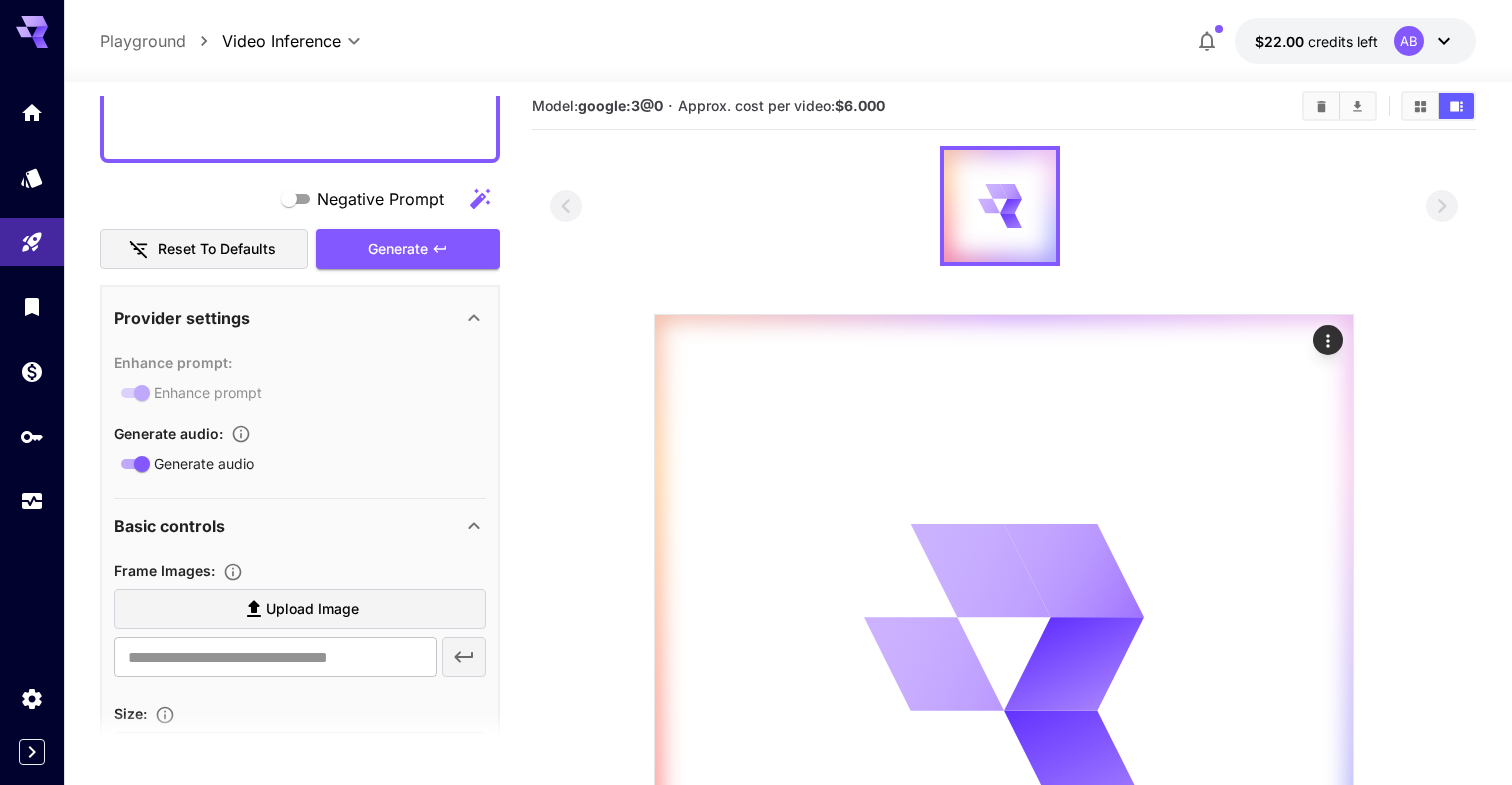 scroll, scrollTop: 0, scrollLeft: 0, axis: both 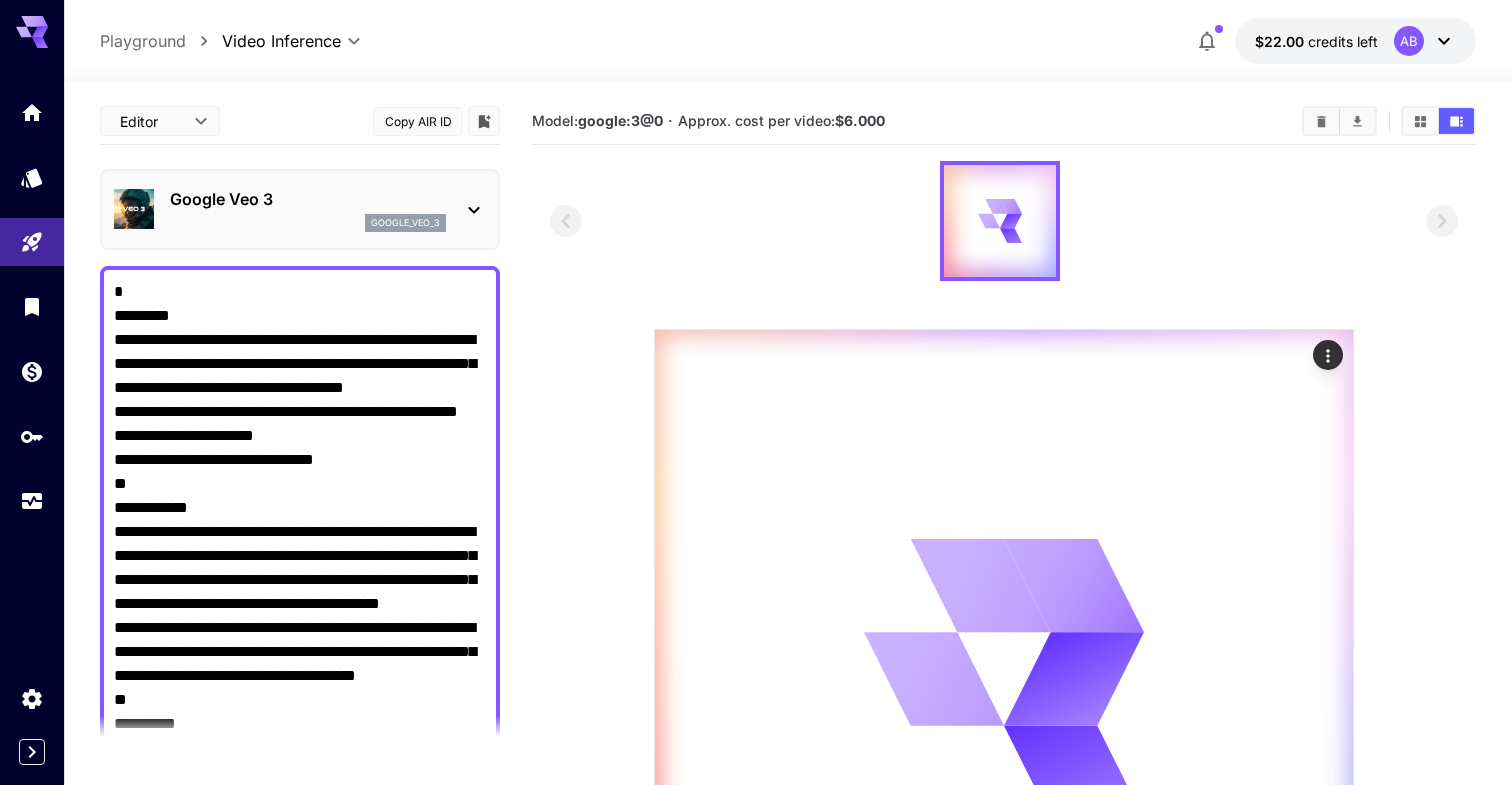 click on "google_veo_3" at bounding box center (405, 223) 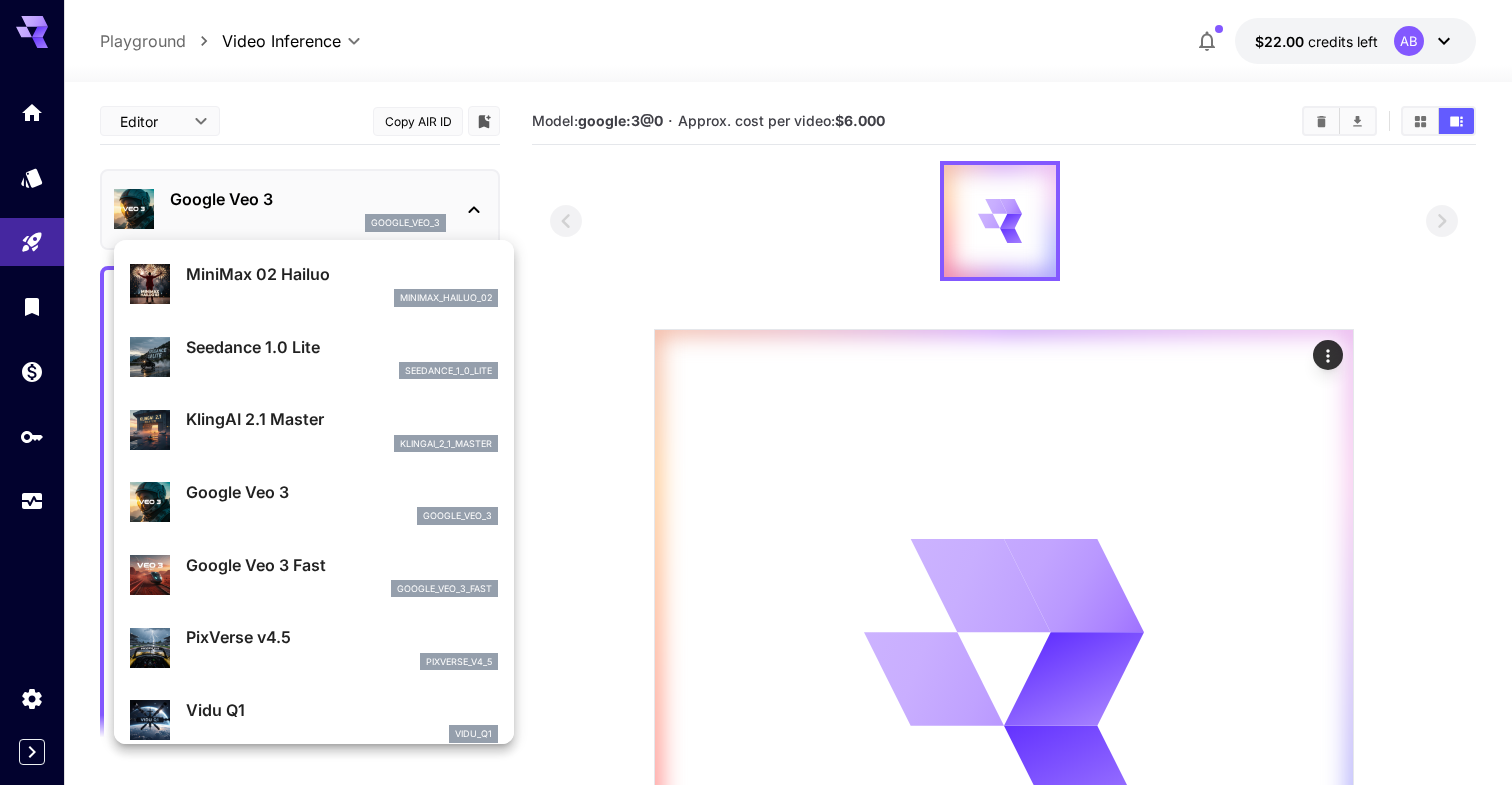 click at bounding box center [756, 392] 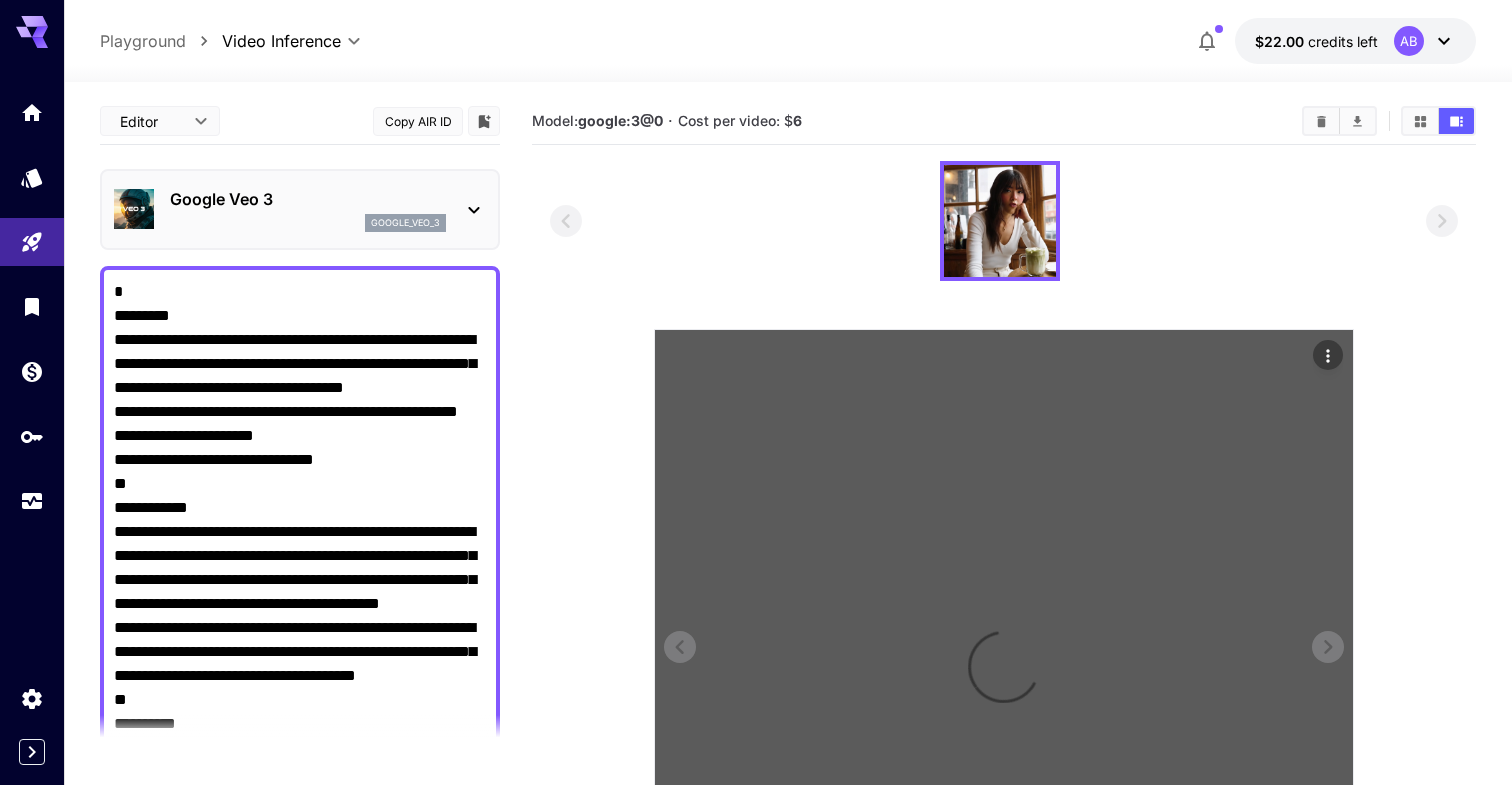 scroll, scrollTop: 304, scrollLeft: 0, axis: vertical 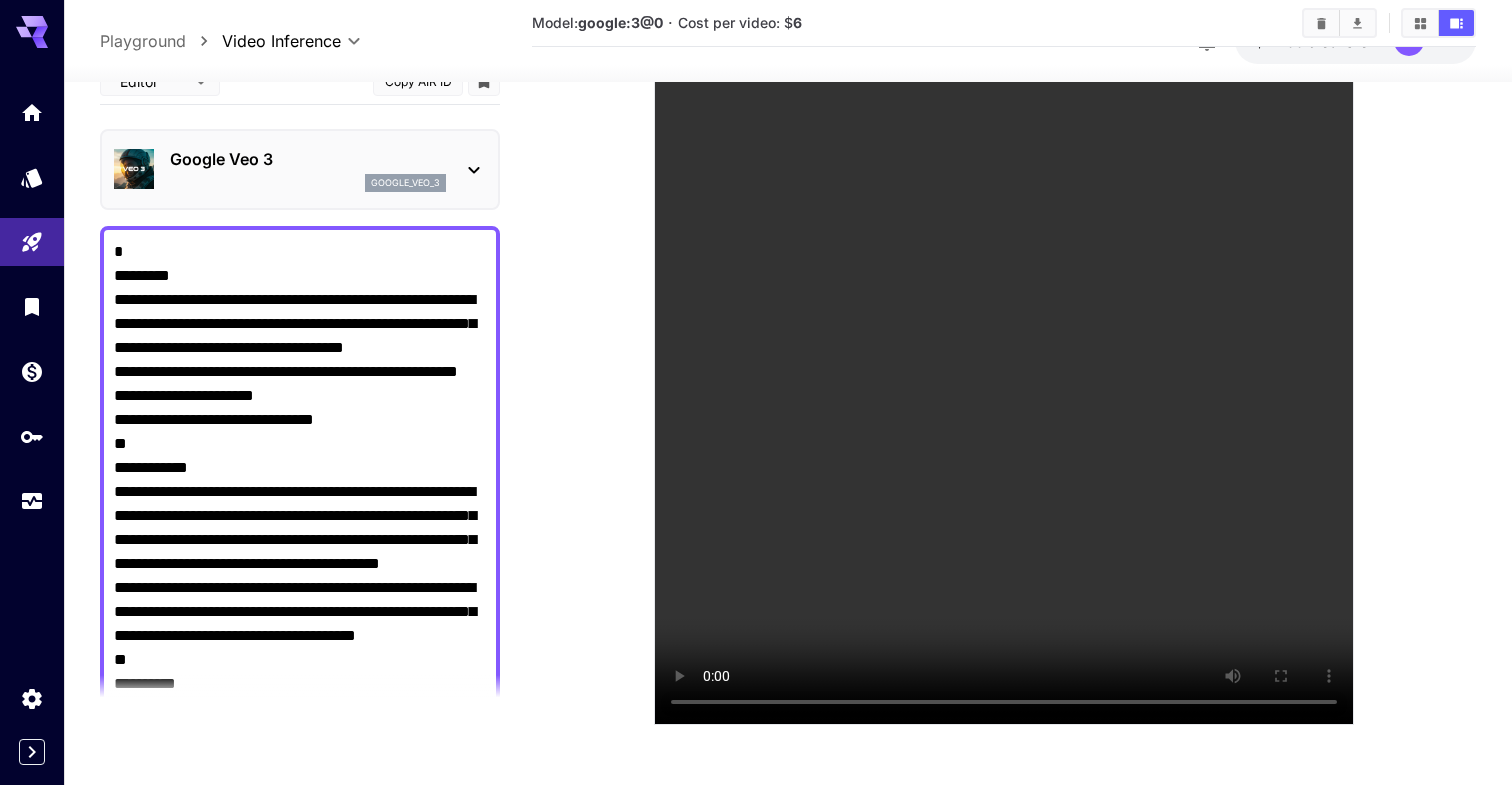 click at bounding box center (1004, 291) 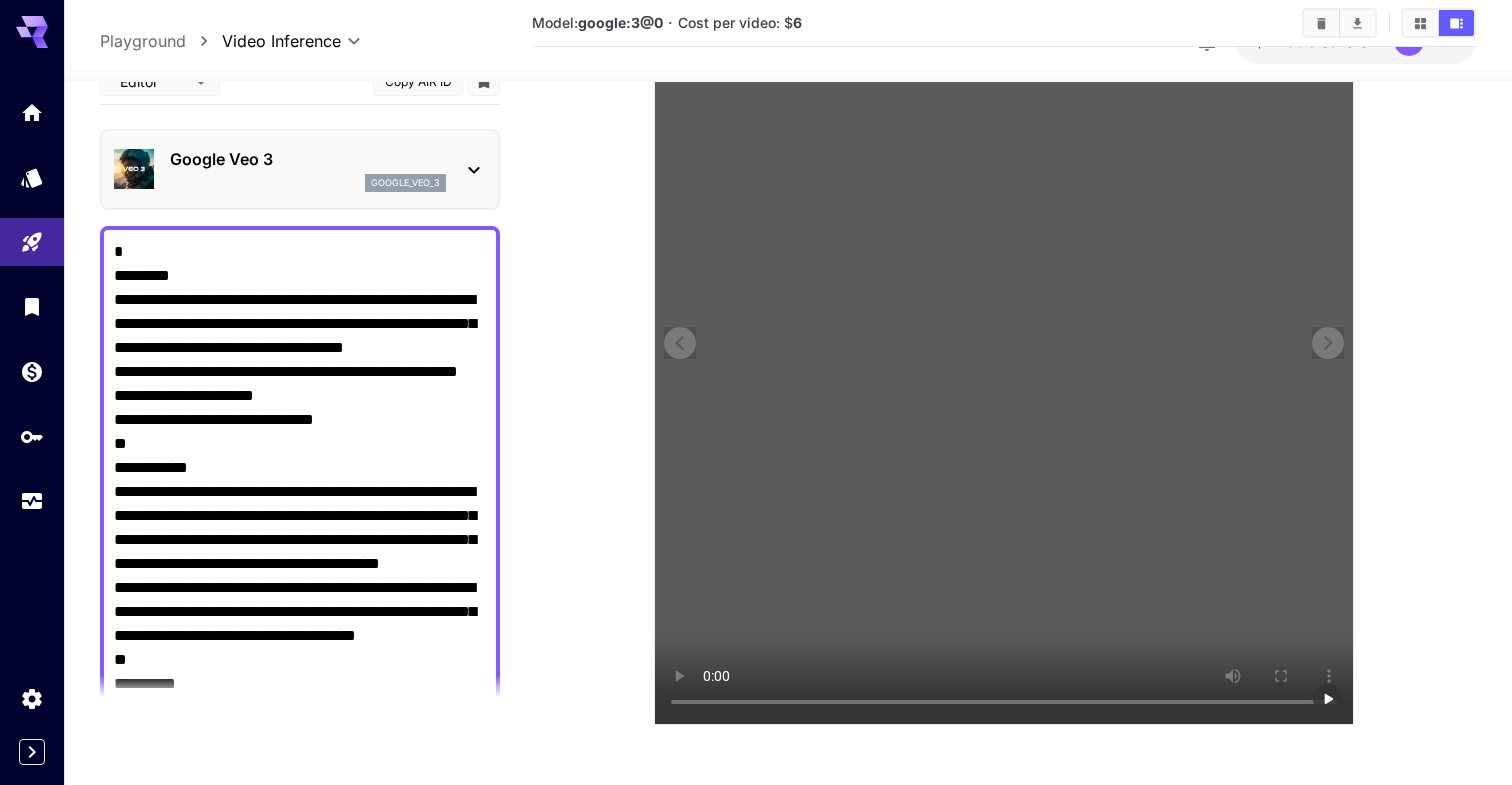 type 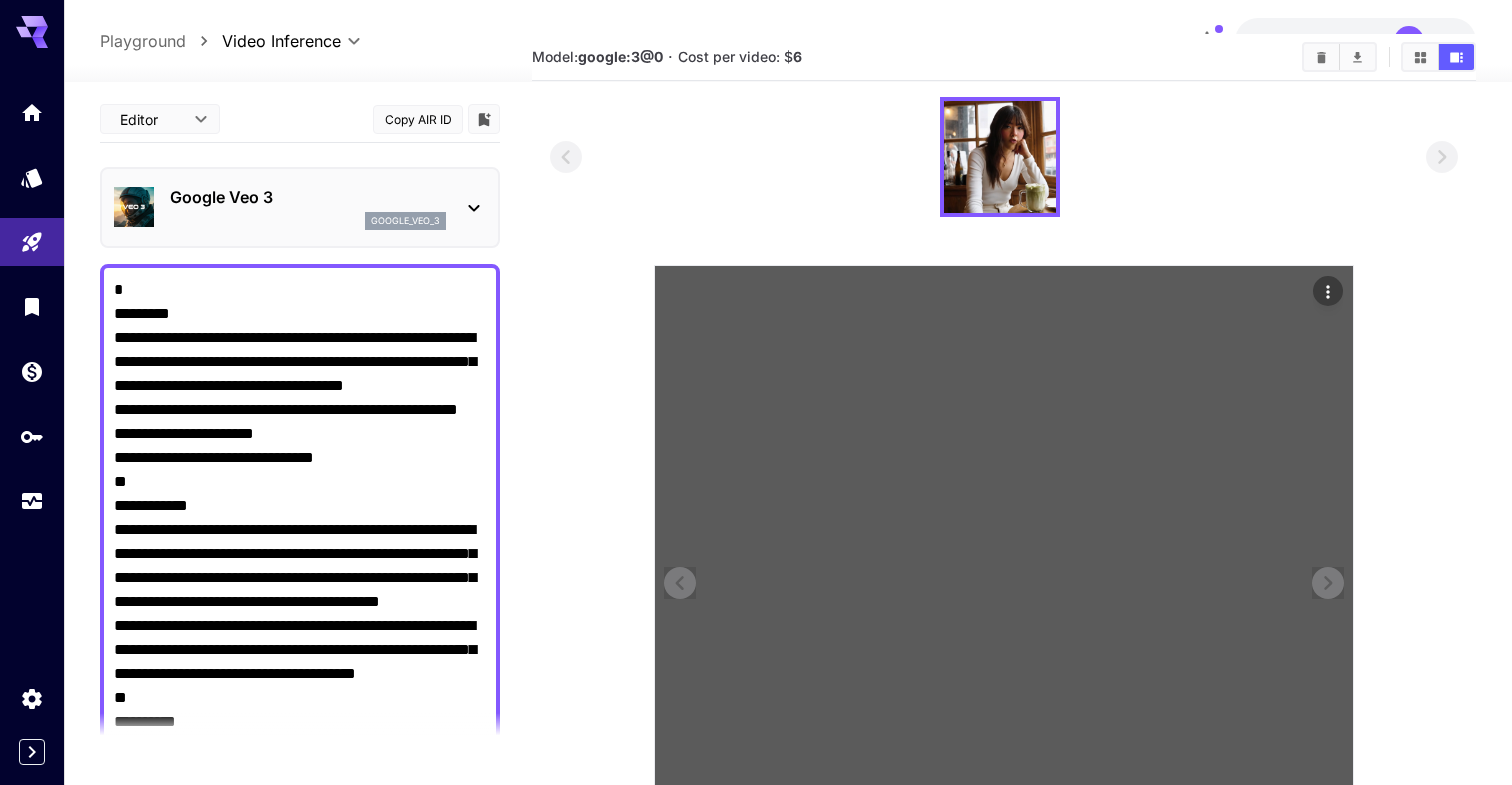 scroll, scrollTop: 0, scrollLeft: 0, axis: both 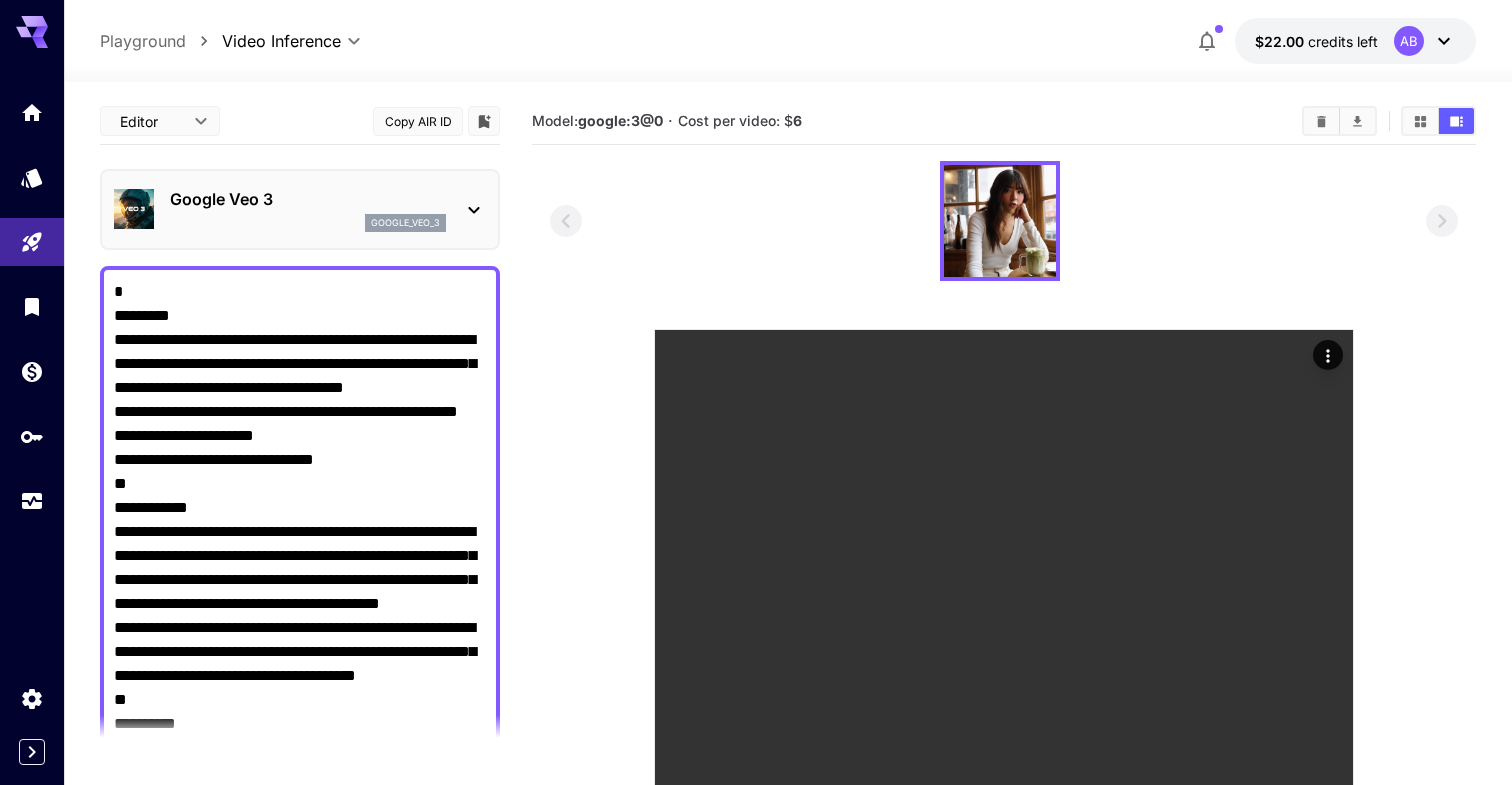 click on "Model:  google:3@0 · Cost per video: $ 6" at bounding box center [1004, 121] 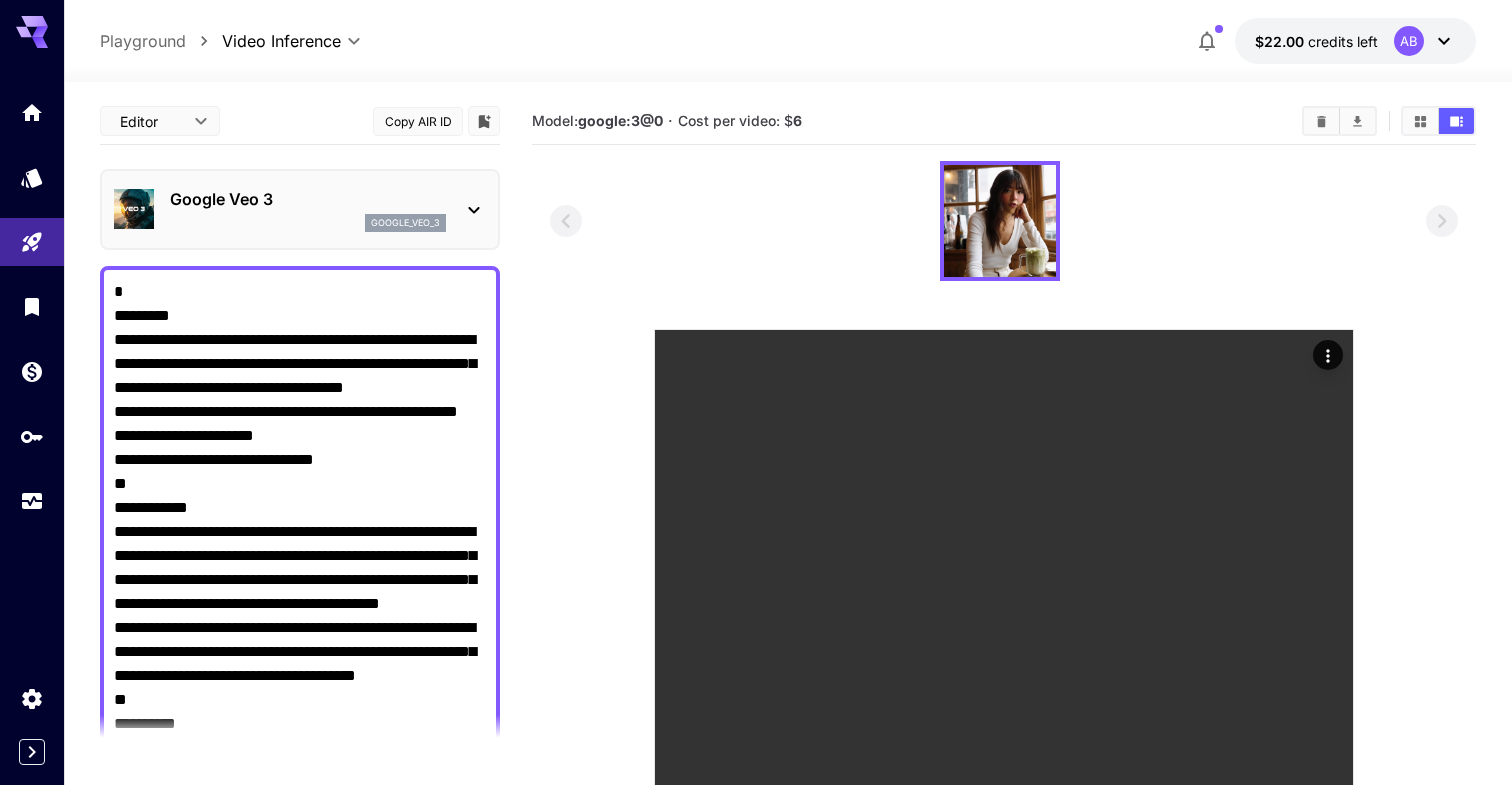 click on "credits left" at bounding box center [1343, 41] 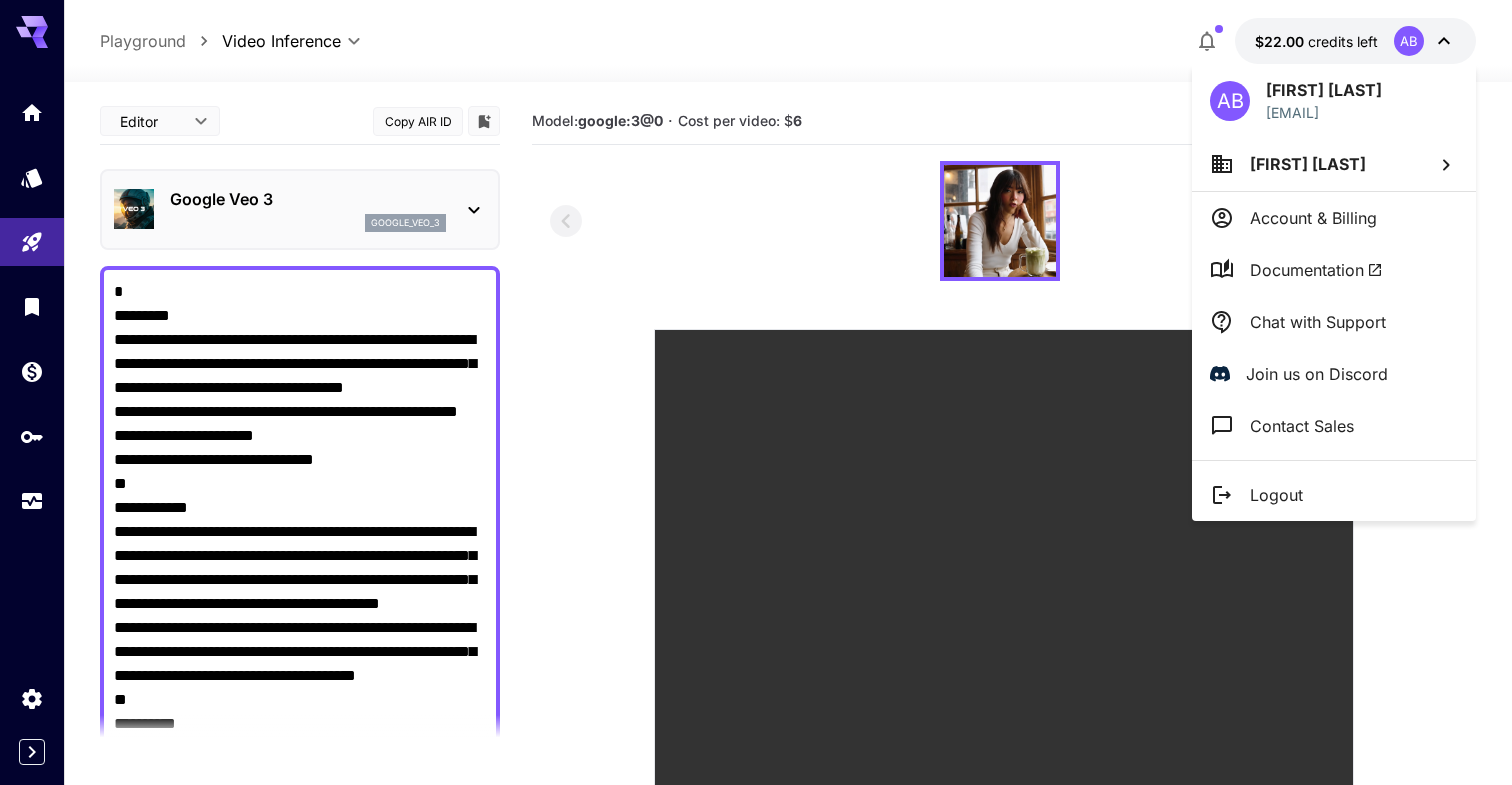 click on "Account & Billing" at bounding box center [1313, 218] 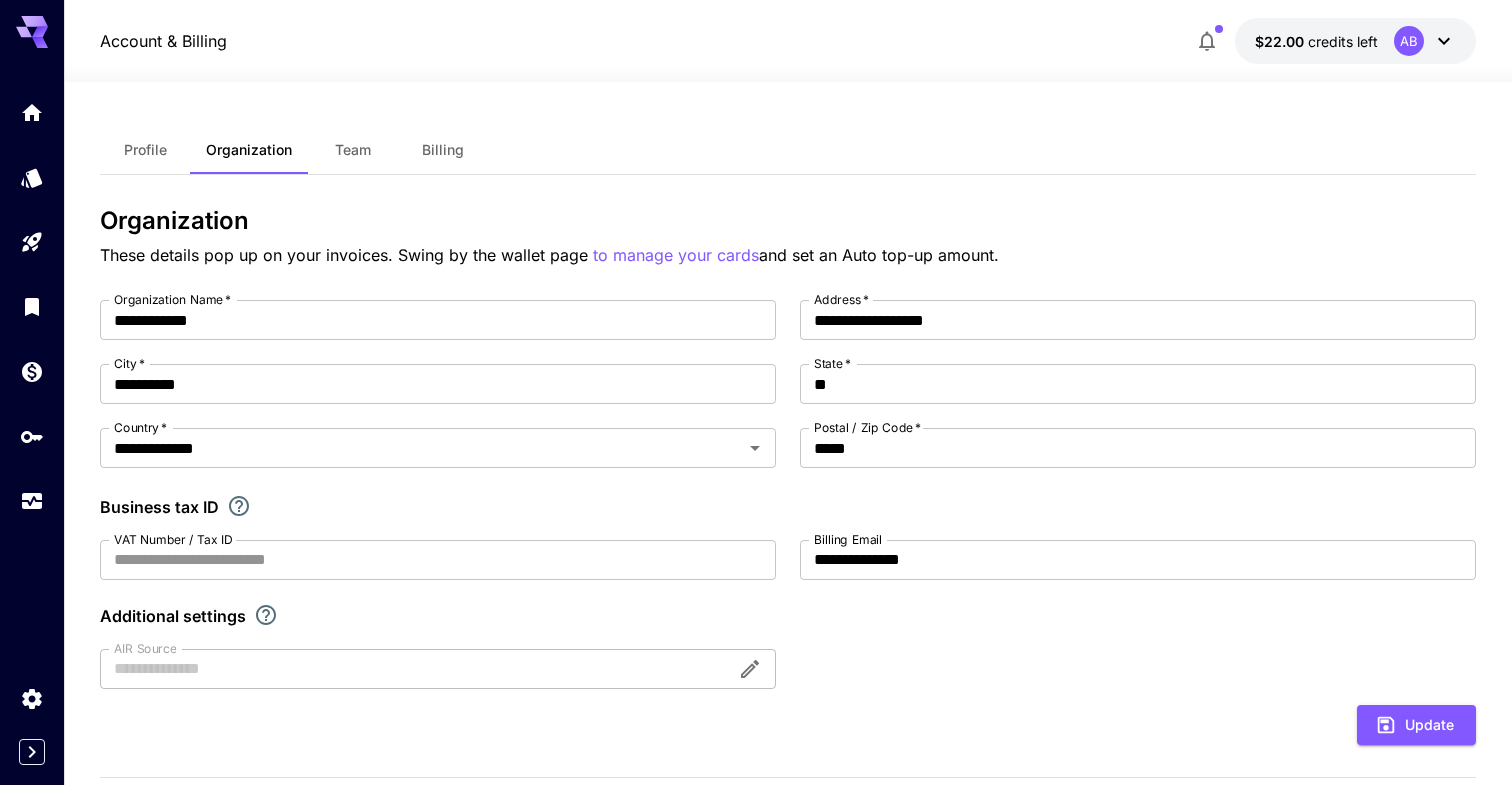 click on "Profile" at bounding box center [145, 150] 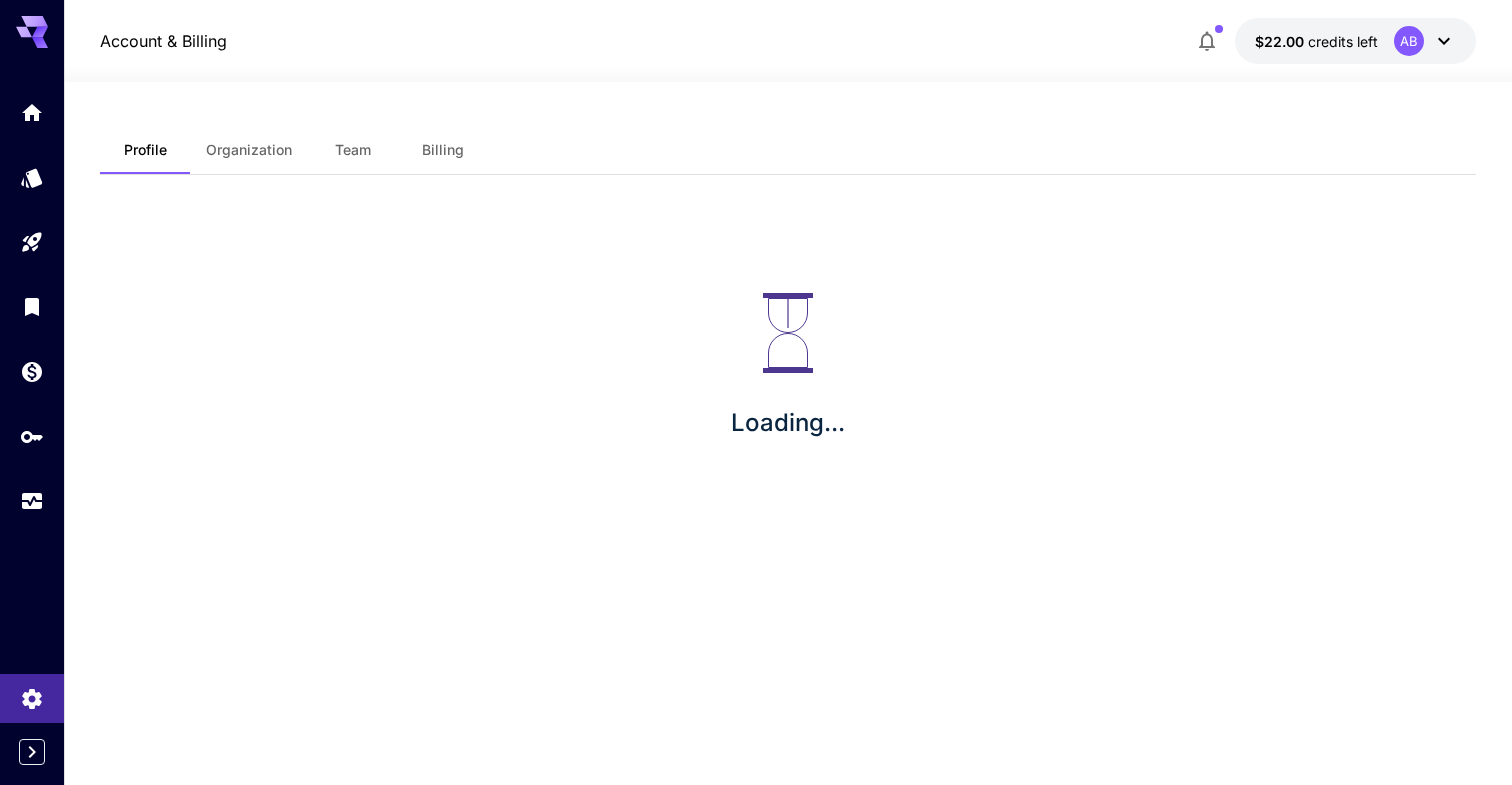 click on "Profile Organization Team Billing" at bounding box center [788, 150] 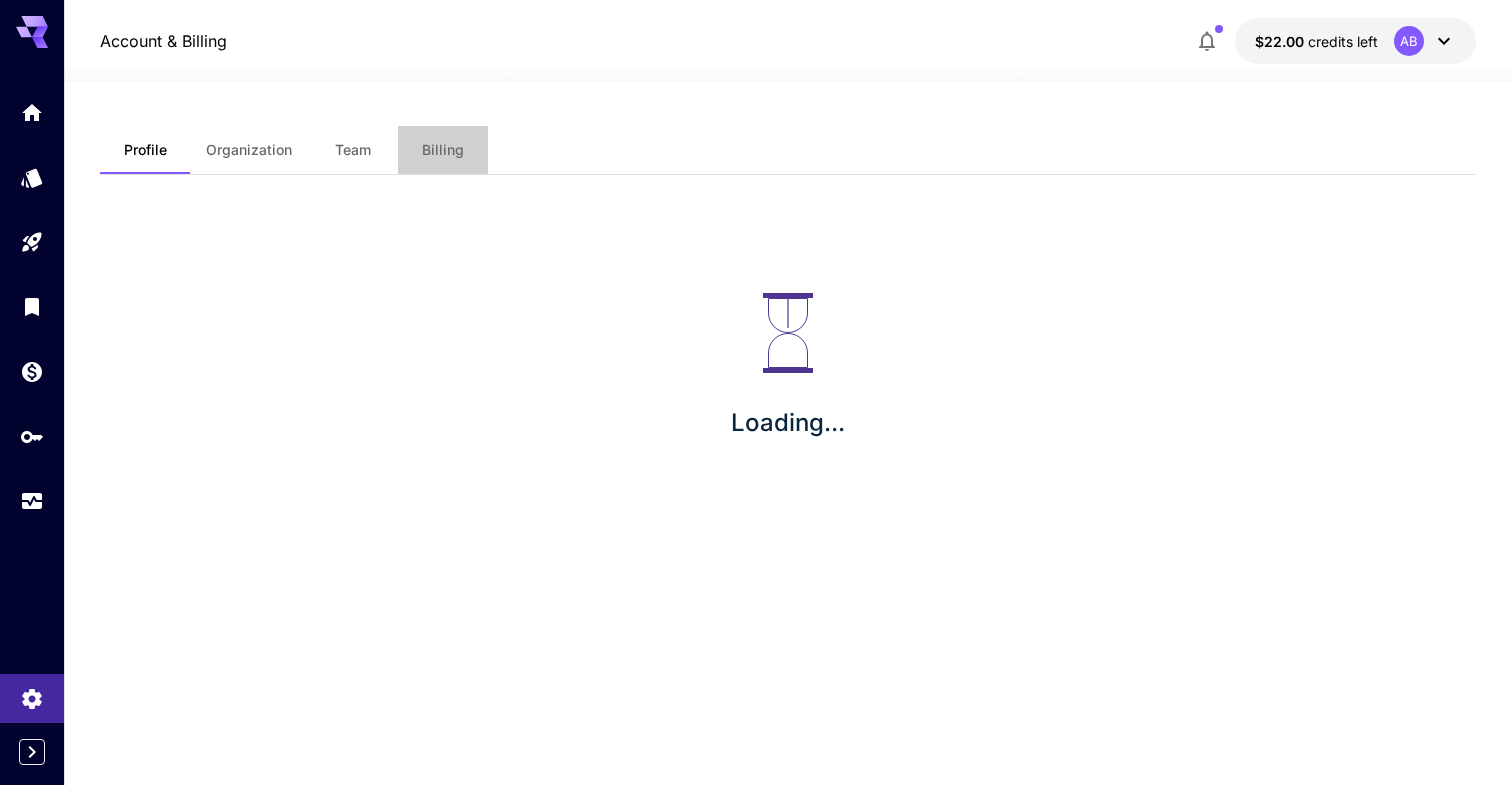 click on "Billing" at bounding box center [443, 150] 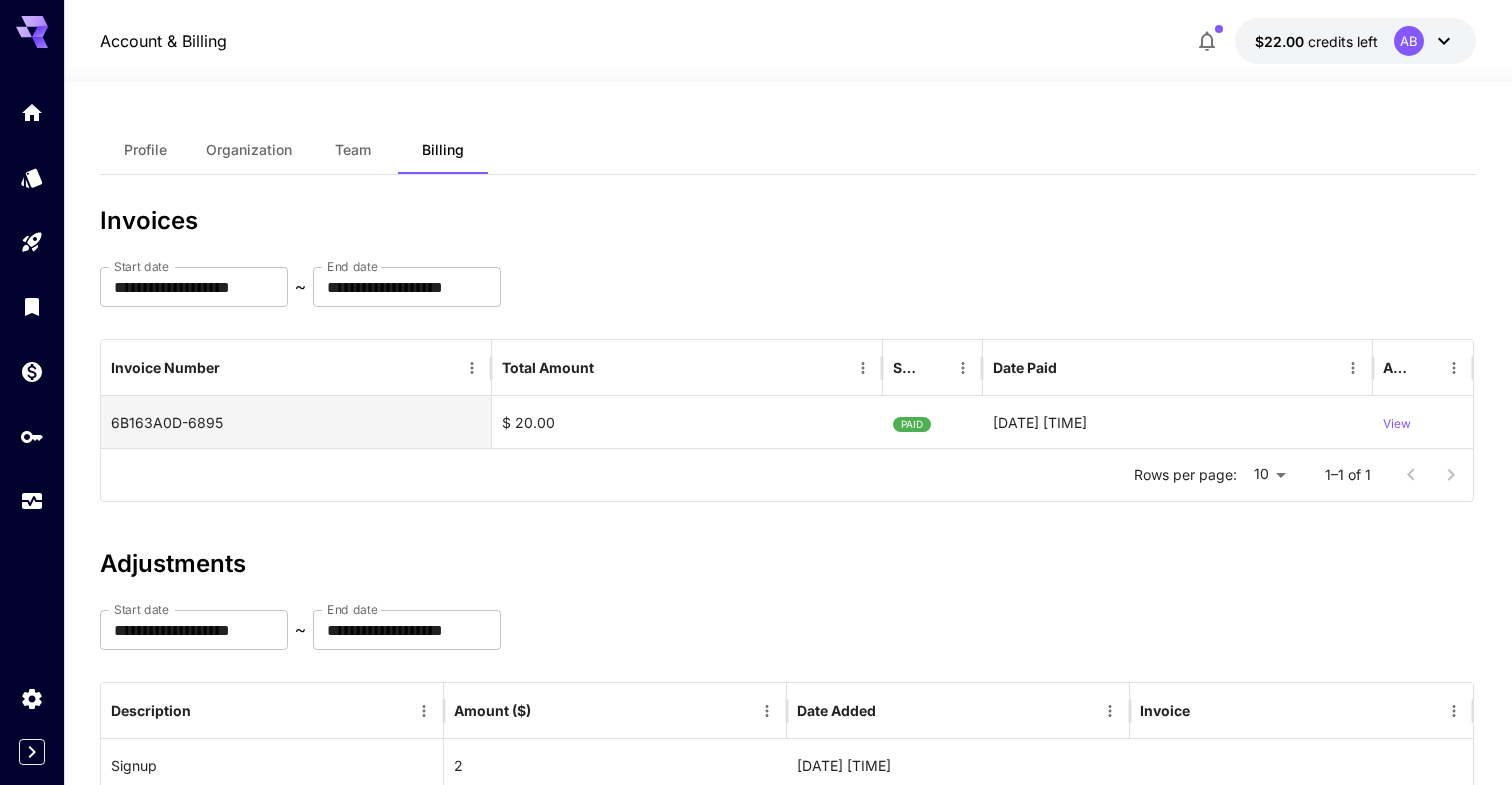 scroll, scrollTop: 120, scrollLeft: 0, axis: vertical 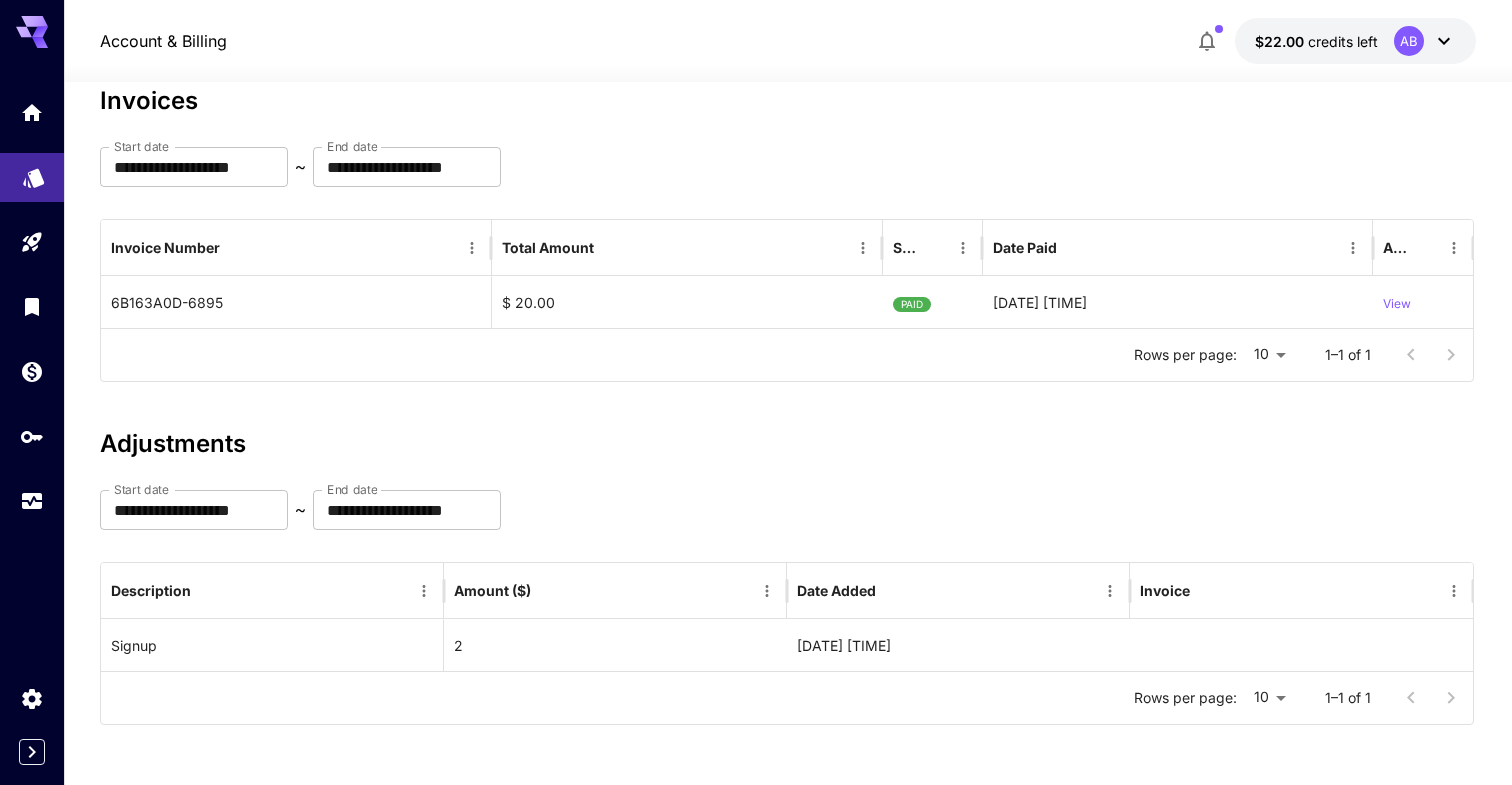click at bounding box center [32, 177] 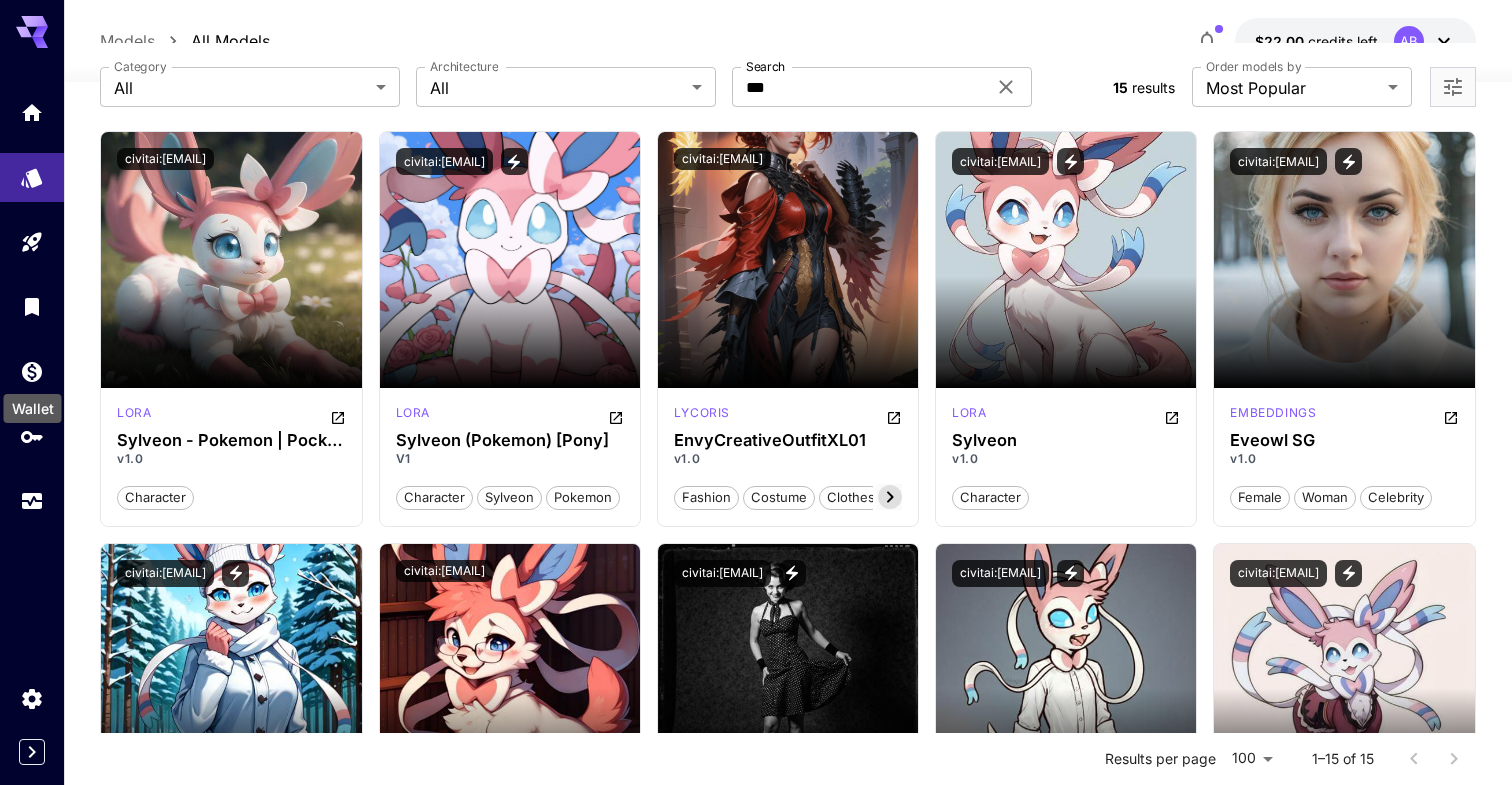 click on "Wallet" at bounding box center (33, 402) 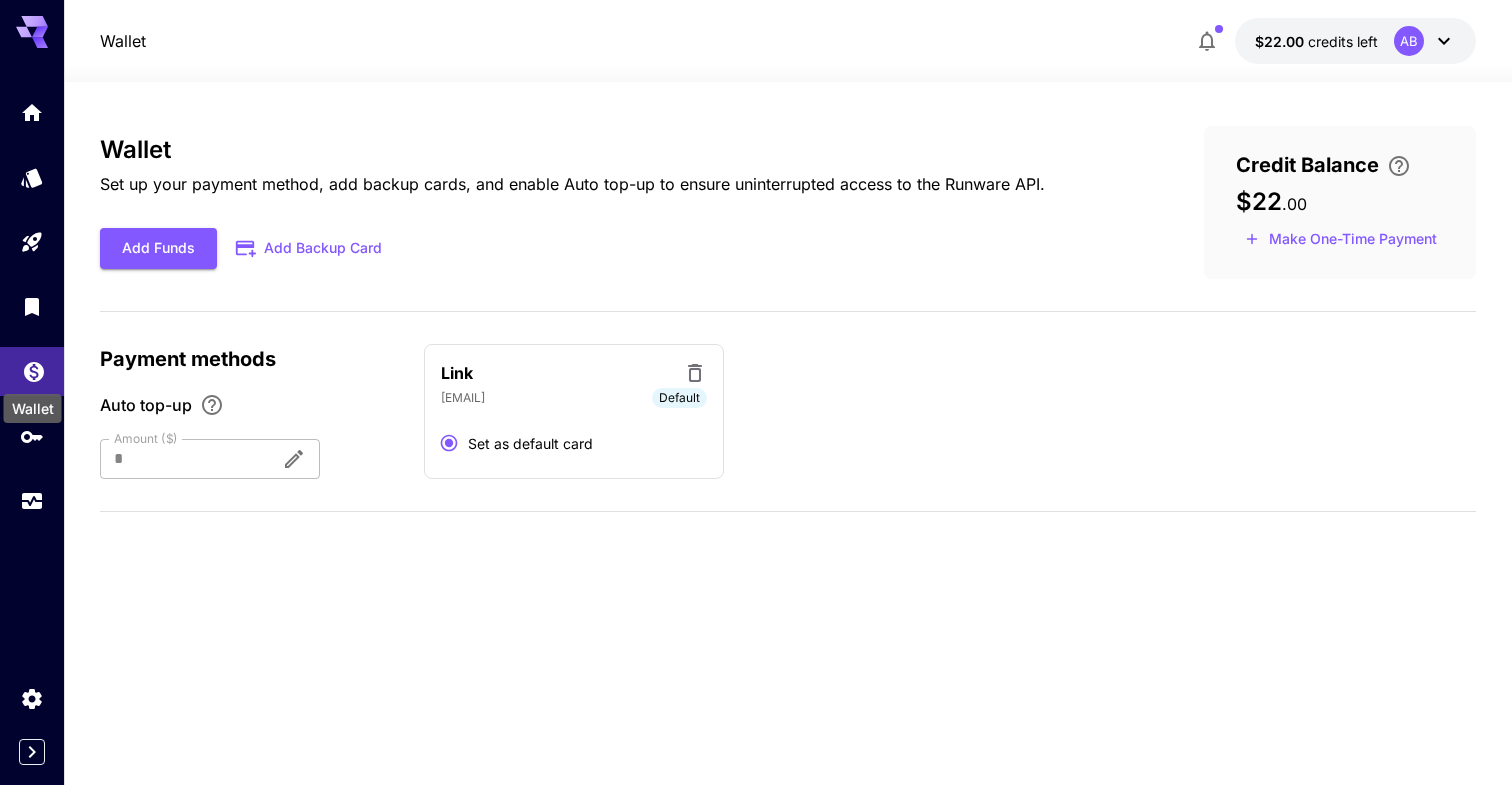 click 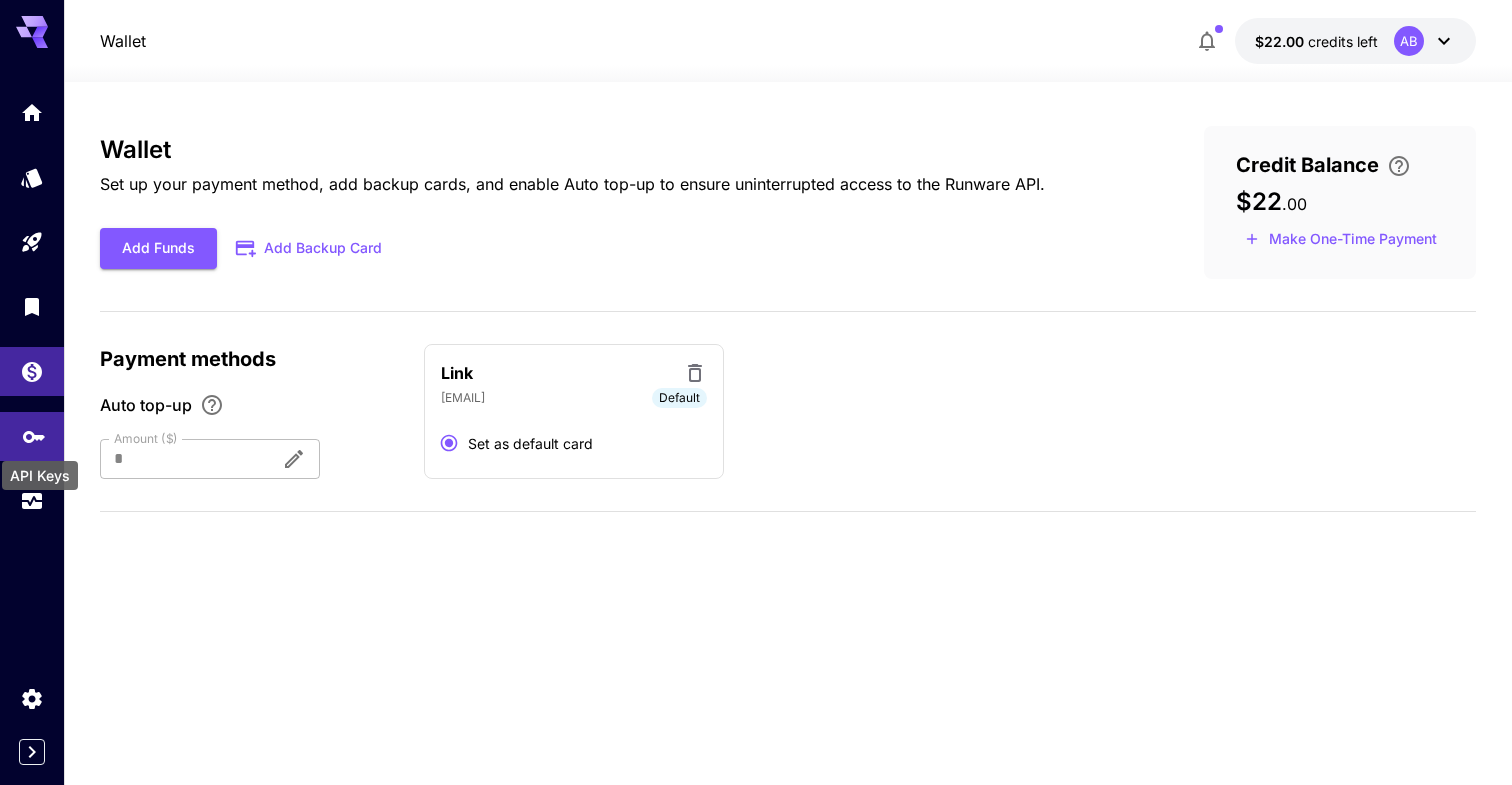 click 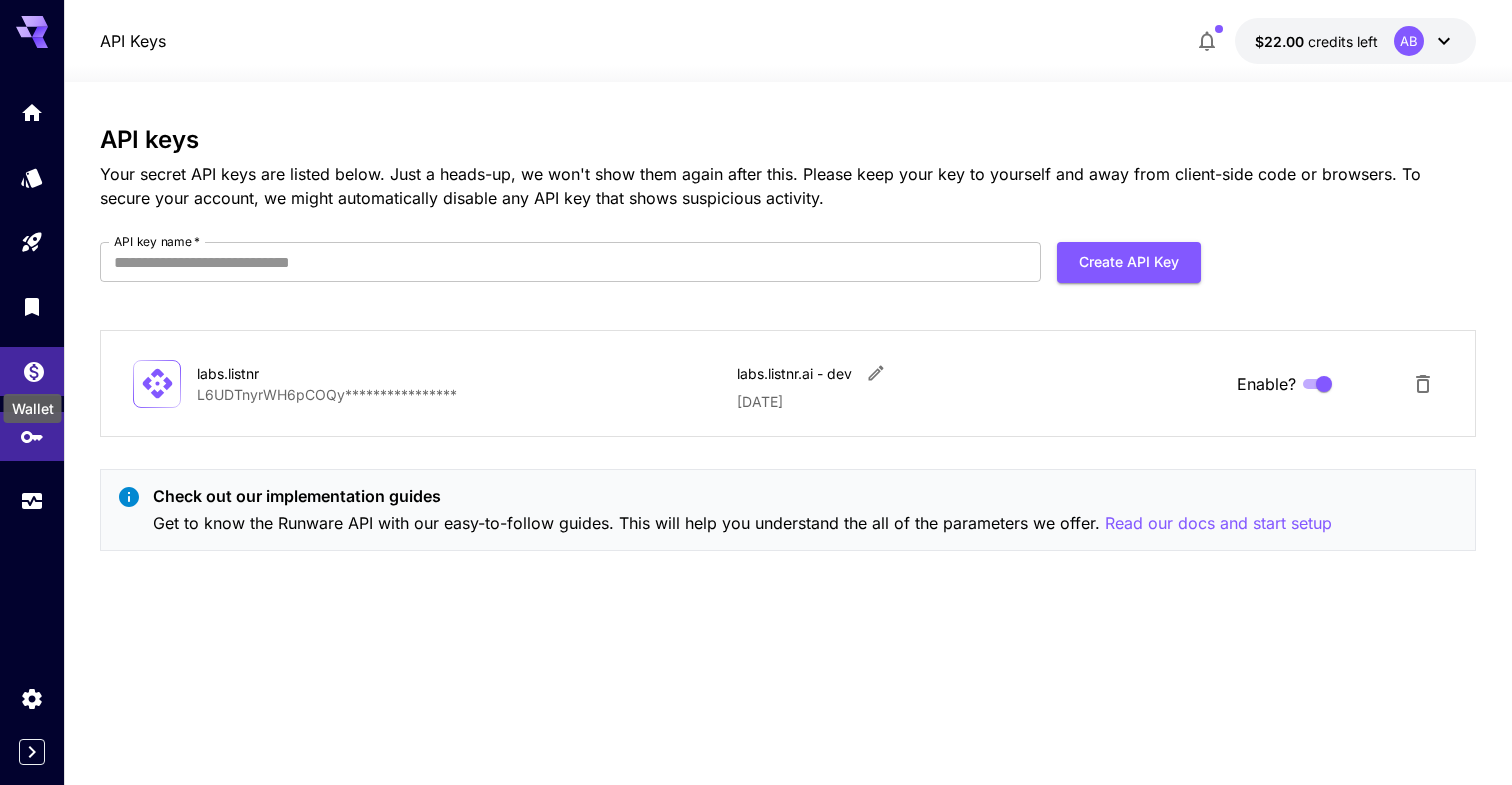 click 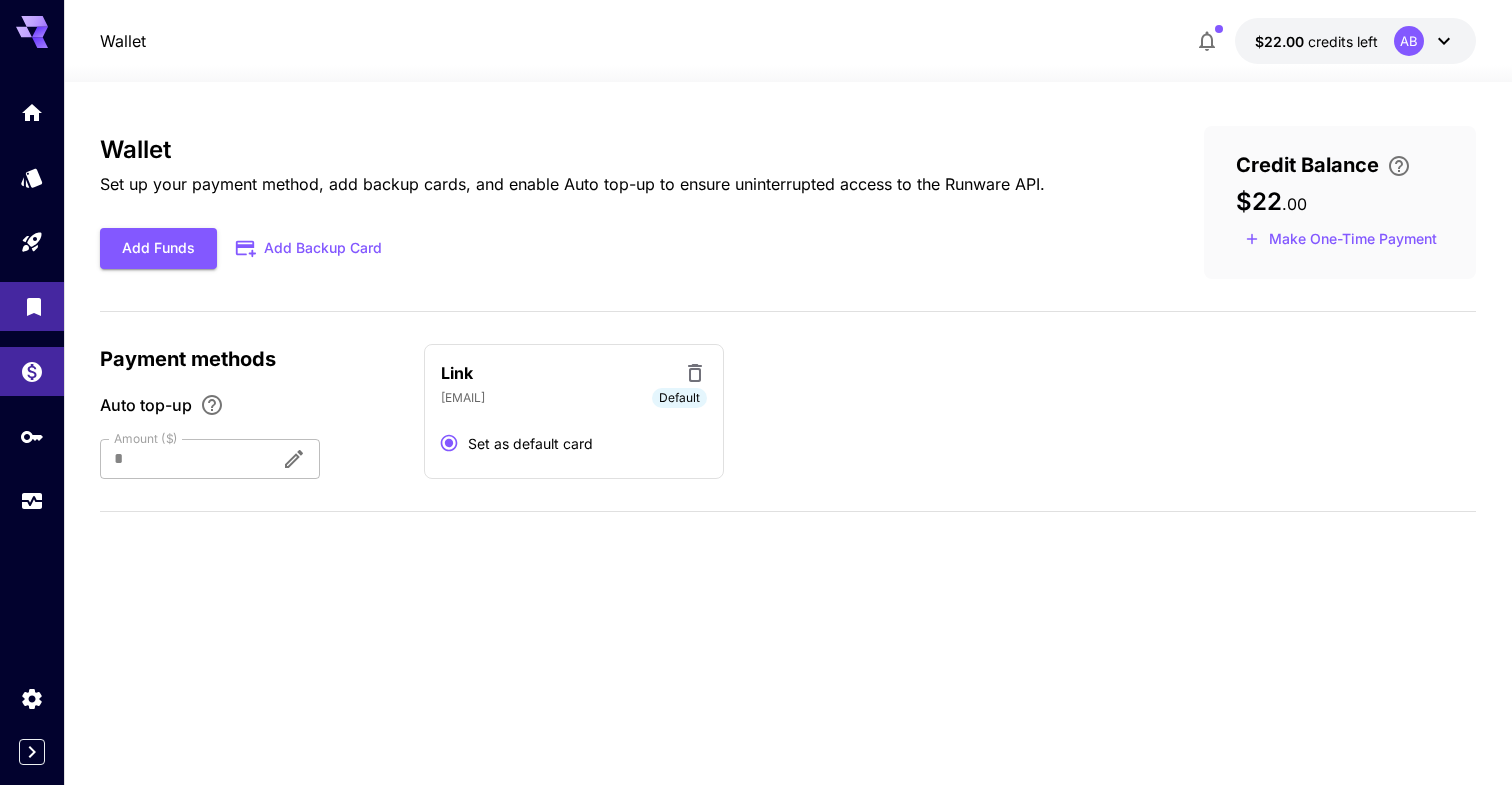 click at bounding box center [32, 306] 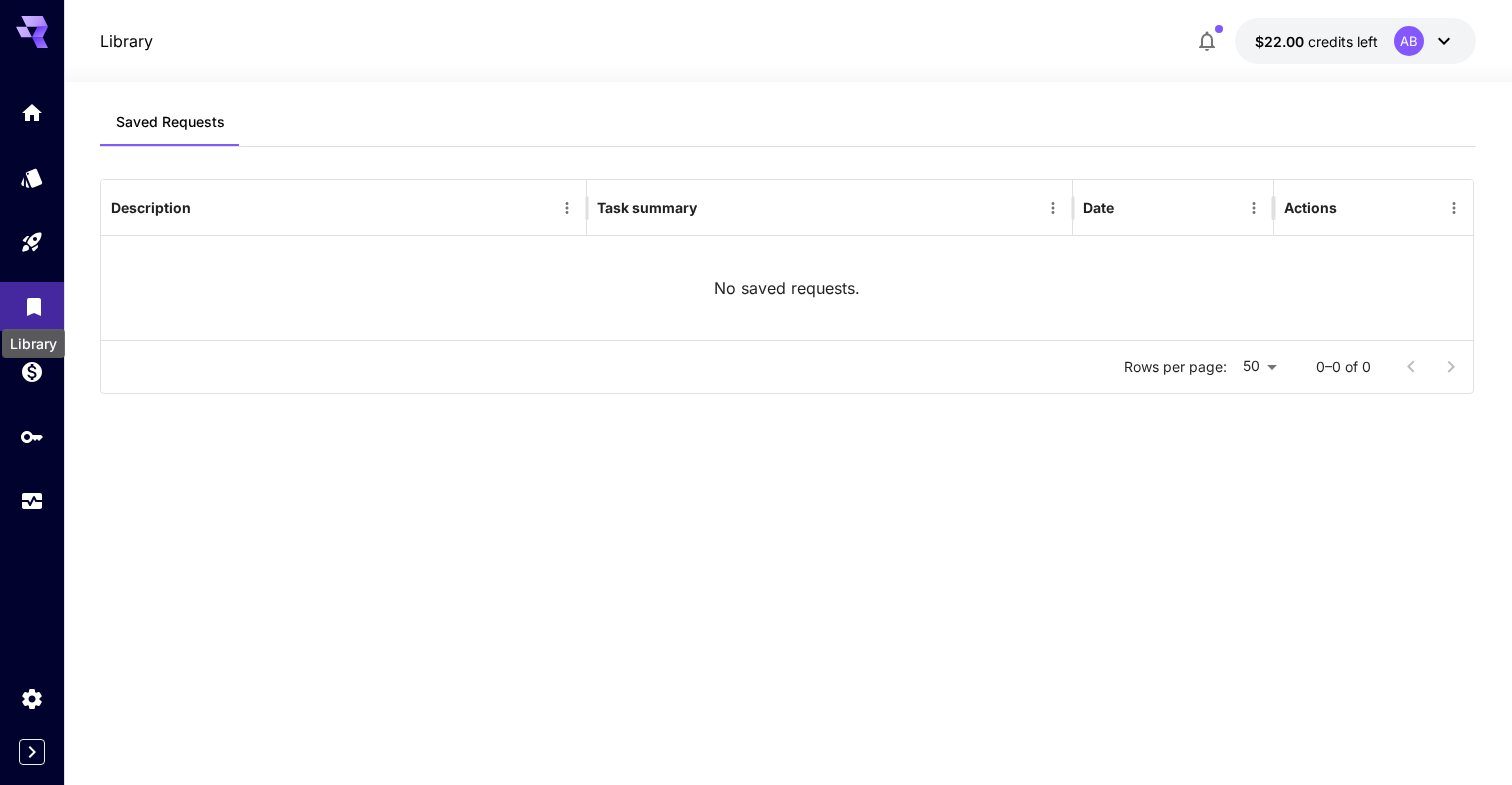 click 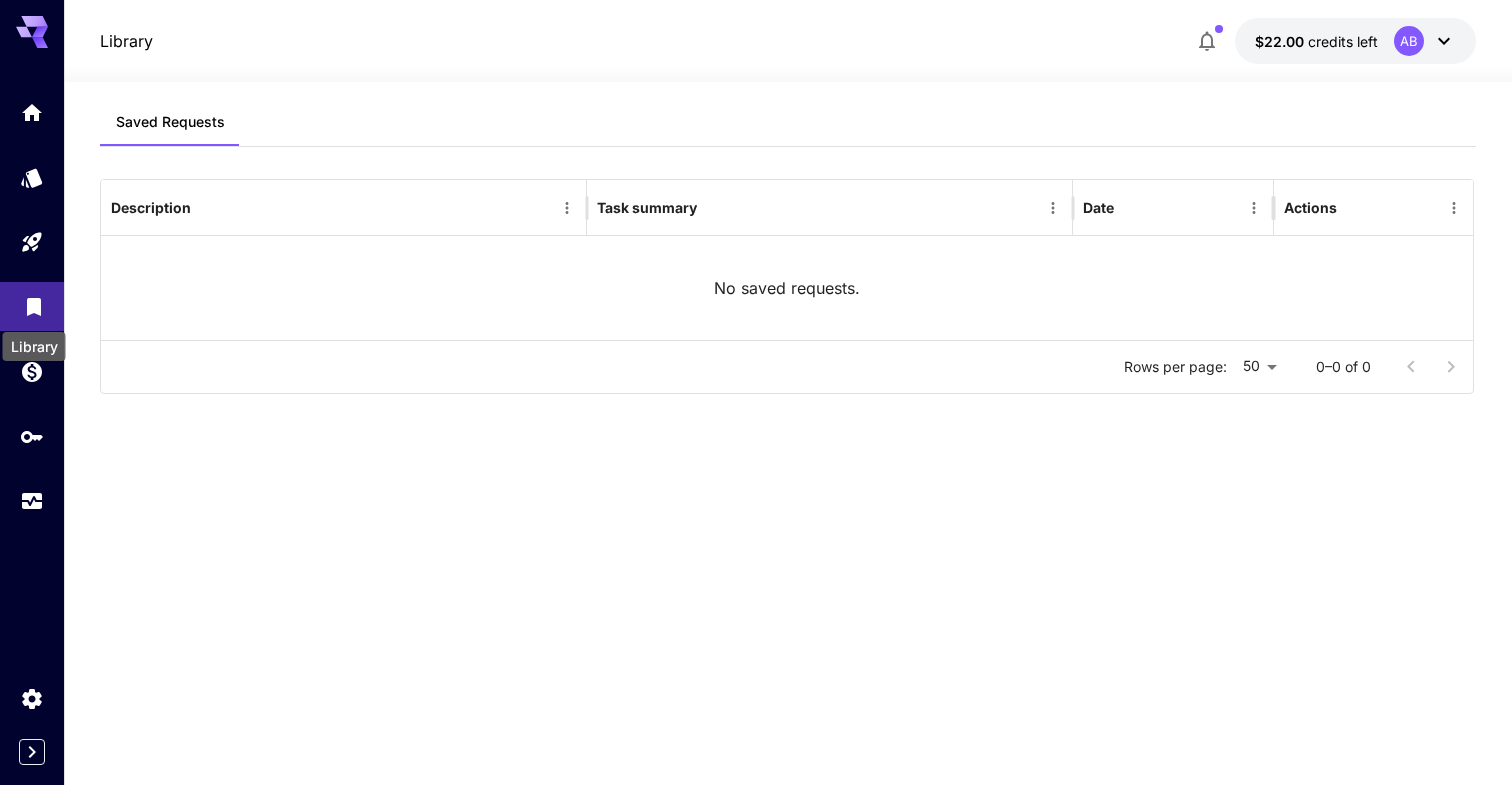 click on "Library" at bounding box center (34, 340) 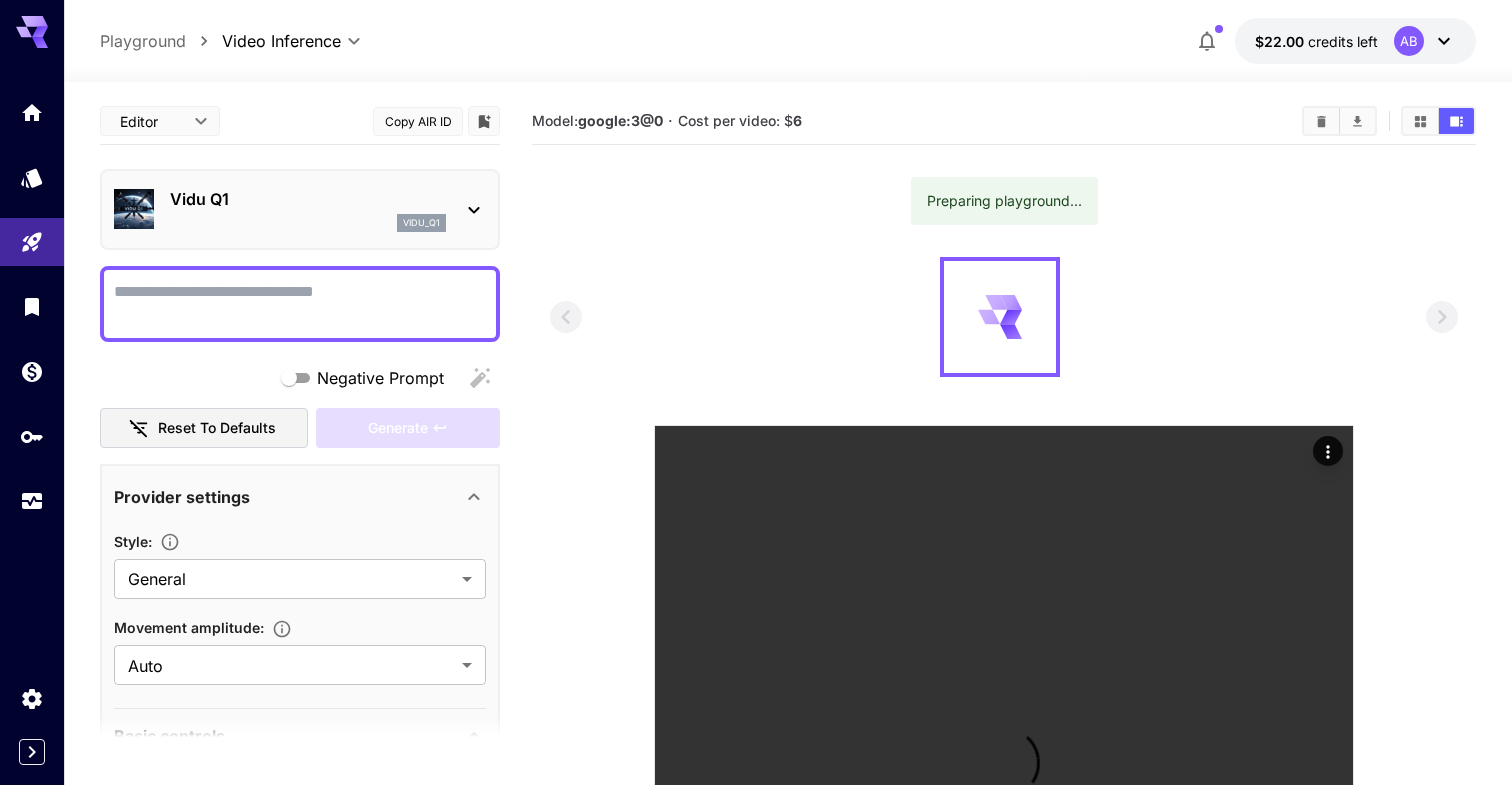 scroll, scrollTop: 0, scrollLeft: 0, axis: both 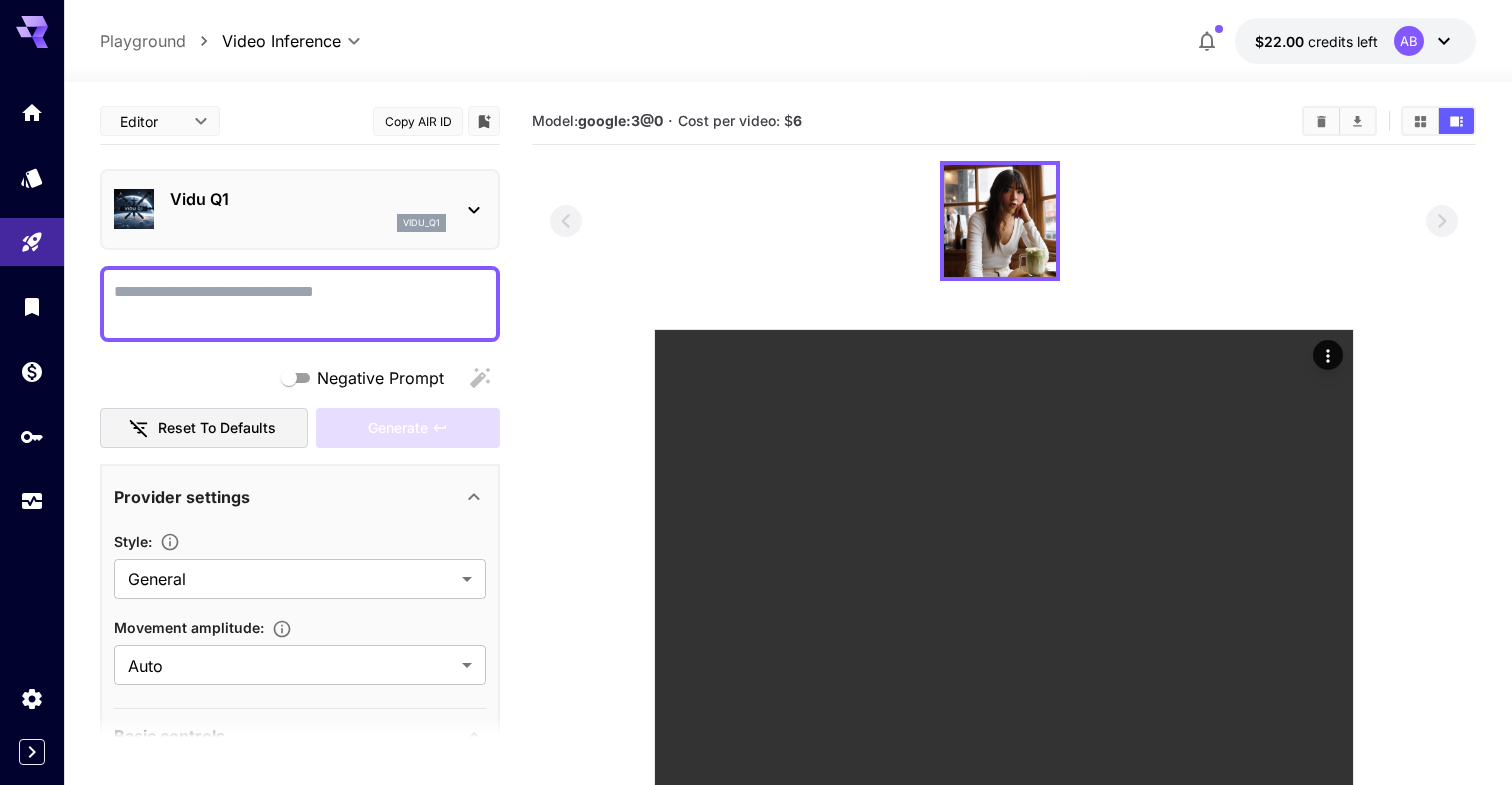 click on "vidu_q1" at bounding box center (308, 223) 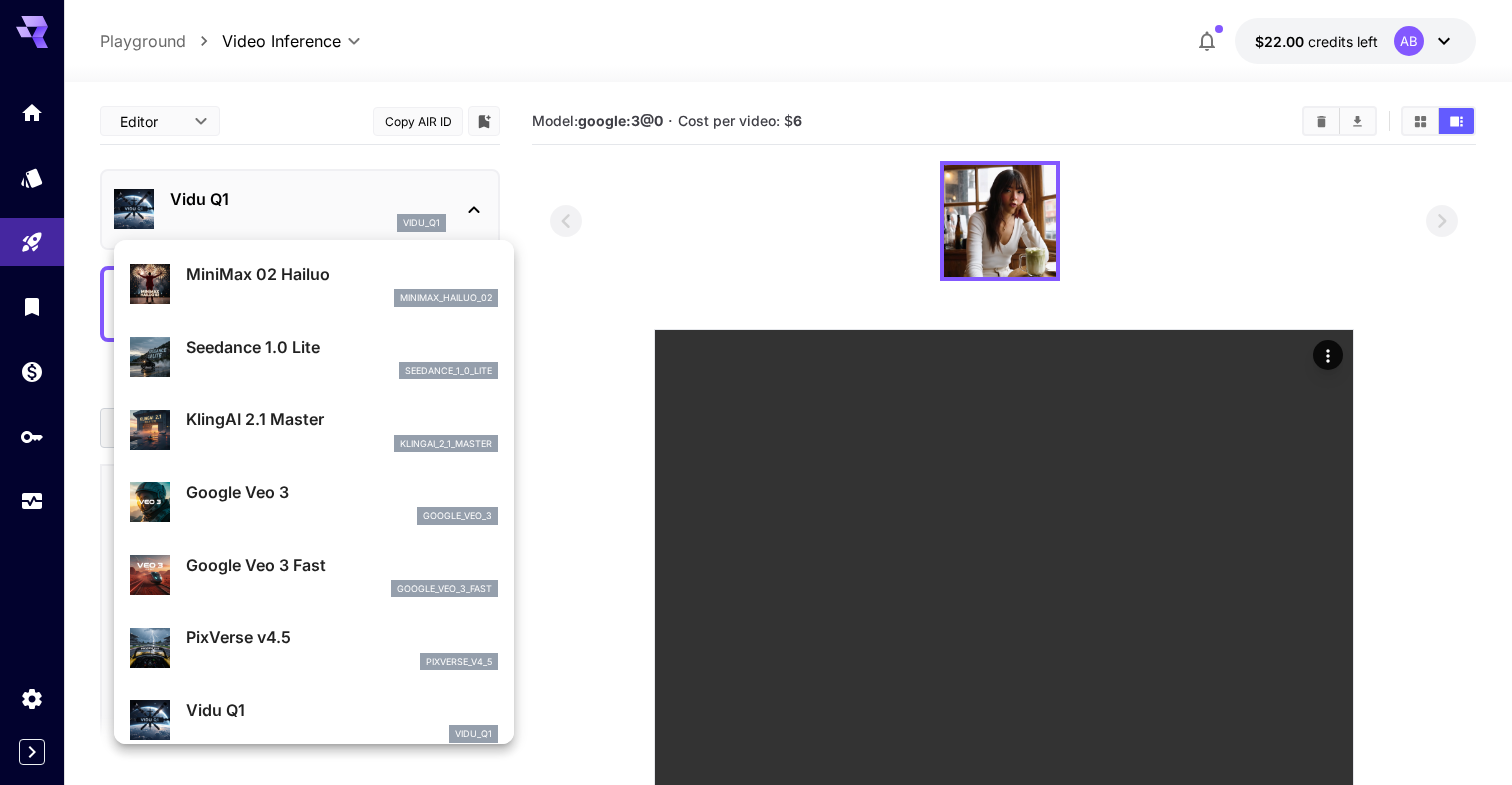 click at bounding box center (756, 392) 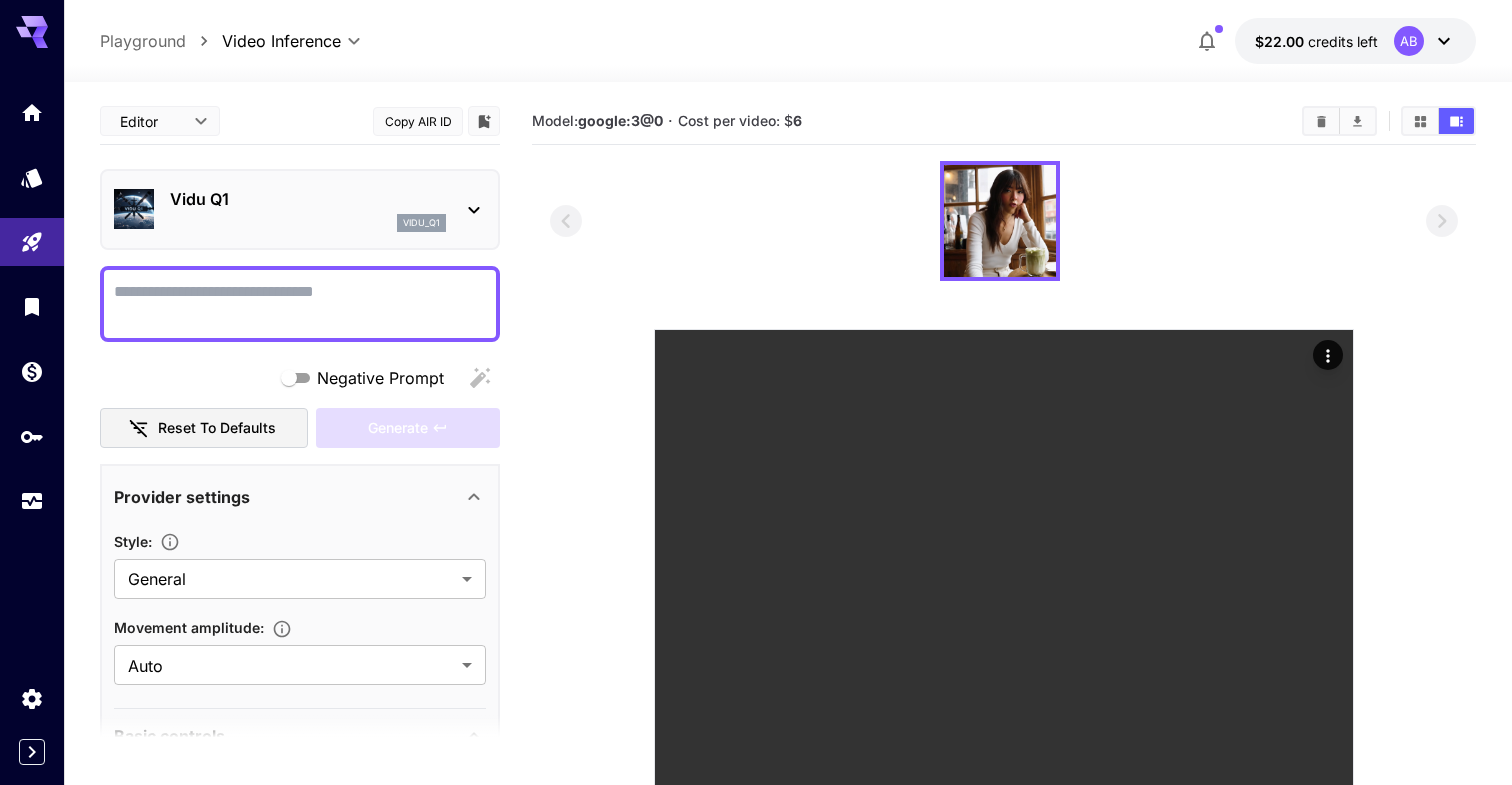 click on "vidu_q1" at bounding box center [421, 223] 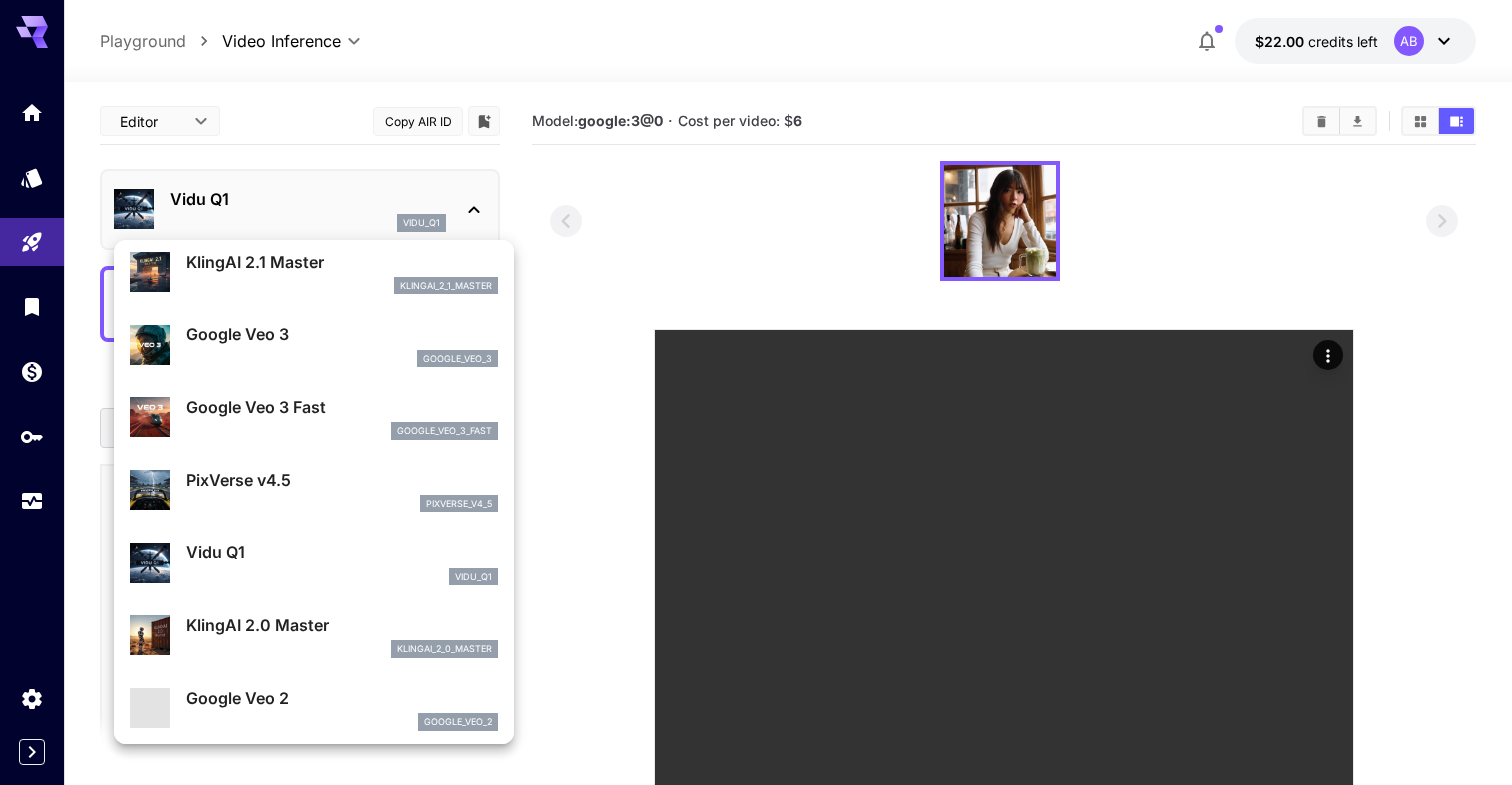 scroll, scrollTop: 161, scrollLeft: 0, axis: vertical 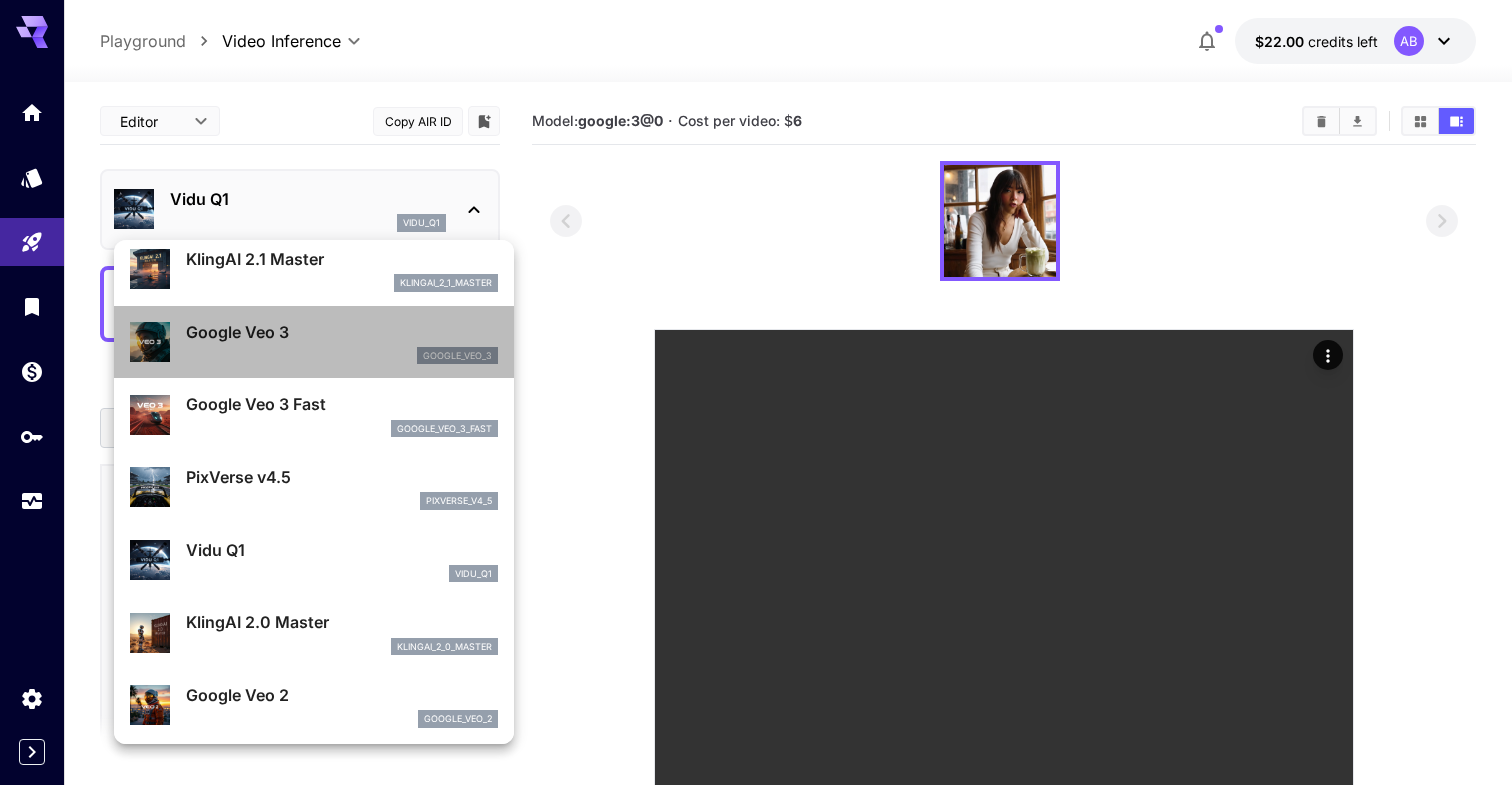 click on "Google Veo 3 google_veo_3" at bounding box center (342, 342) 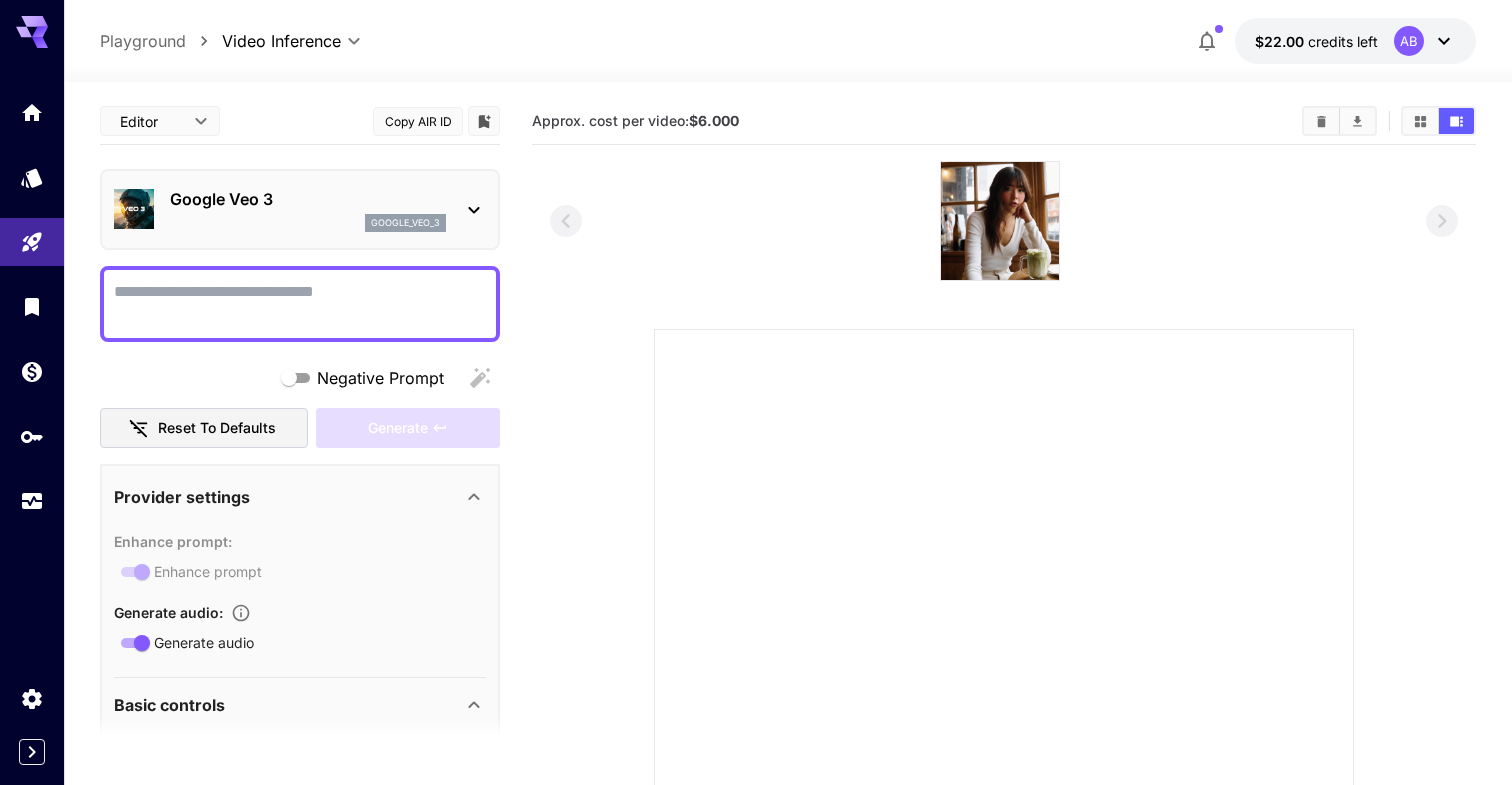 click on "Approx. cost per video:  $6.000" at bounding box center [635, 120] 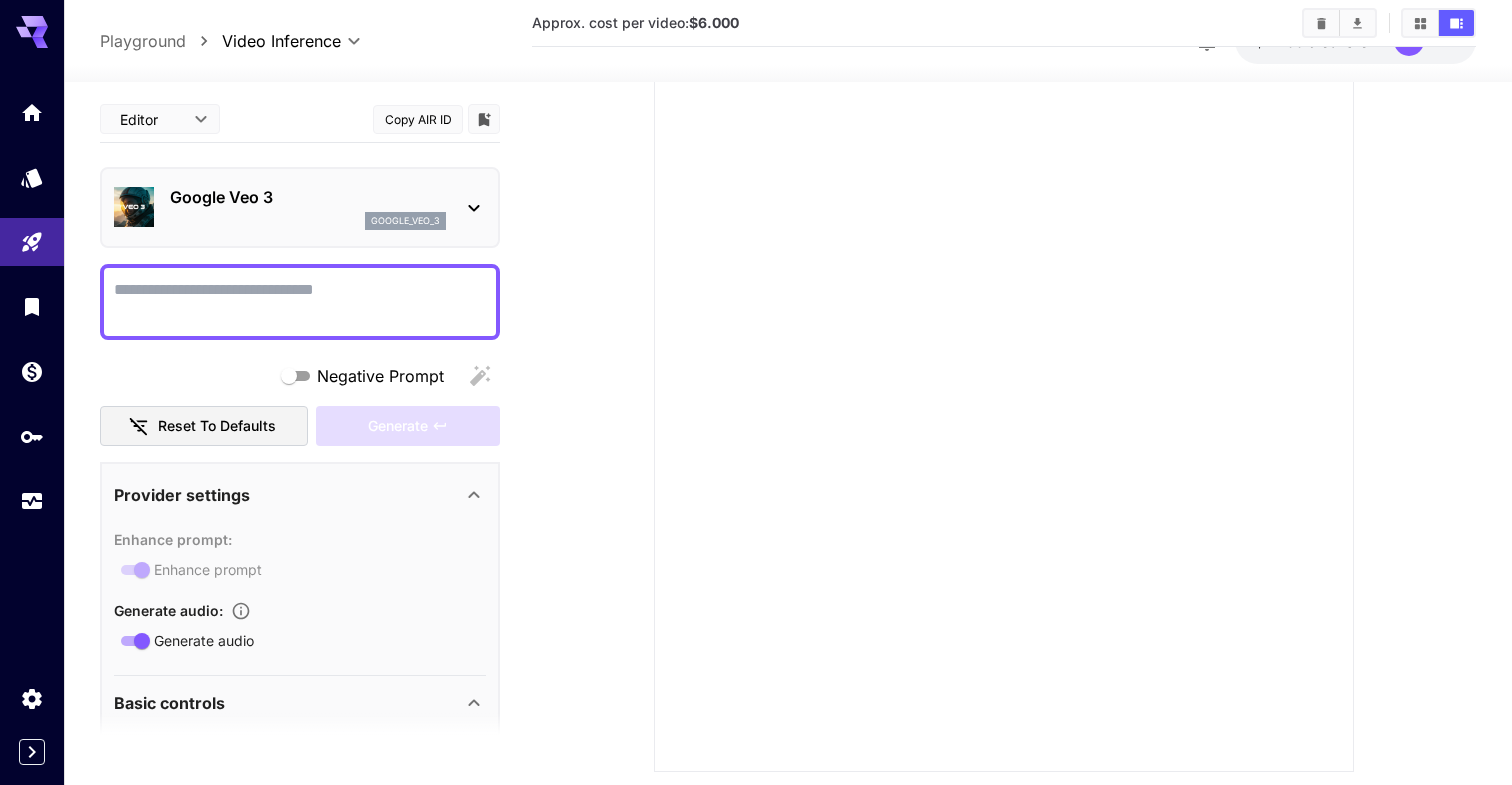 scroll, scrollTop: 0, scrollLeft: 0, axis: both 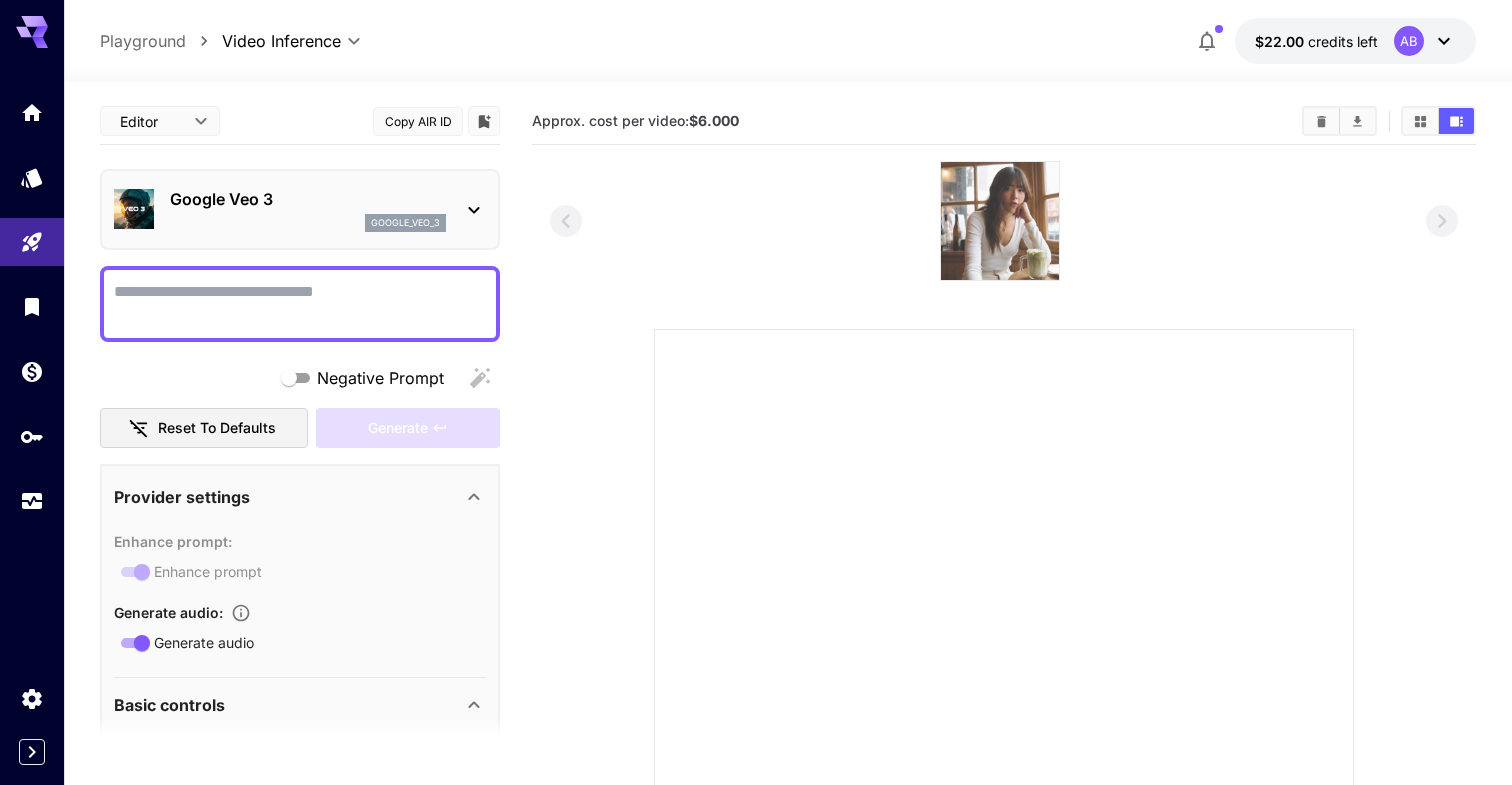 click at bounding box center (1000, 221) 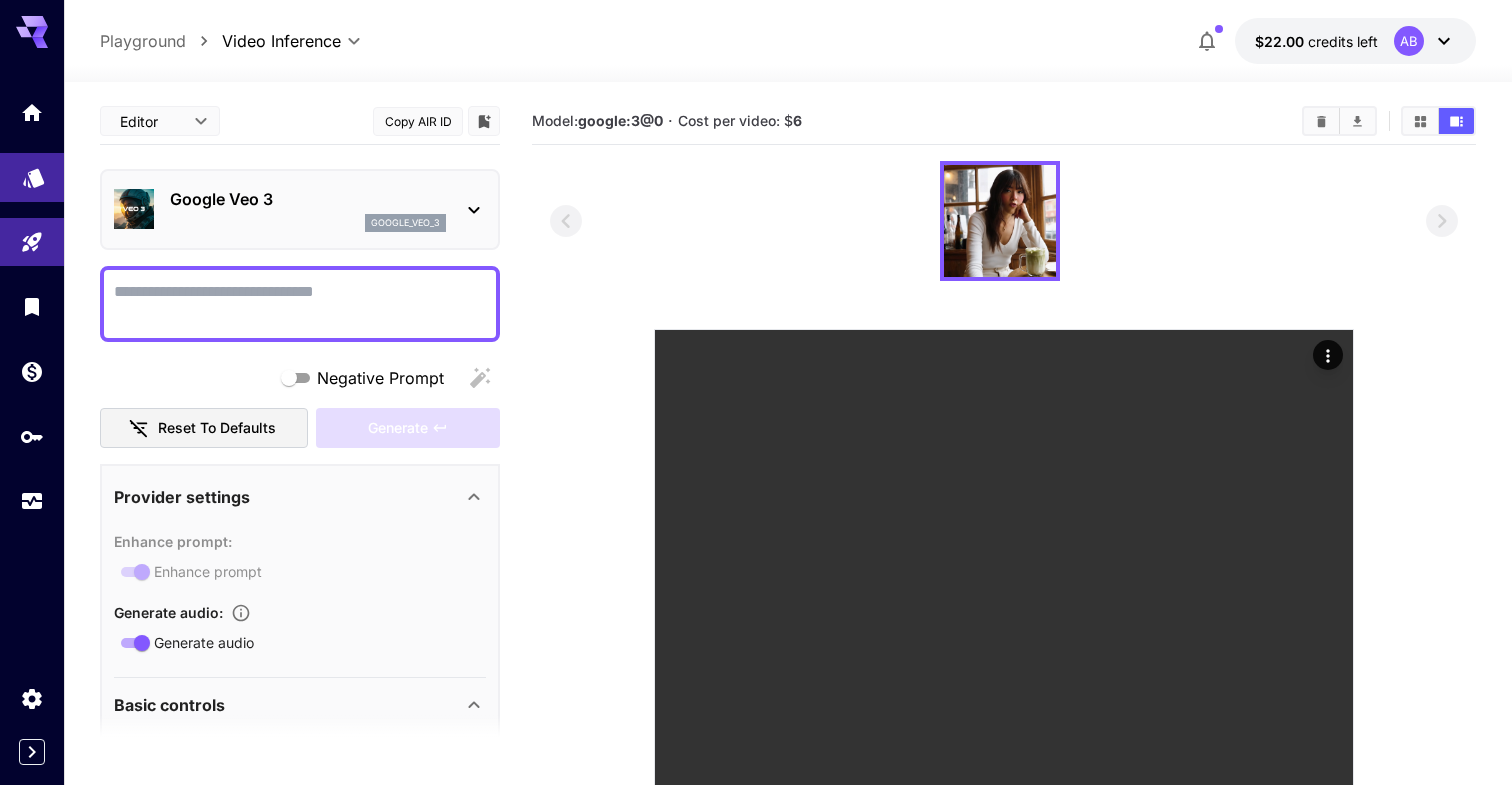 click 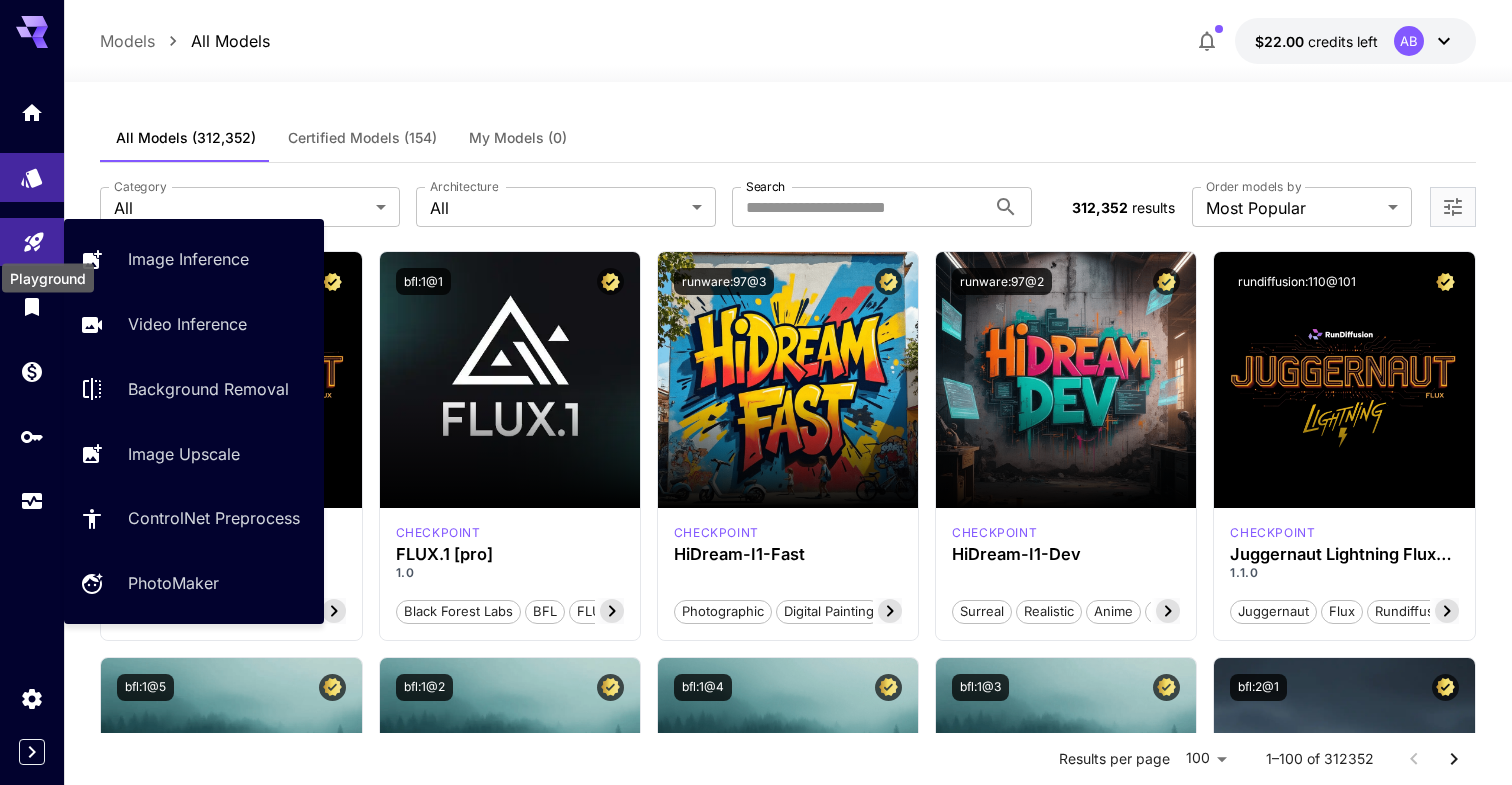click 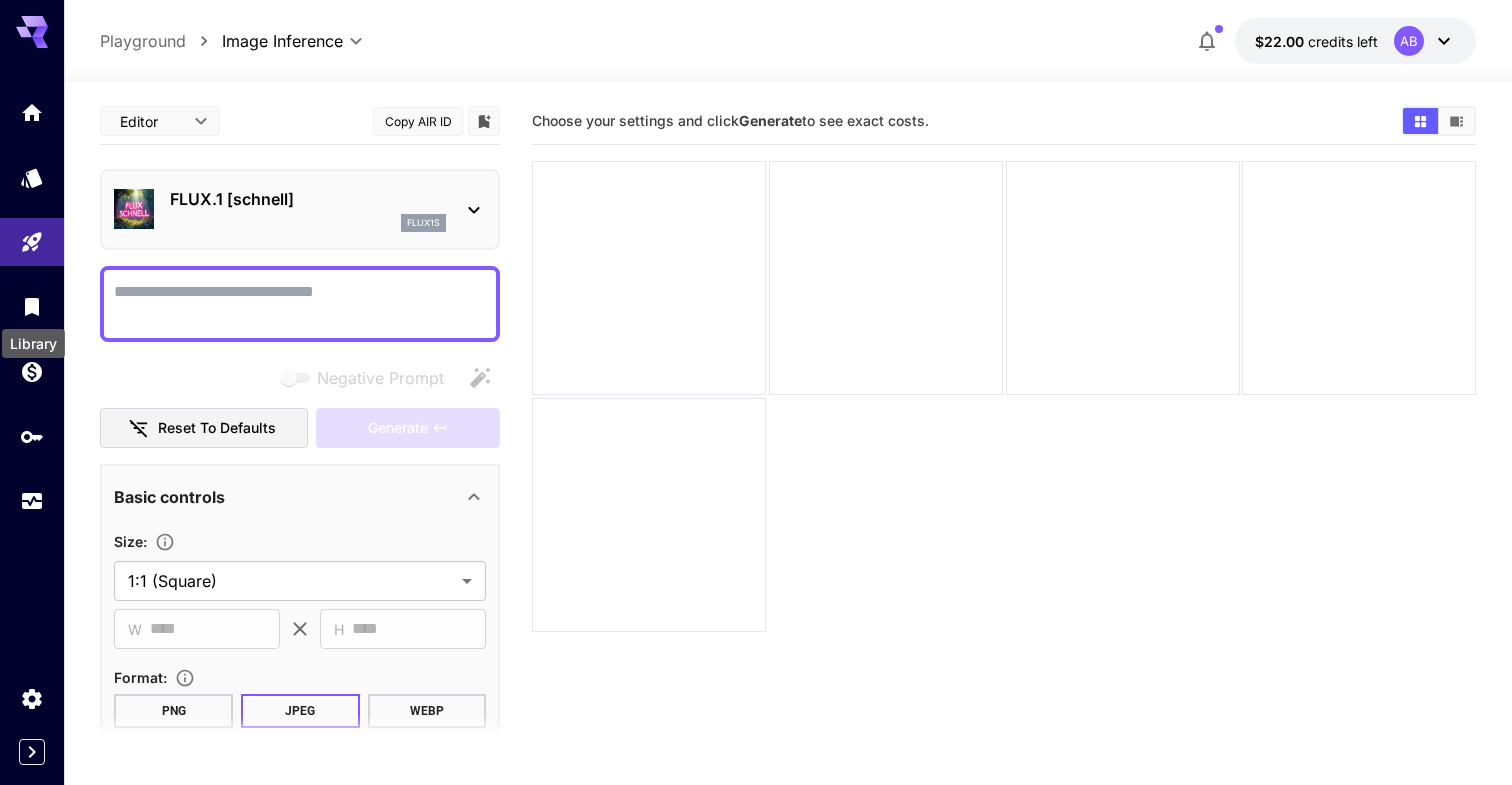 click on "Library" at bounding box center (33, 337) 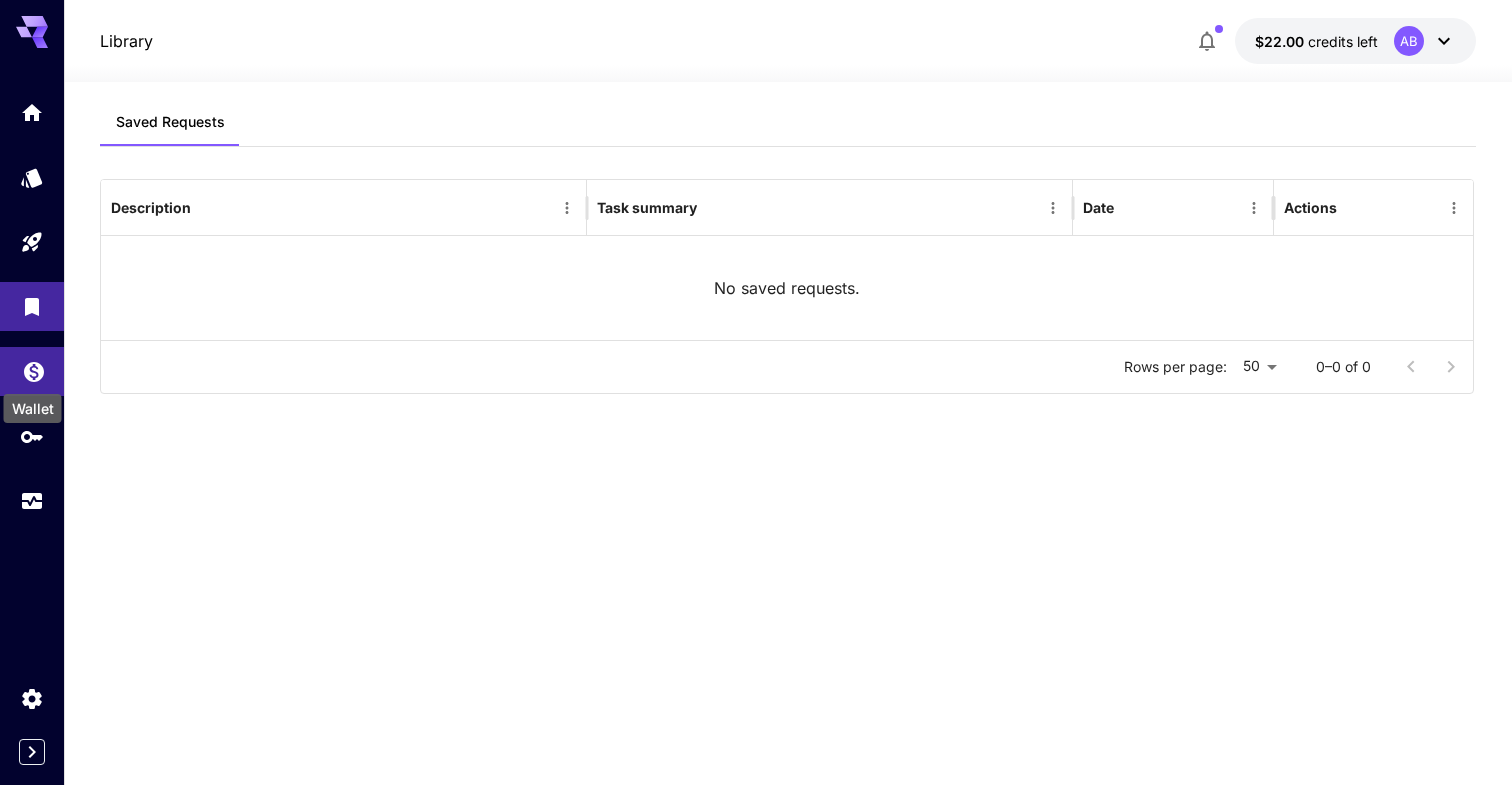click on "Wallet" at bounding box center [33, 408] 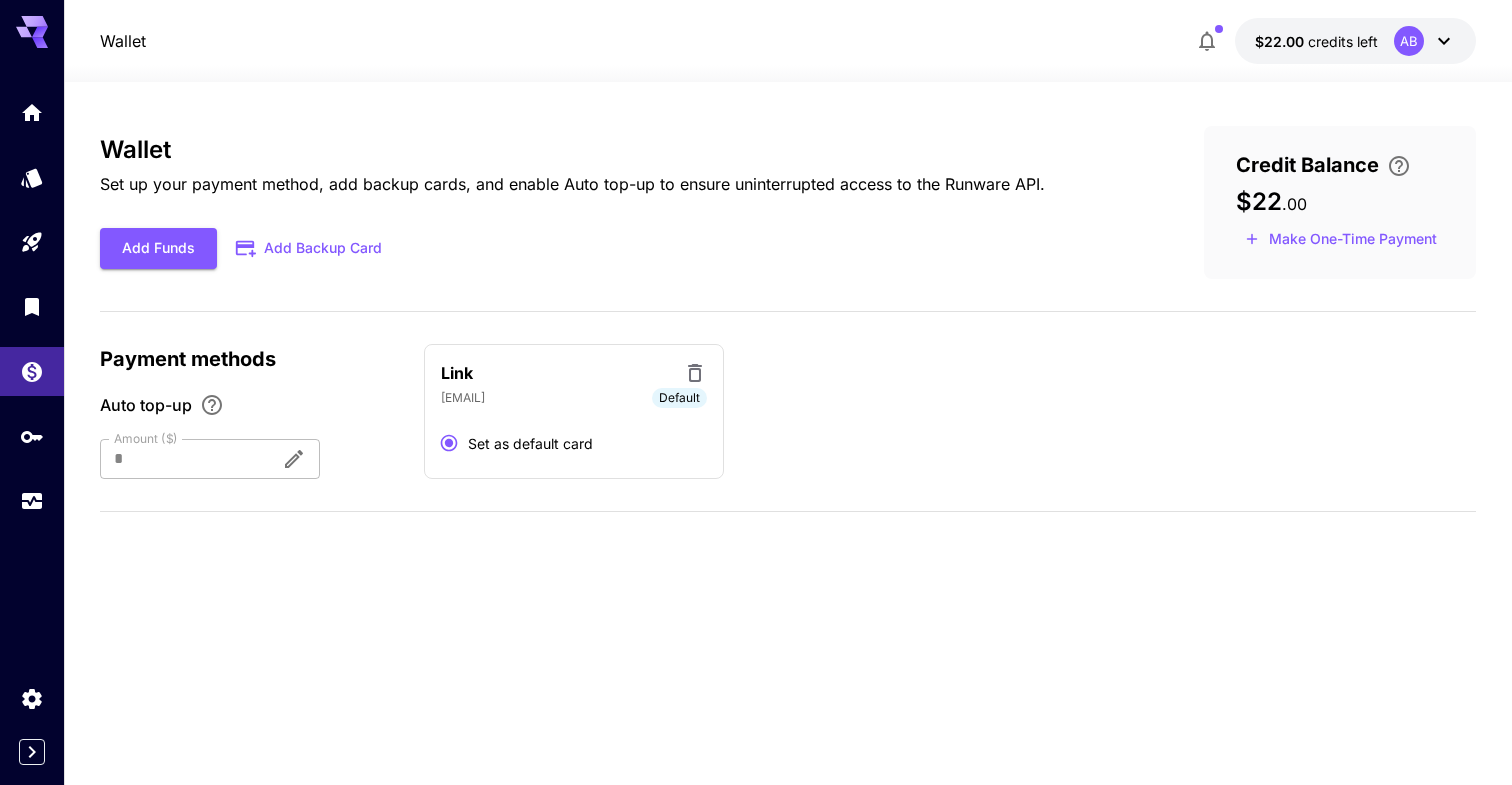 click at bounding box center (32, 306) 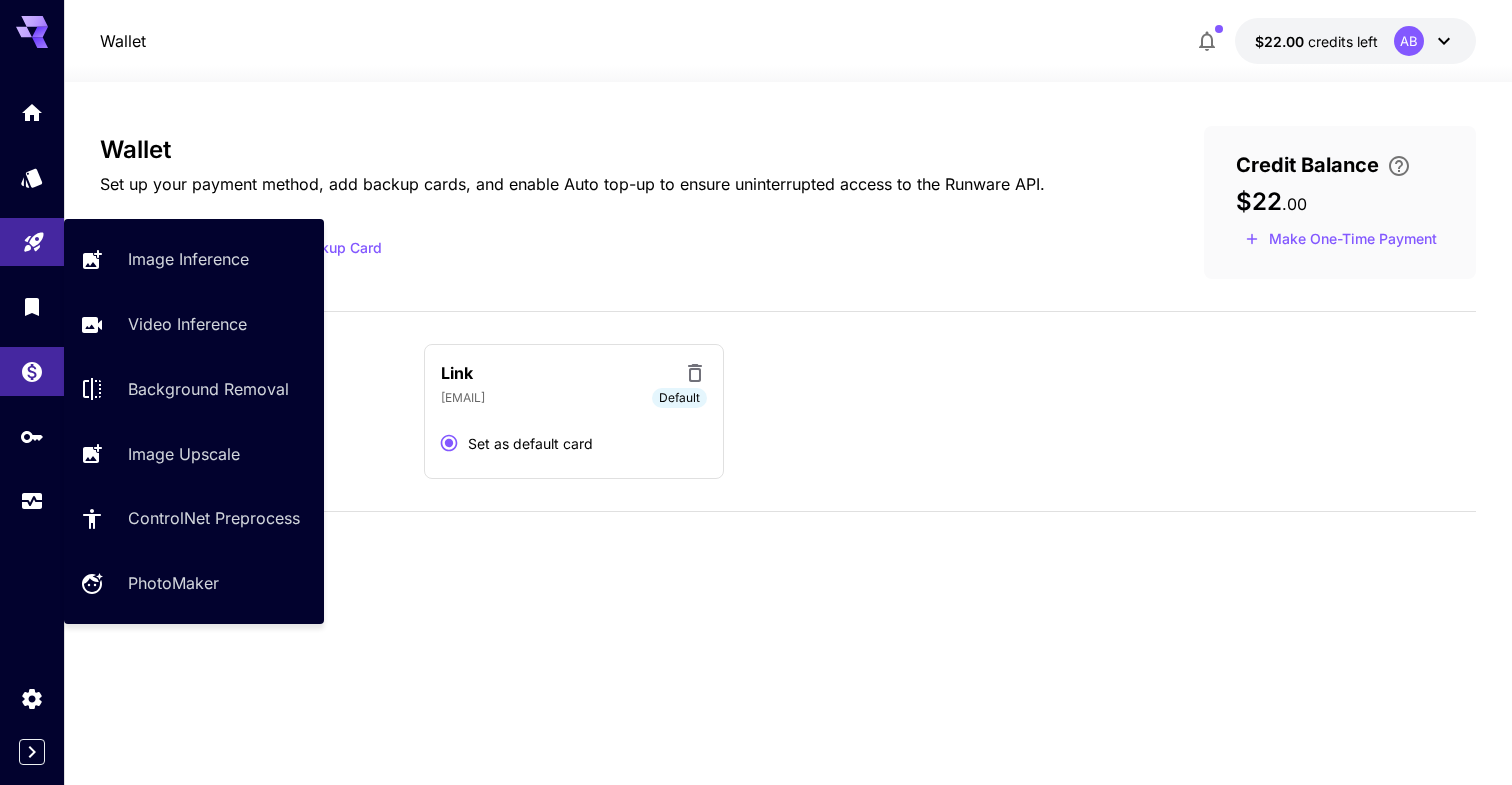 click 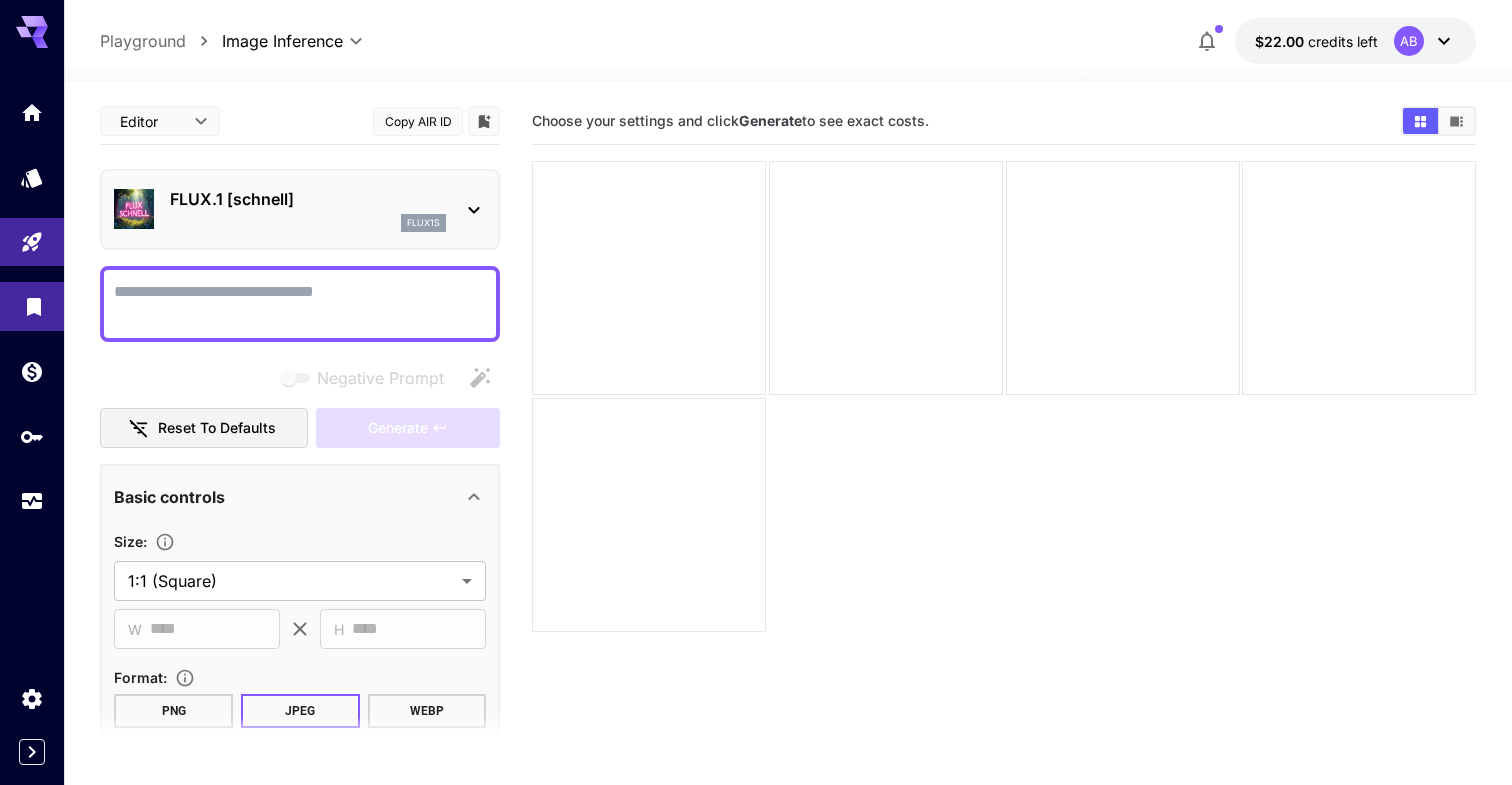 click 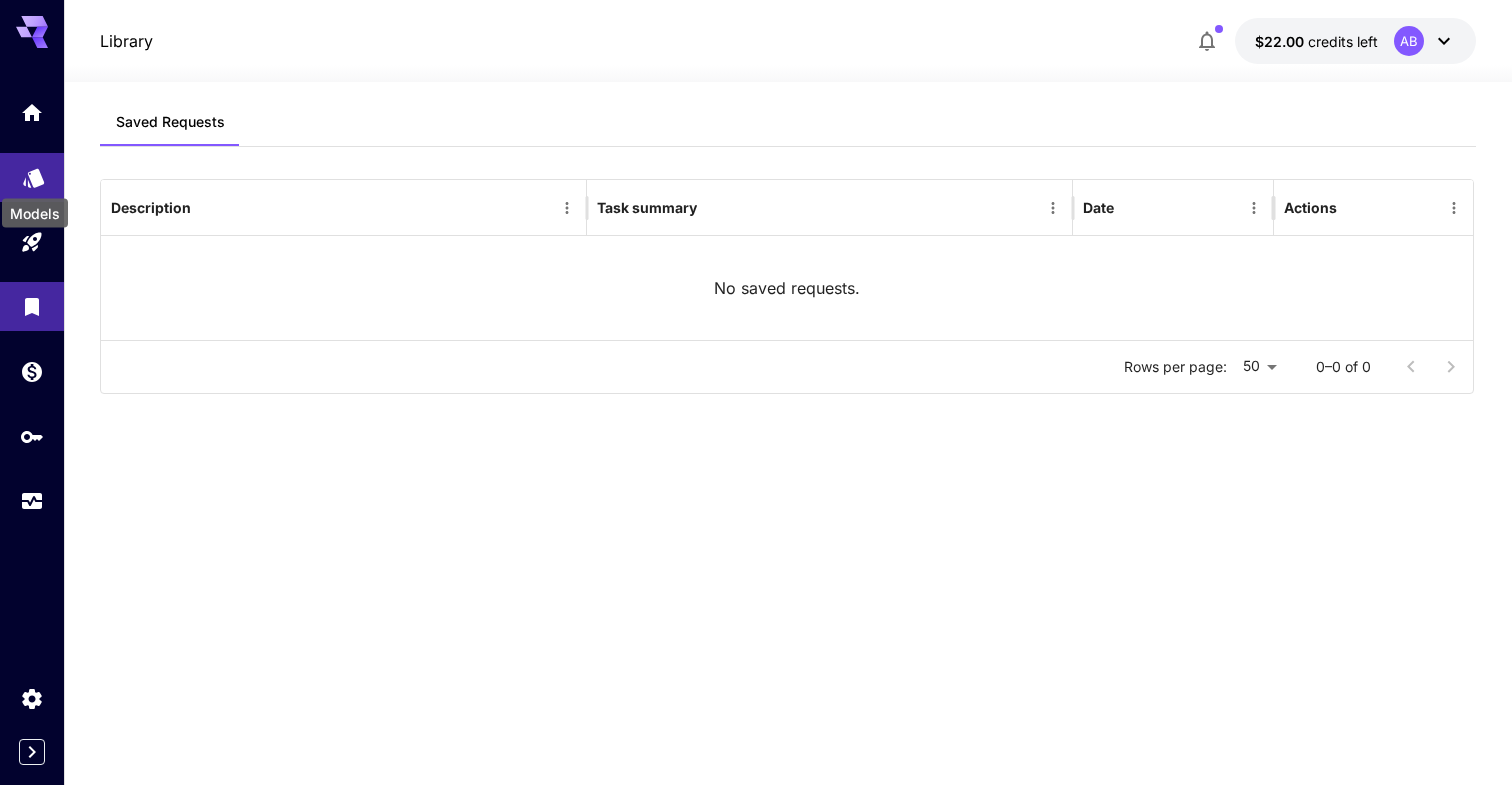 click 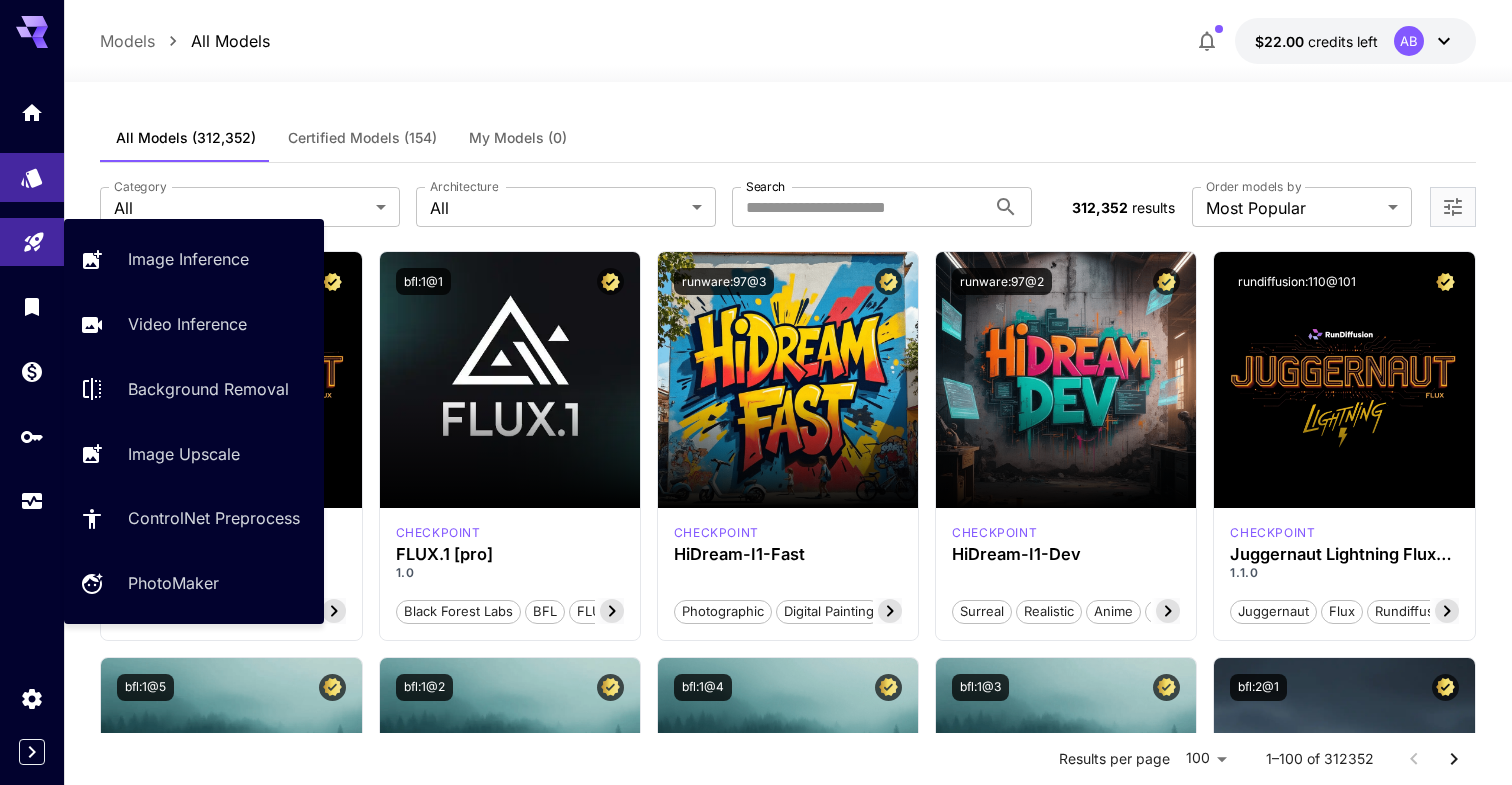 click at bounding box center (32, 242) 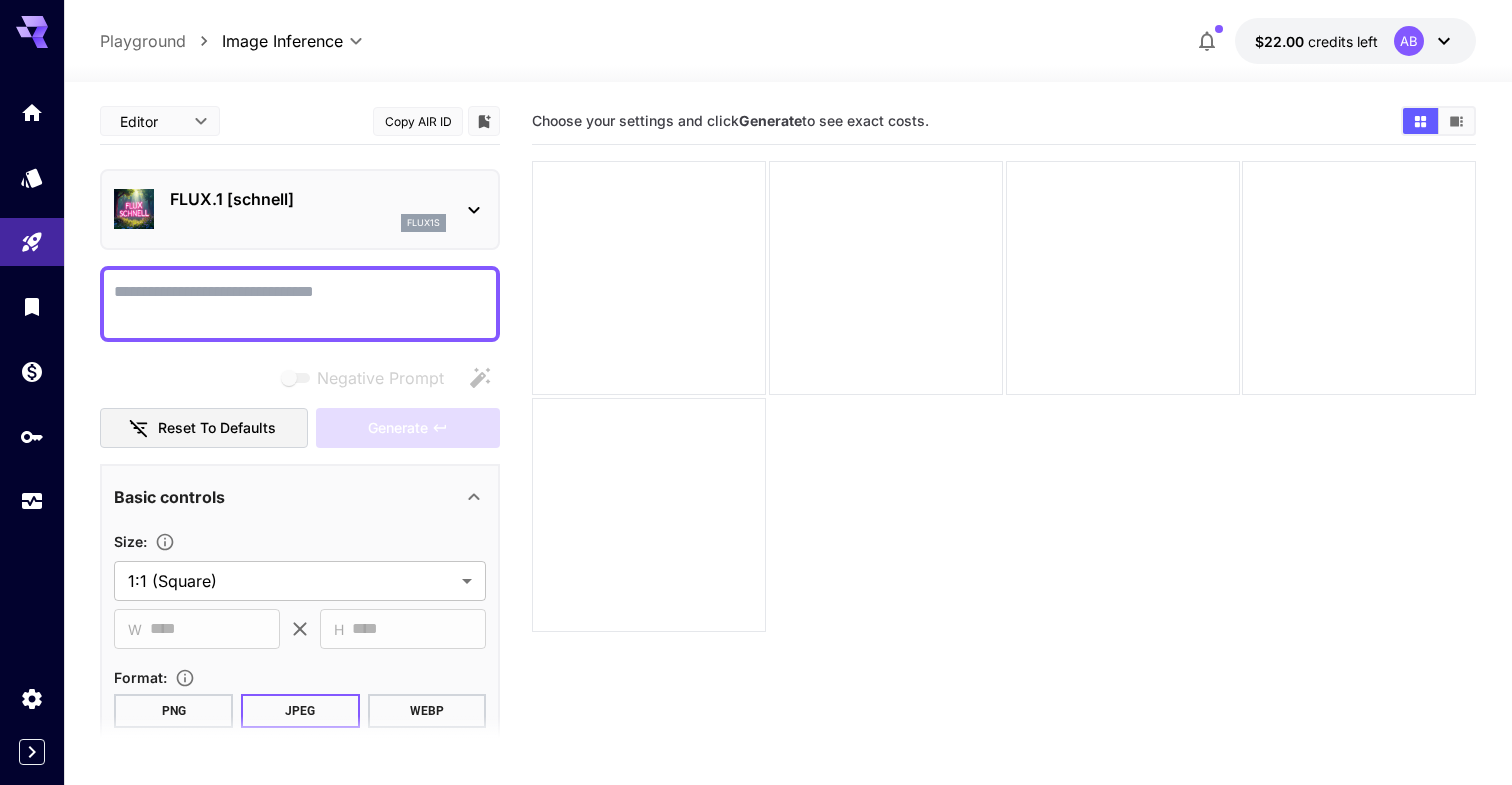 click on "**********" at bounding box center (788, 512) 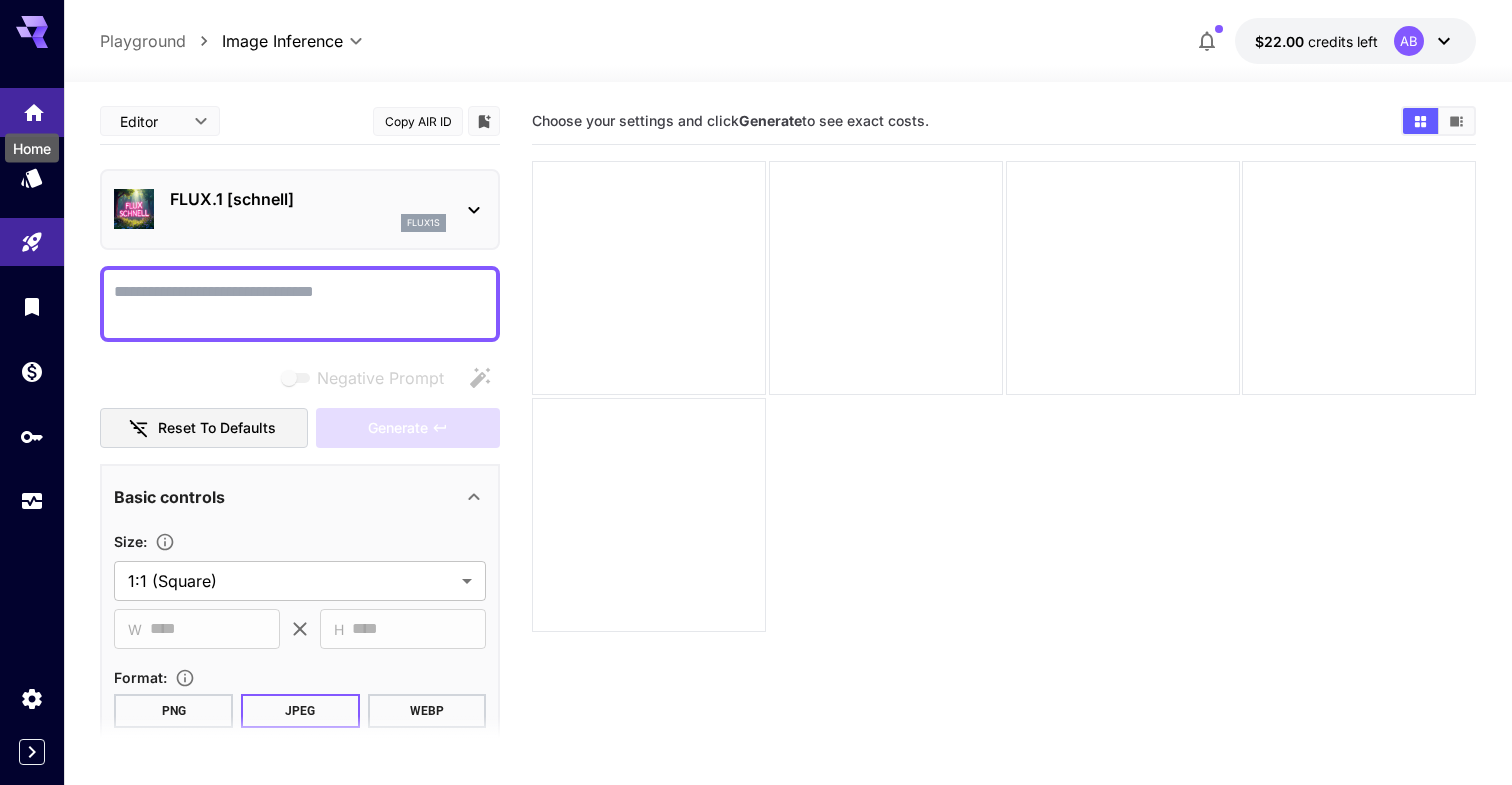 click 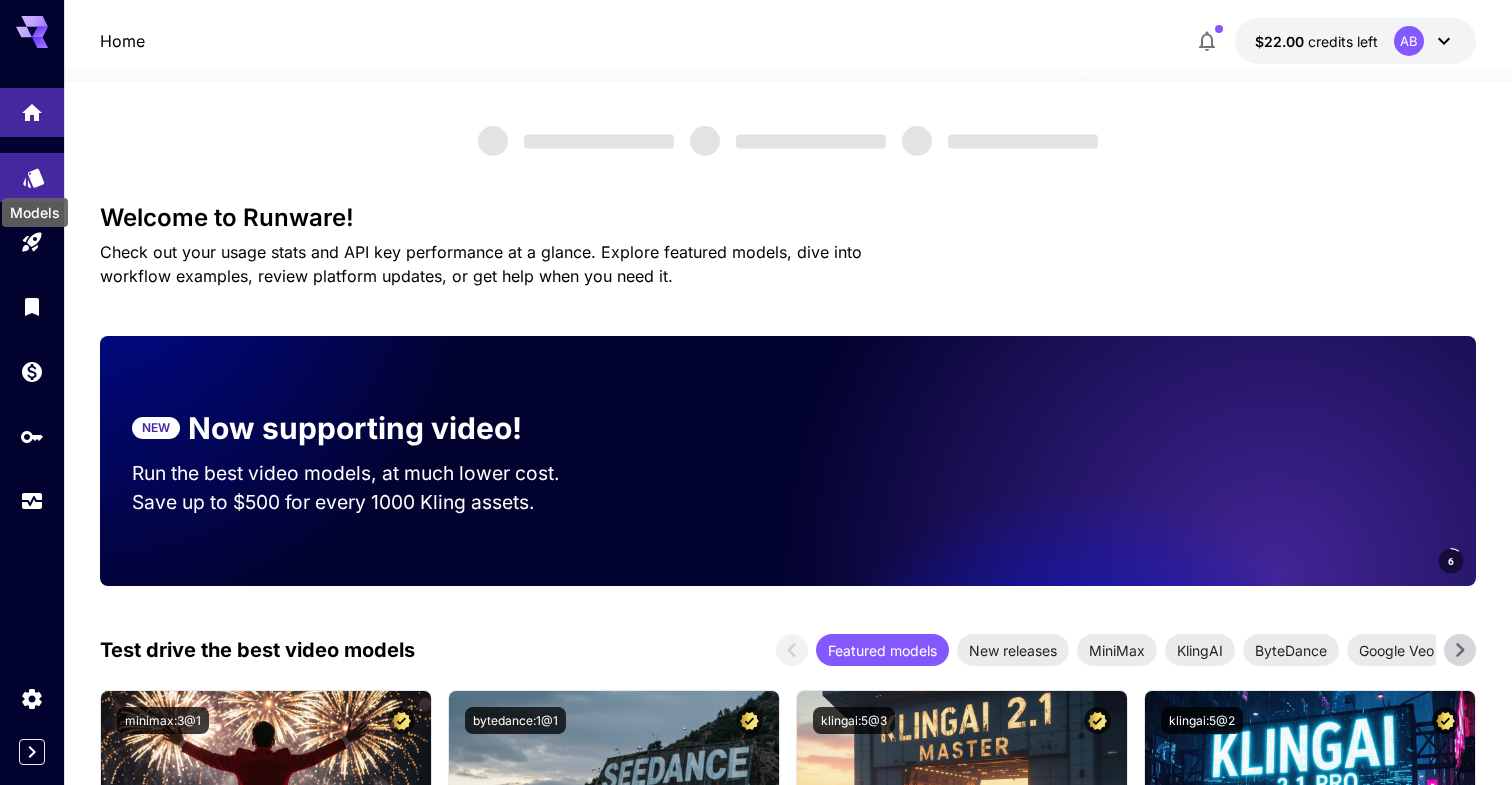 click on "Models" at bounding box center (35, 212) 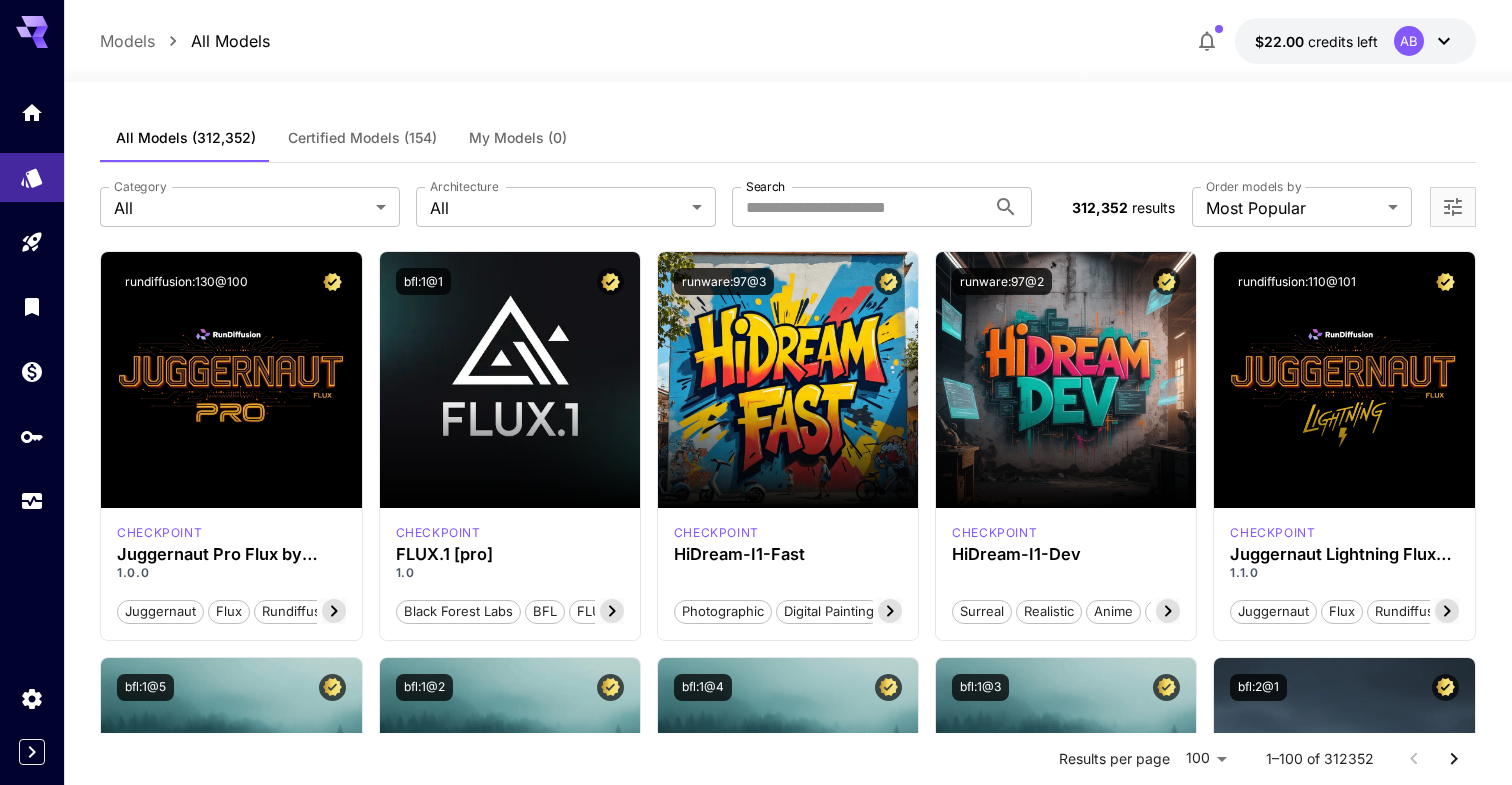 click at bounding box center (32, 291) 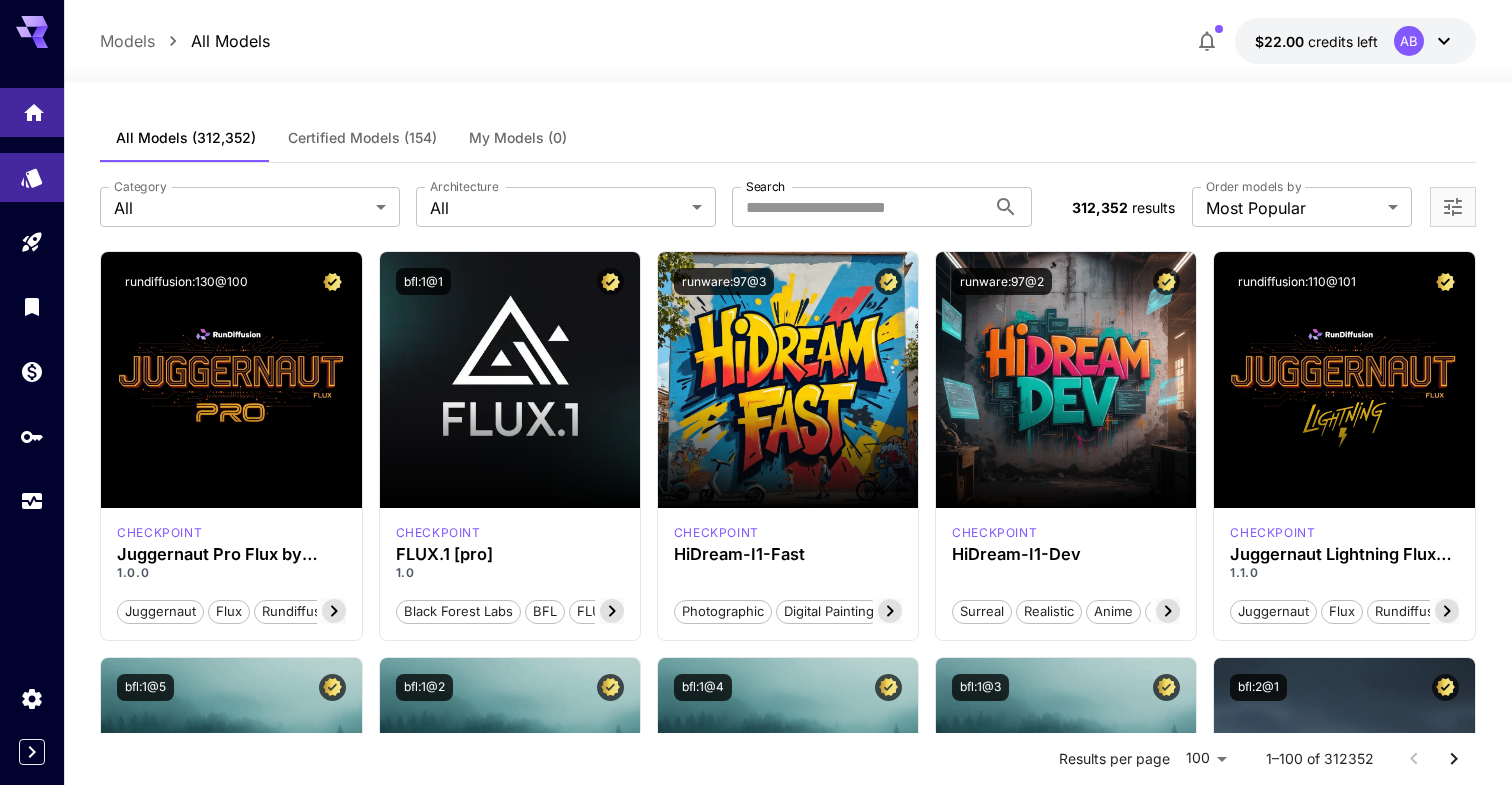 click at bounding box center (32, 112) 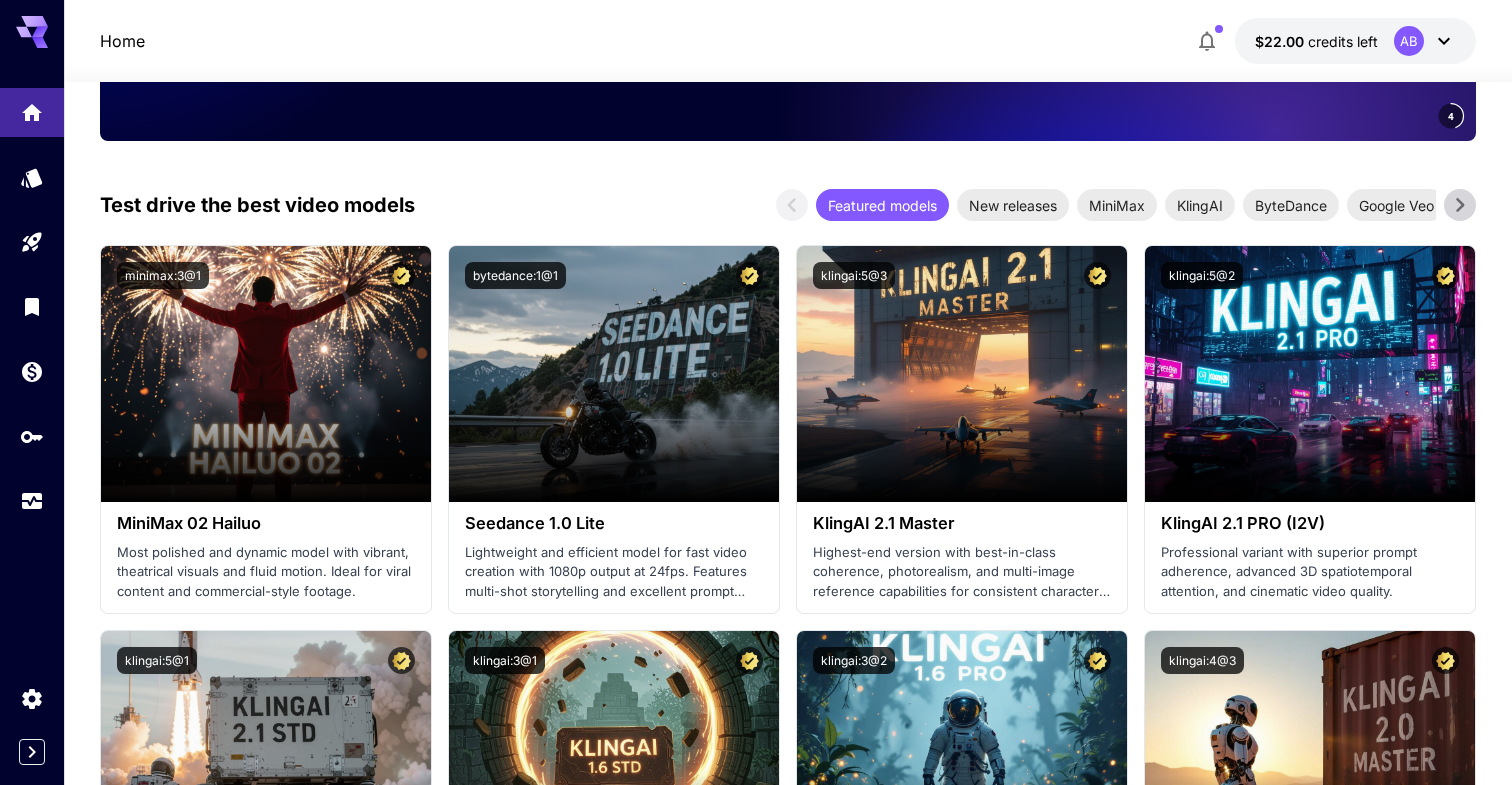 scroll, scrollTop: 332, scrollLeft: 0, axis: vertical 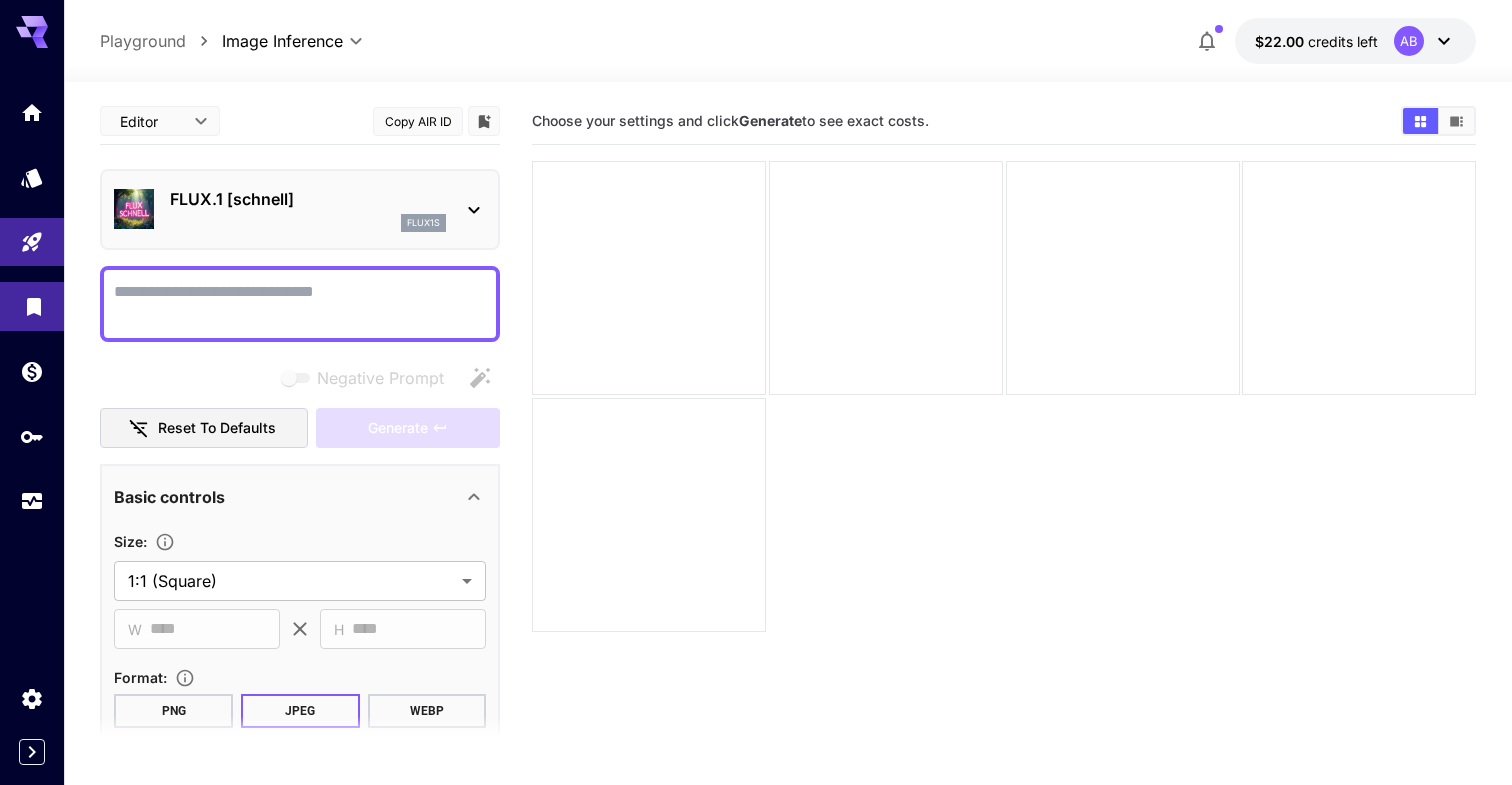 click at bounding box center [32, 306] 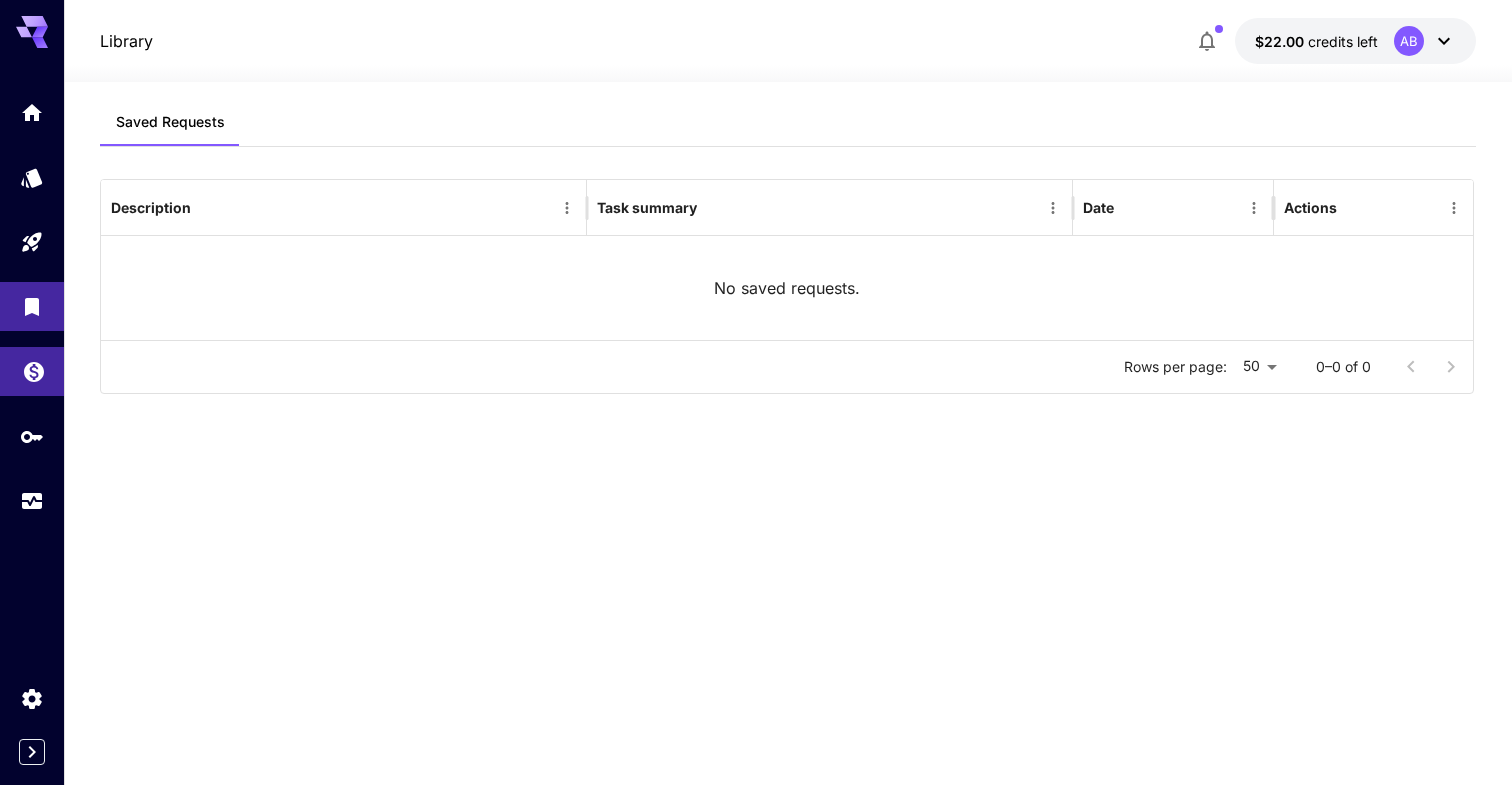 click at bounding box center [32, 371] 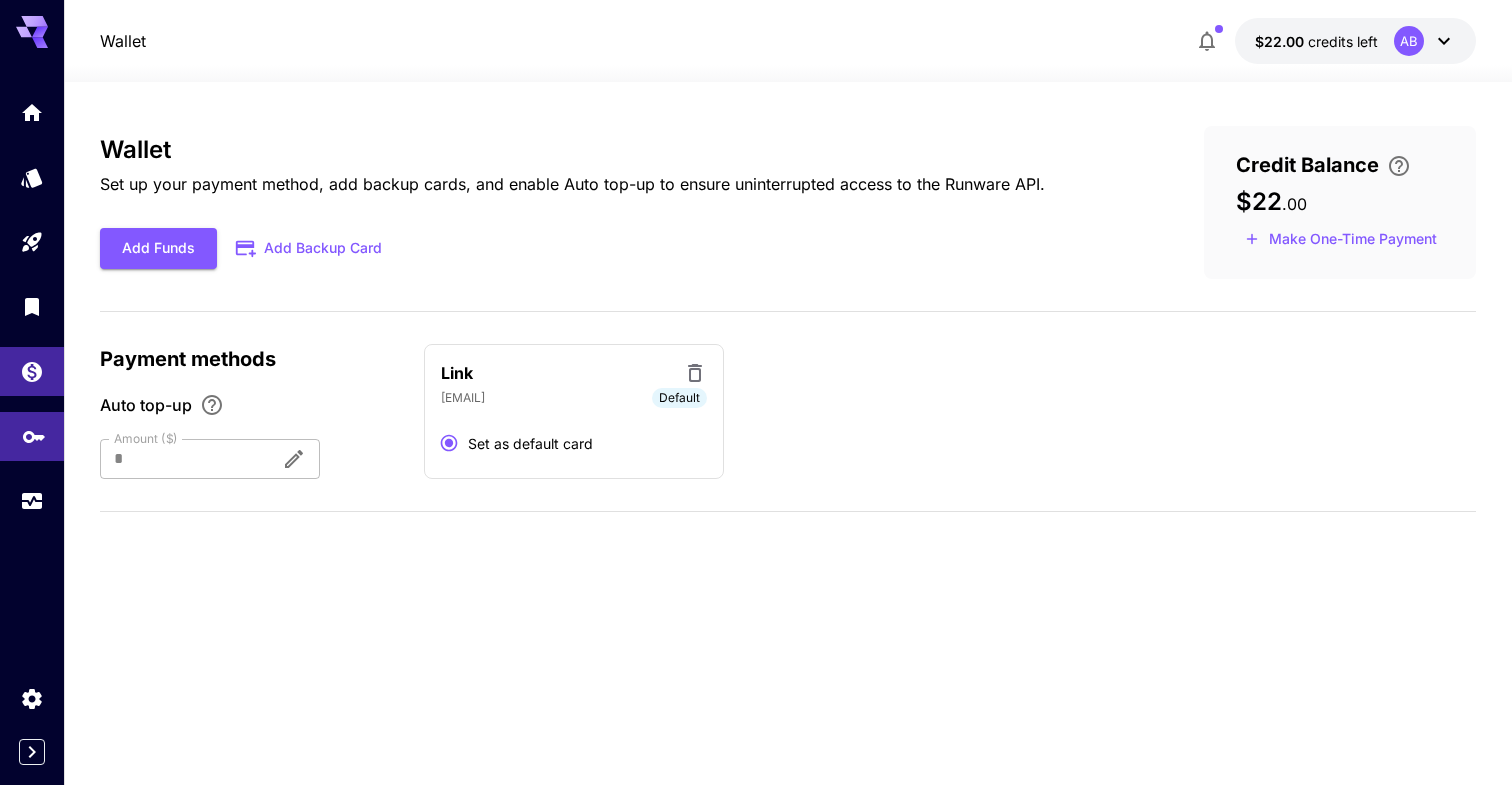 click 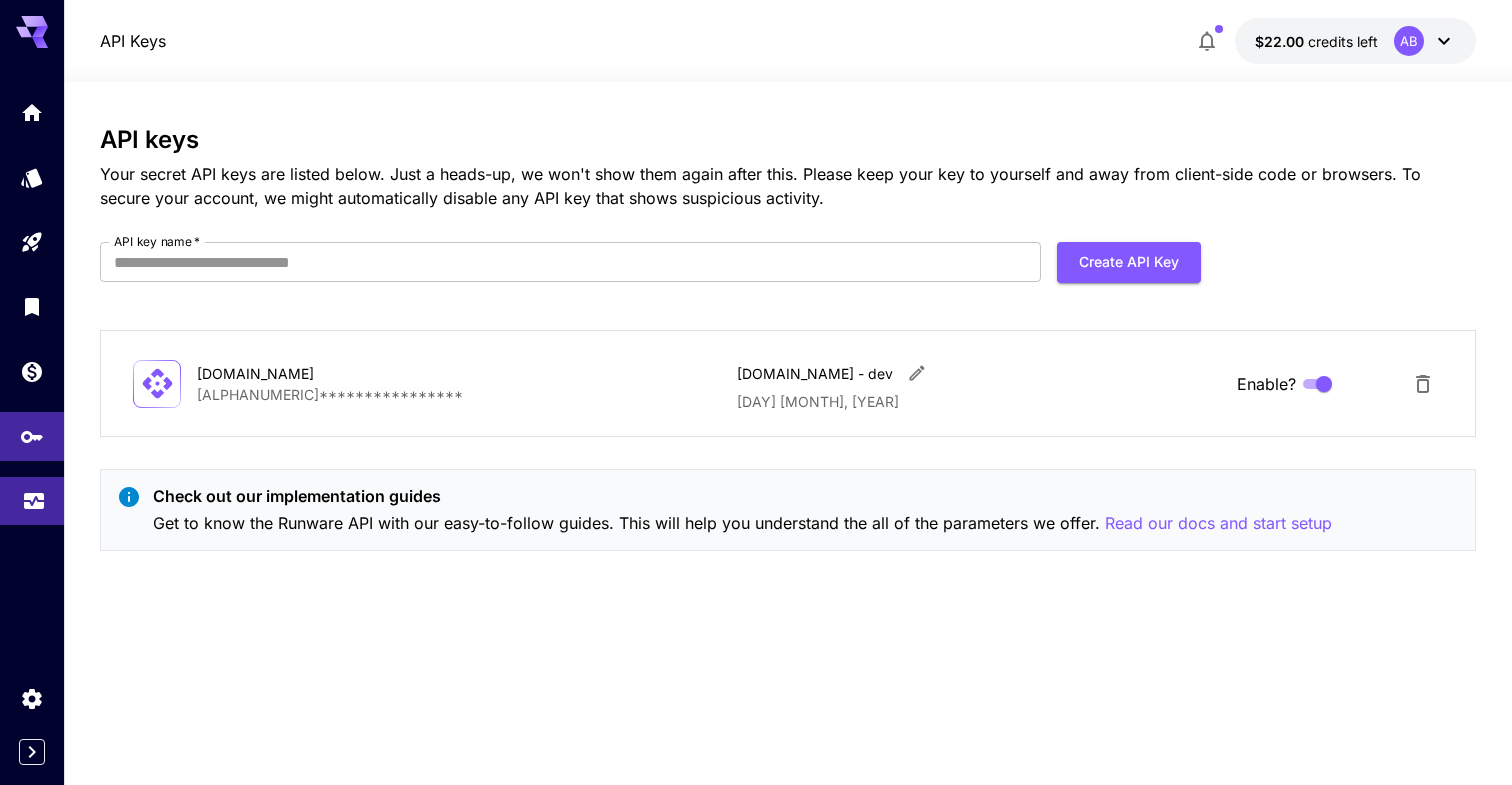 click at bounding box center (32, 501) 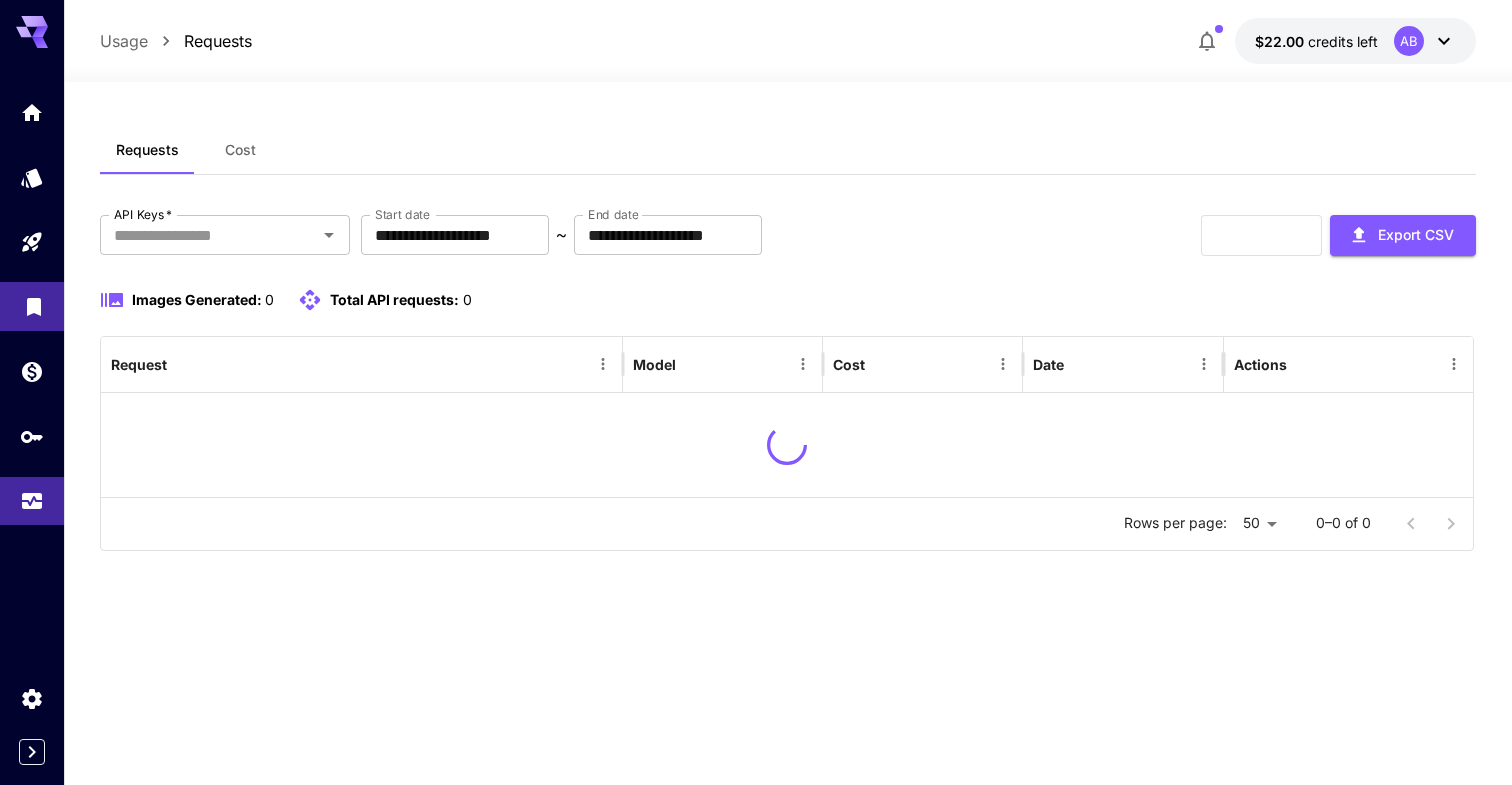 click at bounding box center [32, 306] 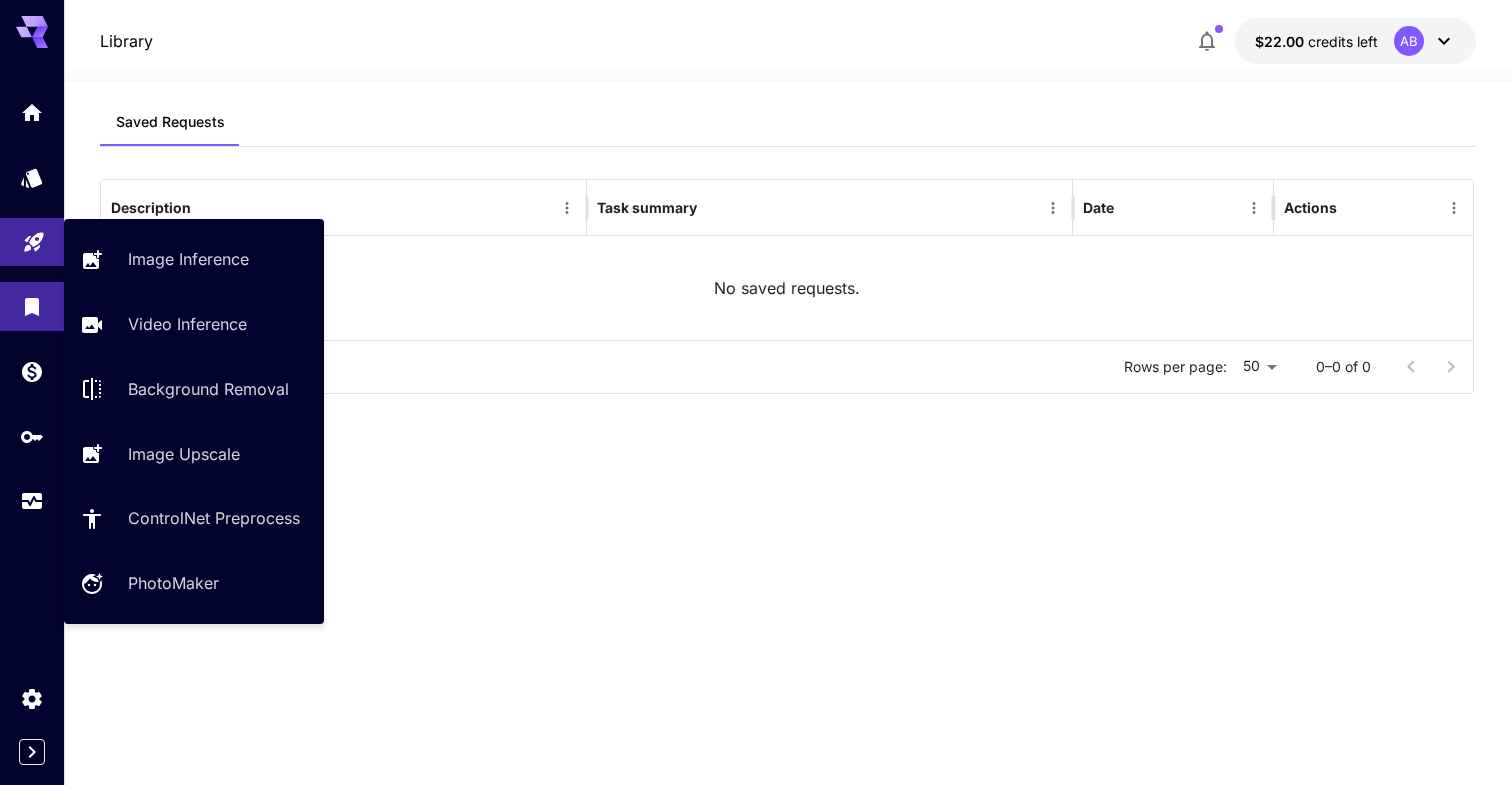 click at bounding box center (32, 242) 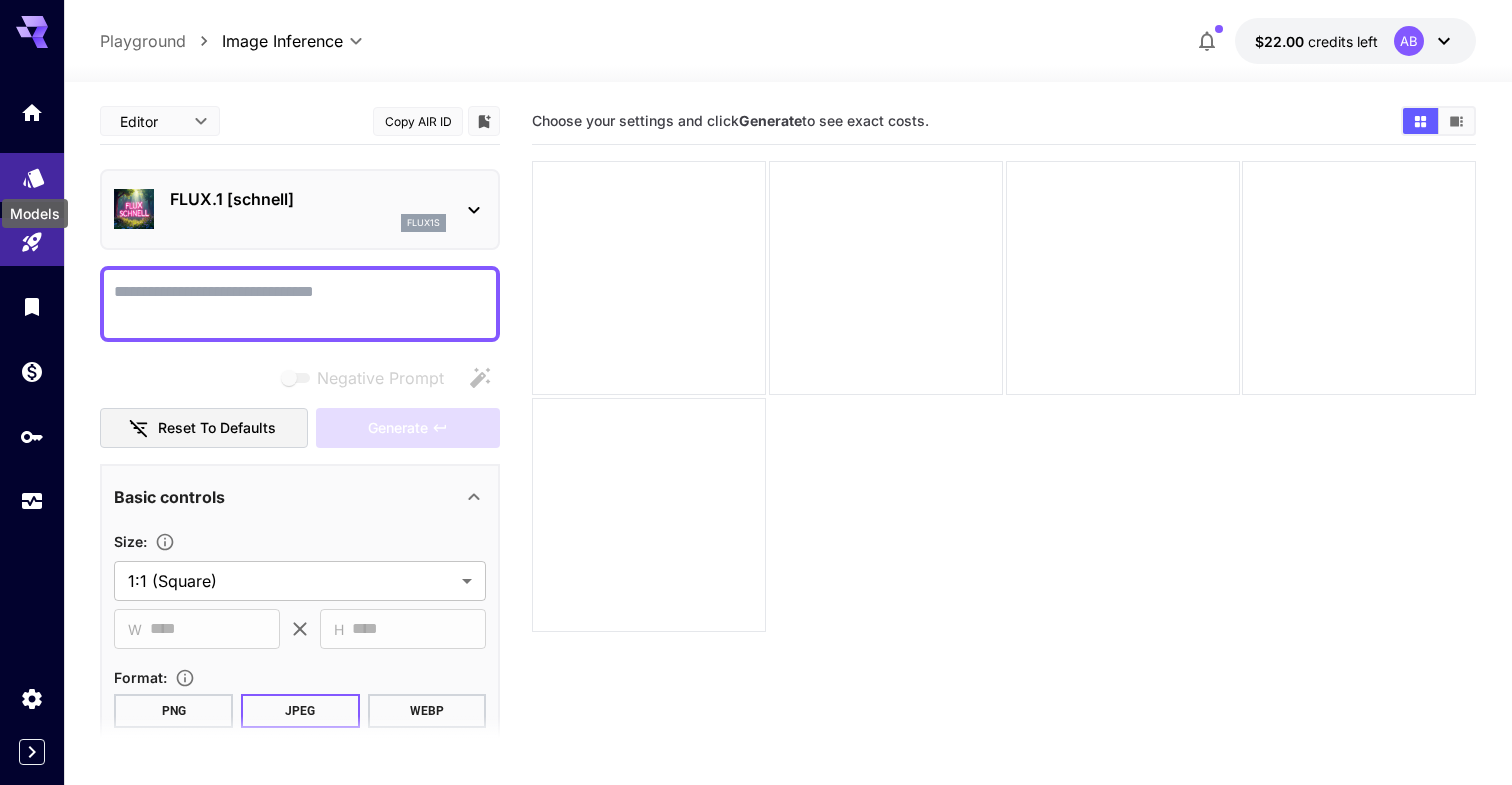 click at bounding box center (32, 177) 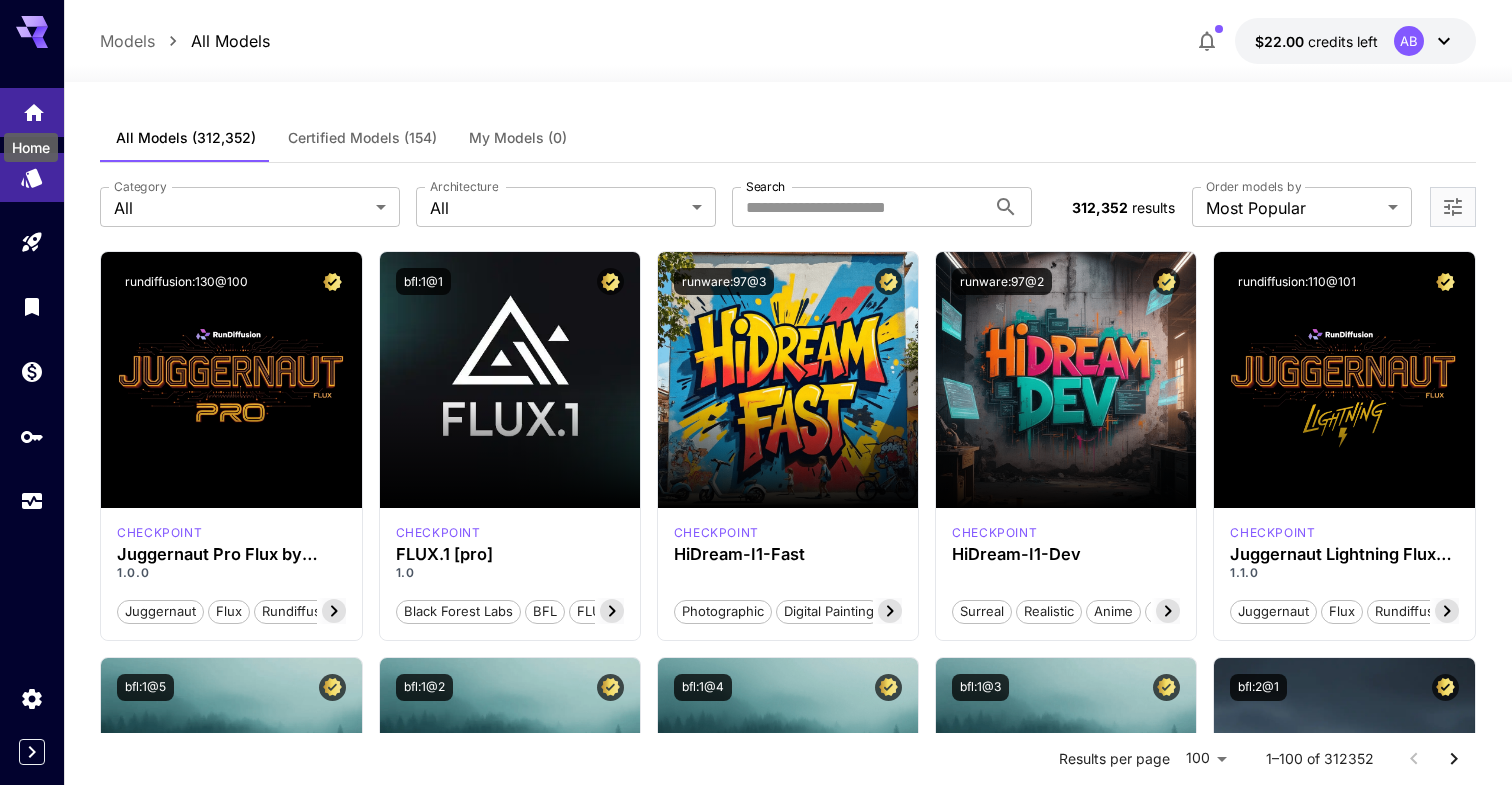 click 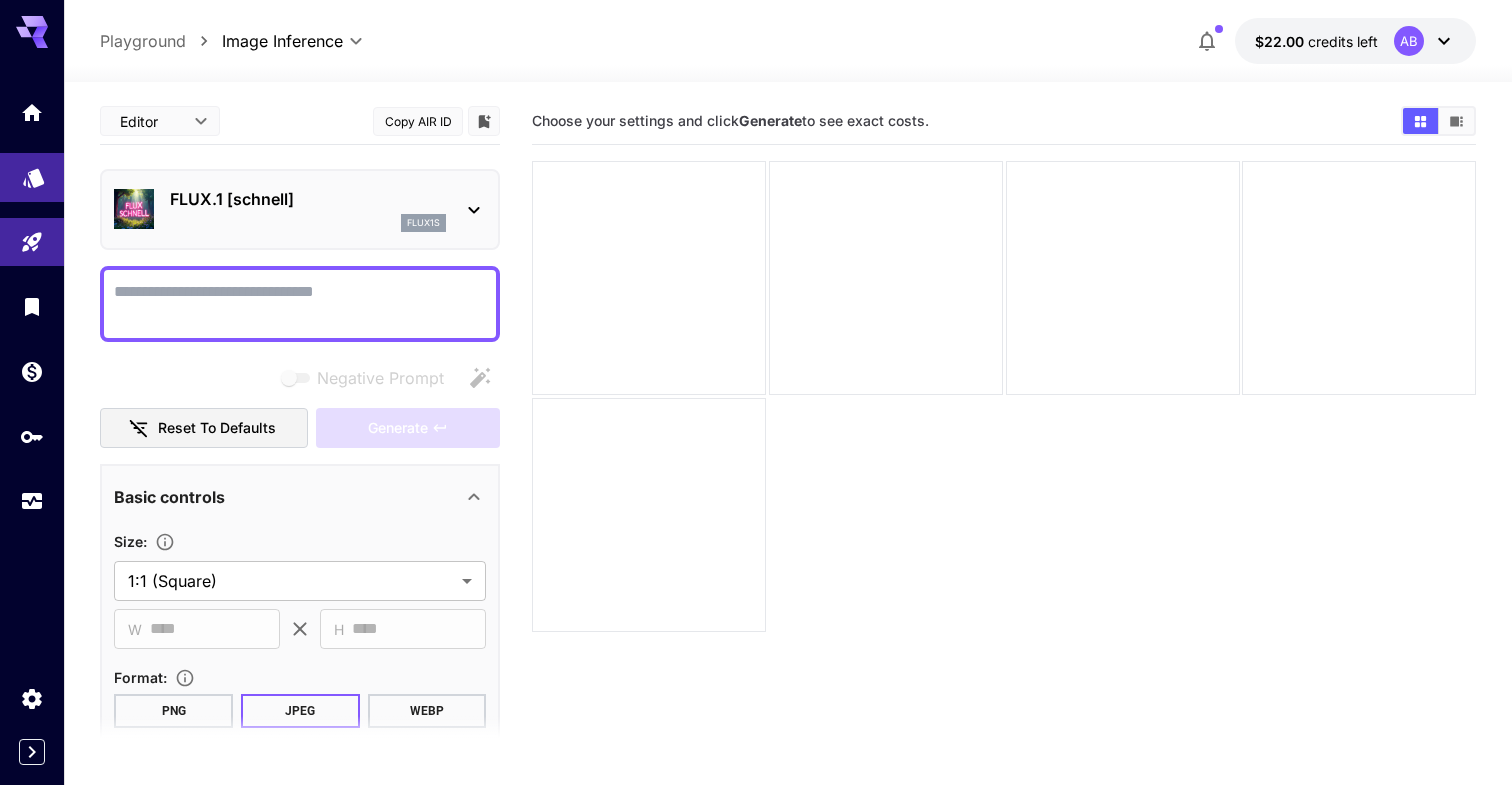 click 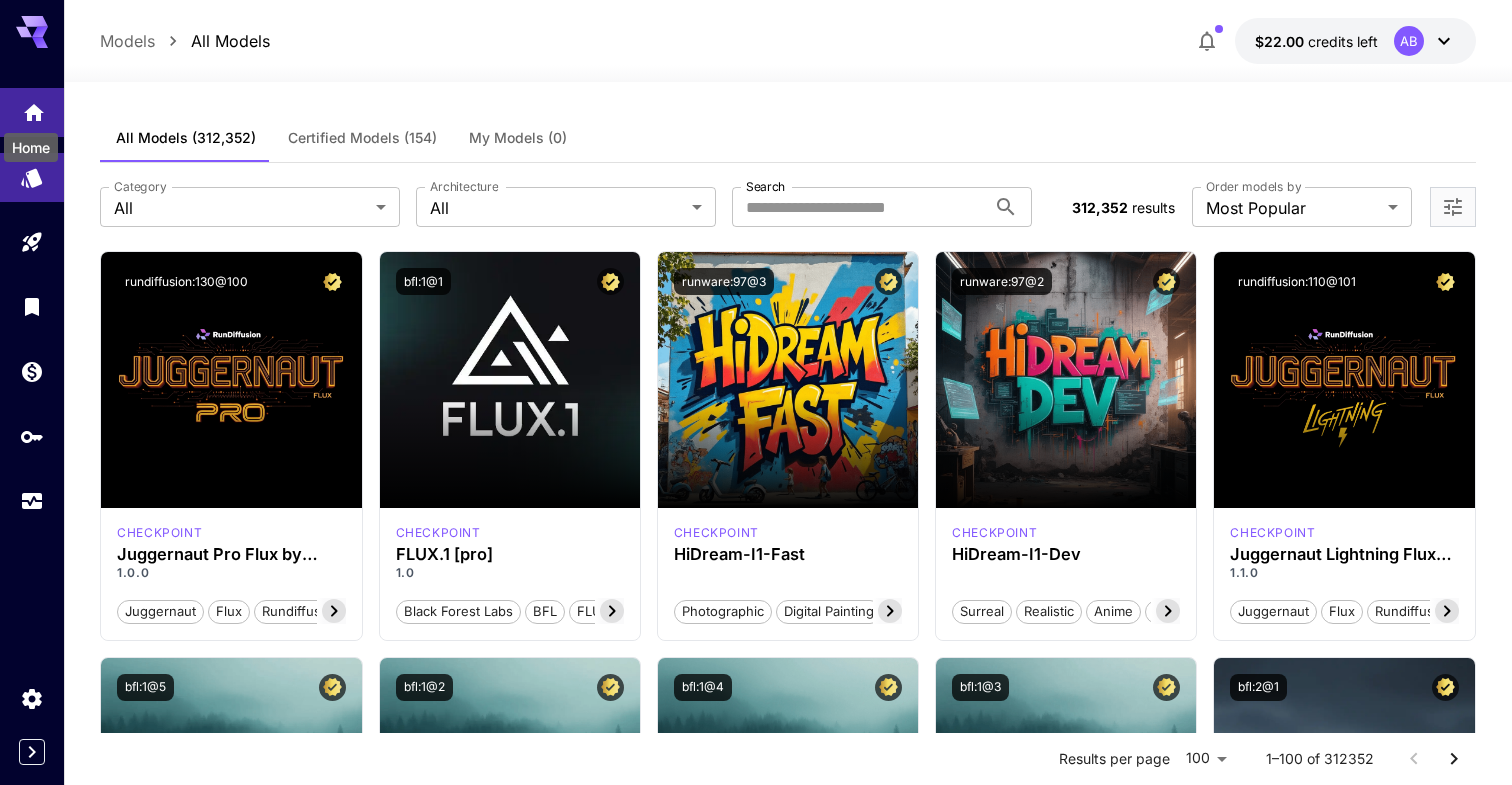 click 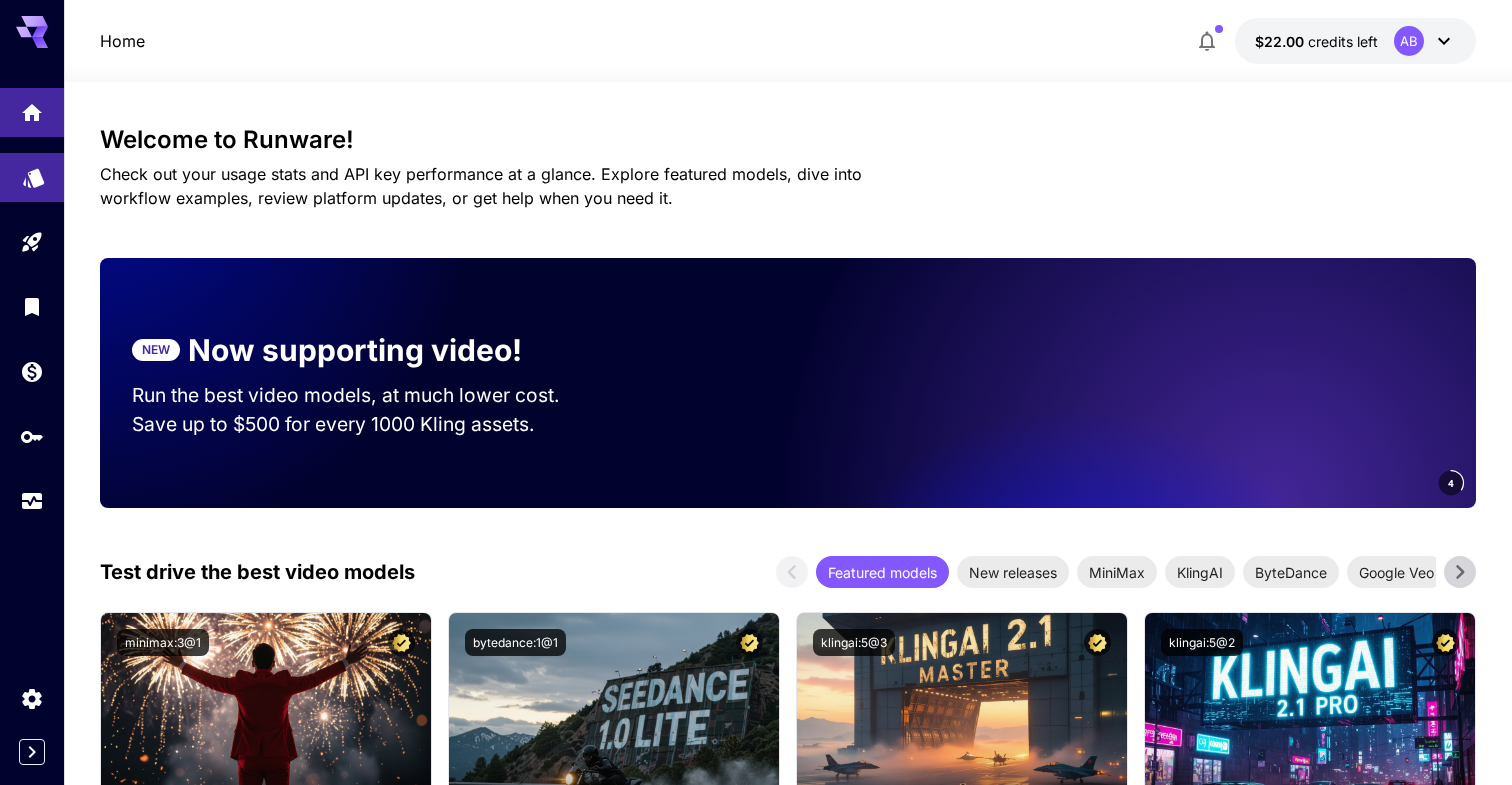 click at bounding box center [32, 177] 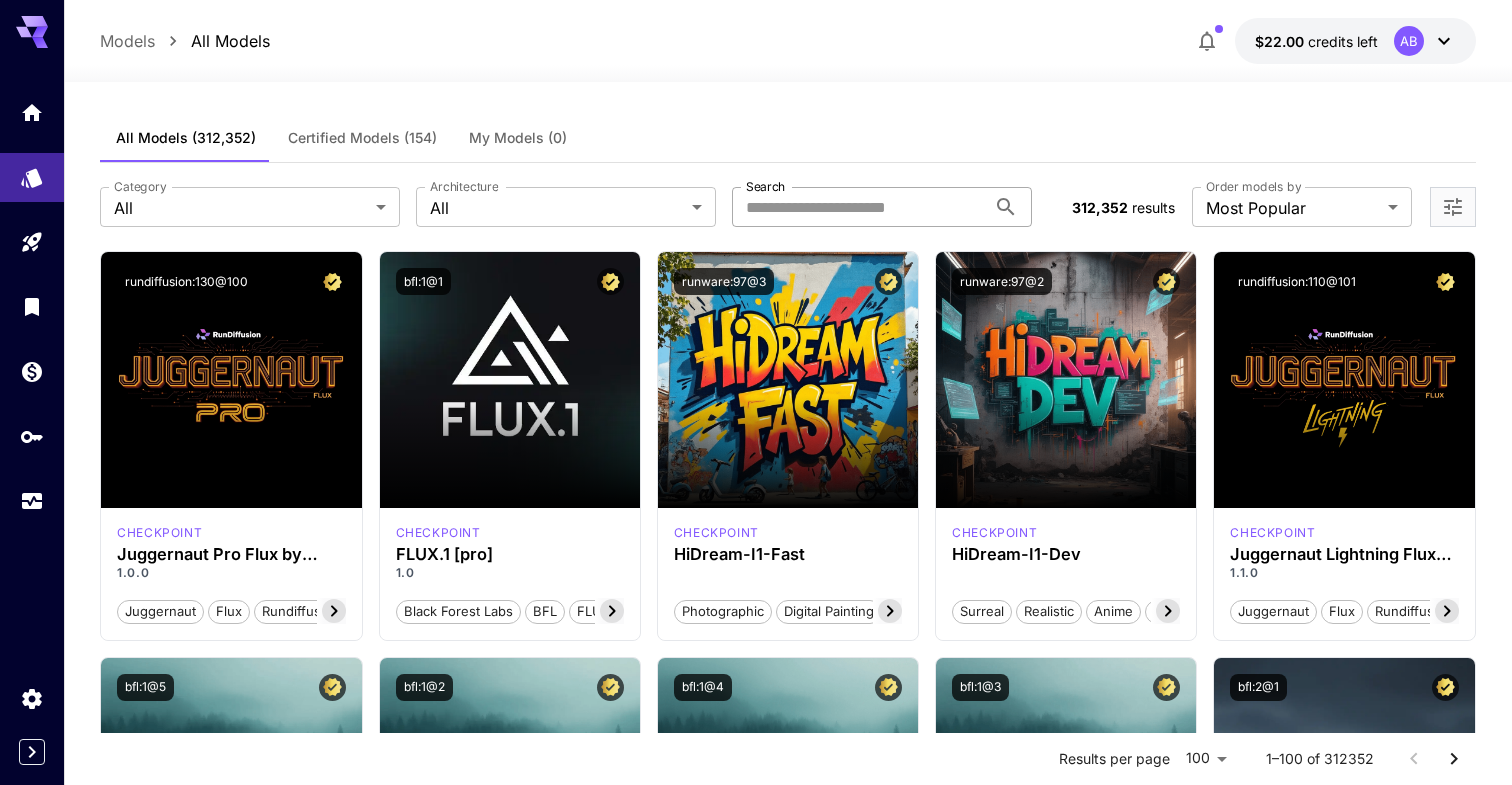click on "Search" at bounding box center [859, 207] 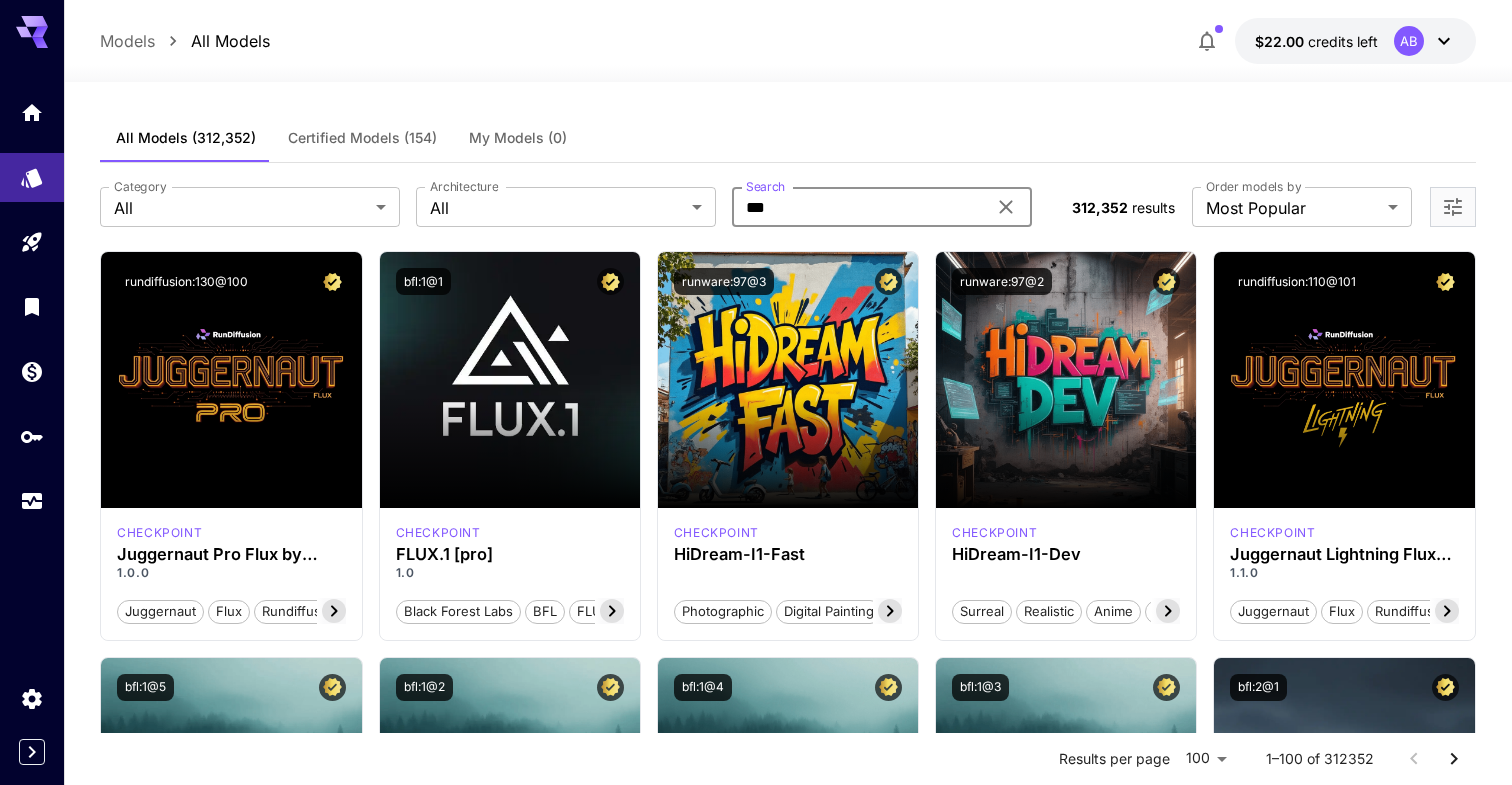 type on "***" 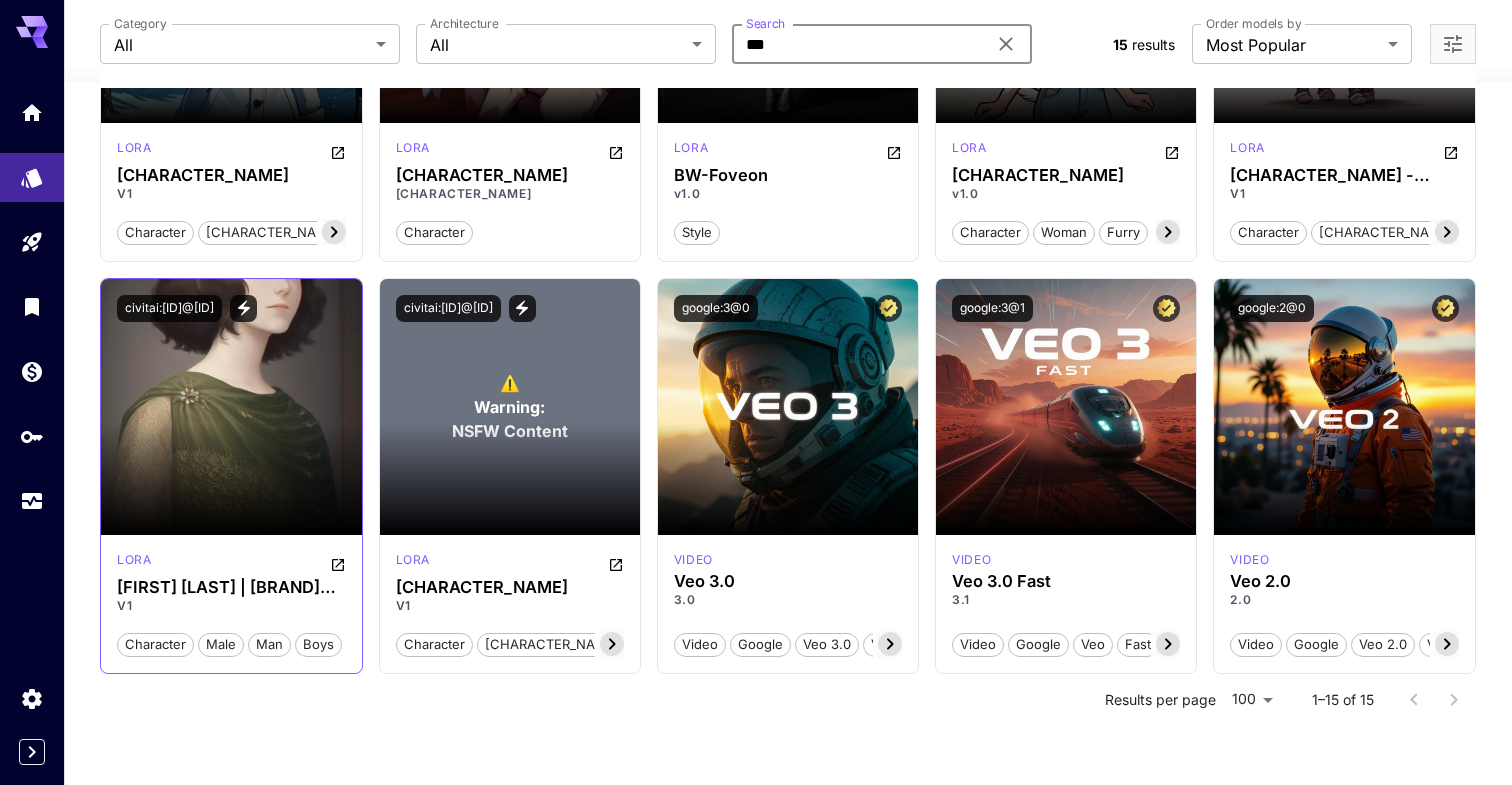 scroll, scrollTop: 824, scrollLeft: 0, axis: vertical 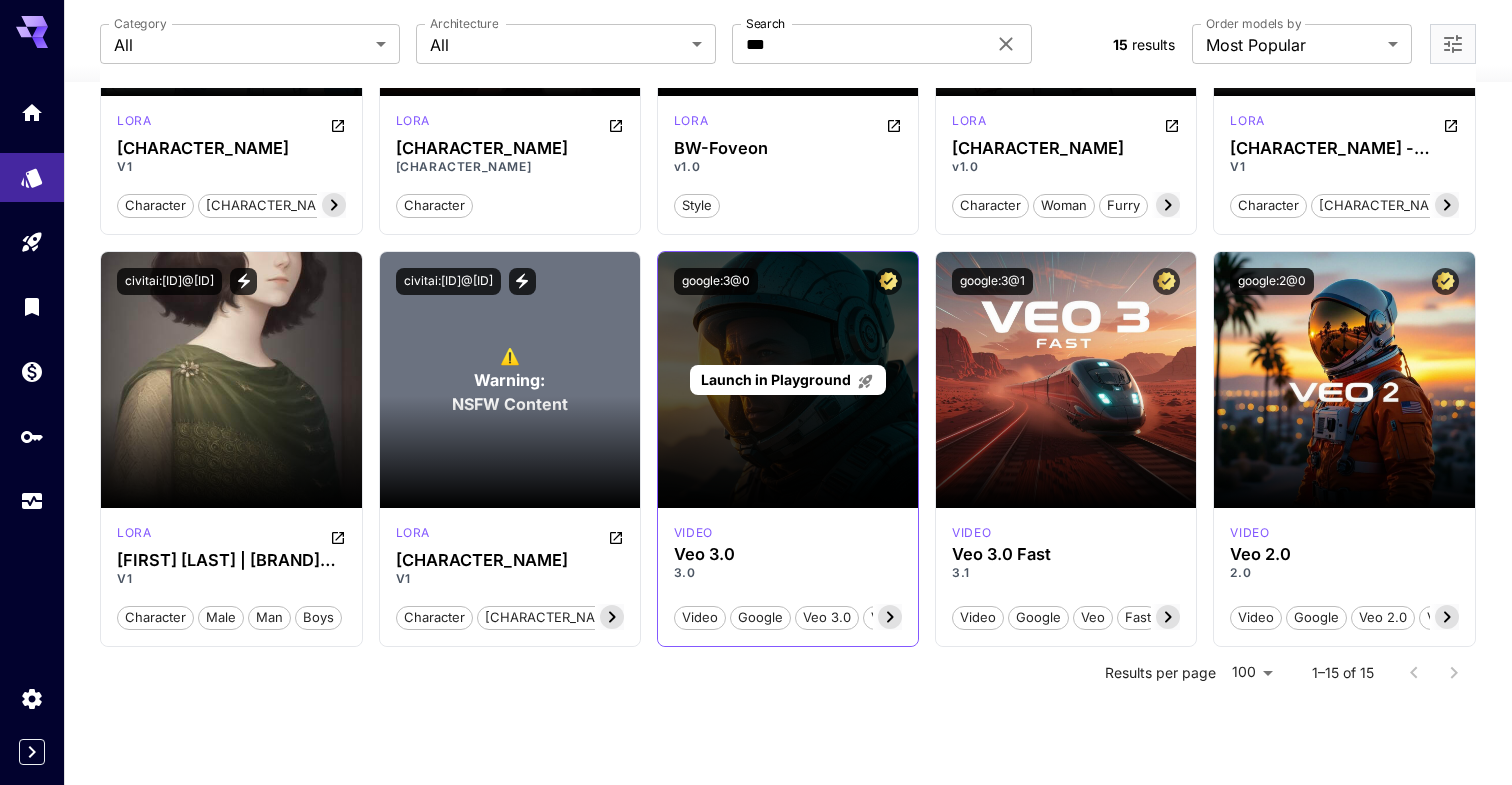 click on "Launch in Playground" at bounding box center (788, 380) 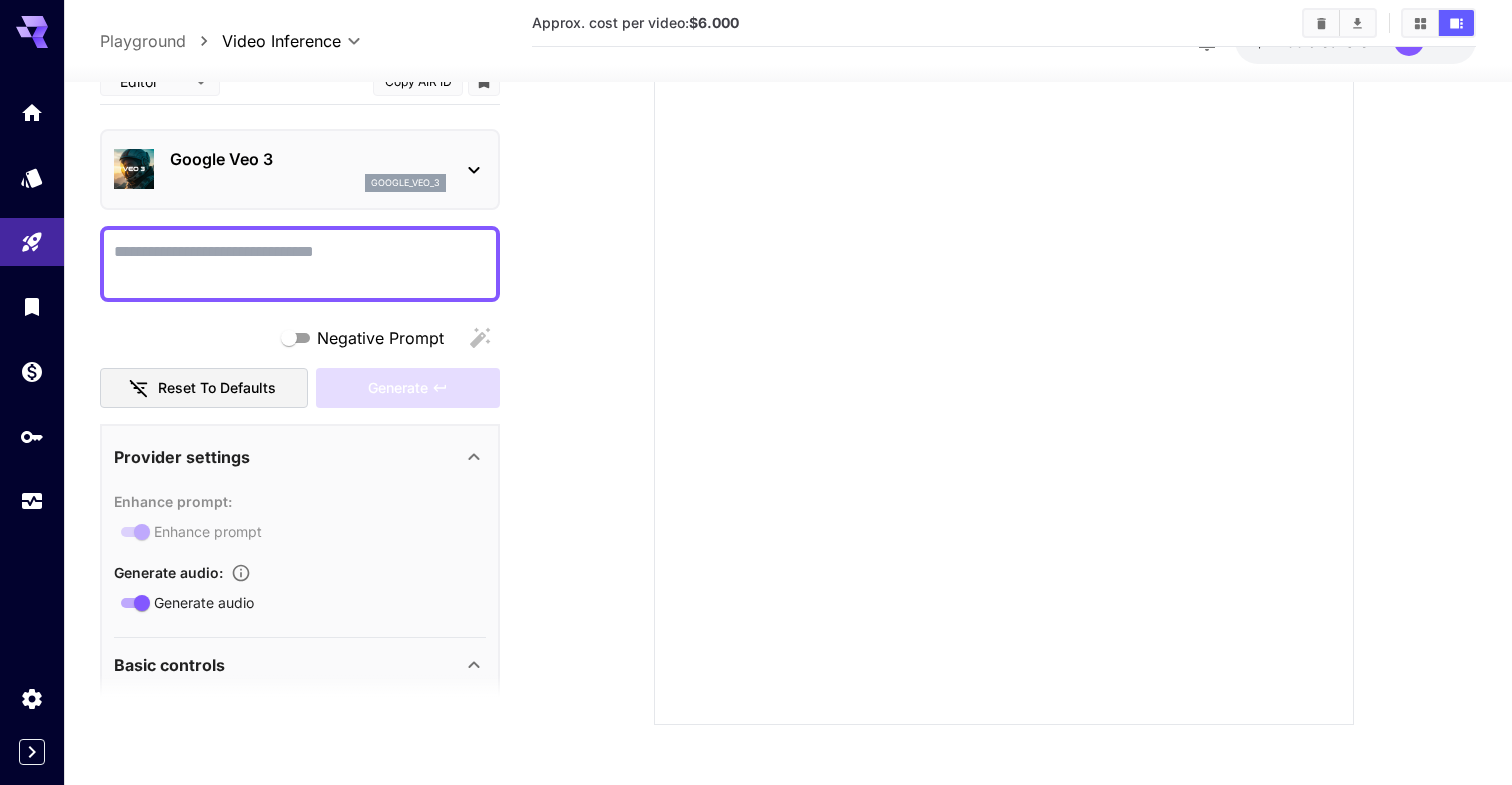 scroll, scrollTop: 0, scrollLeft: 0, axis: both 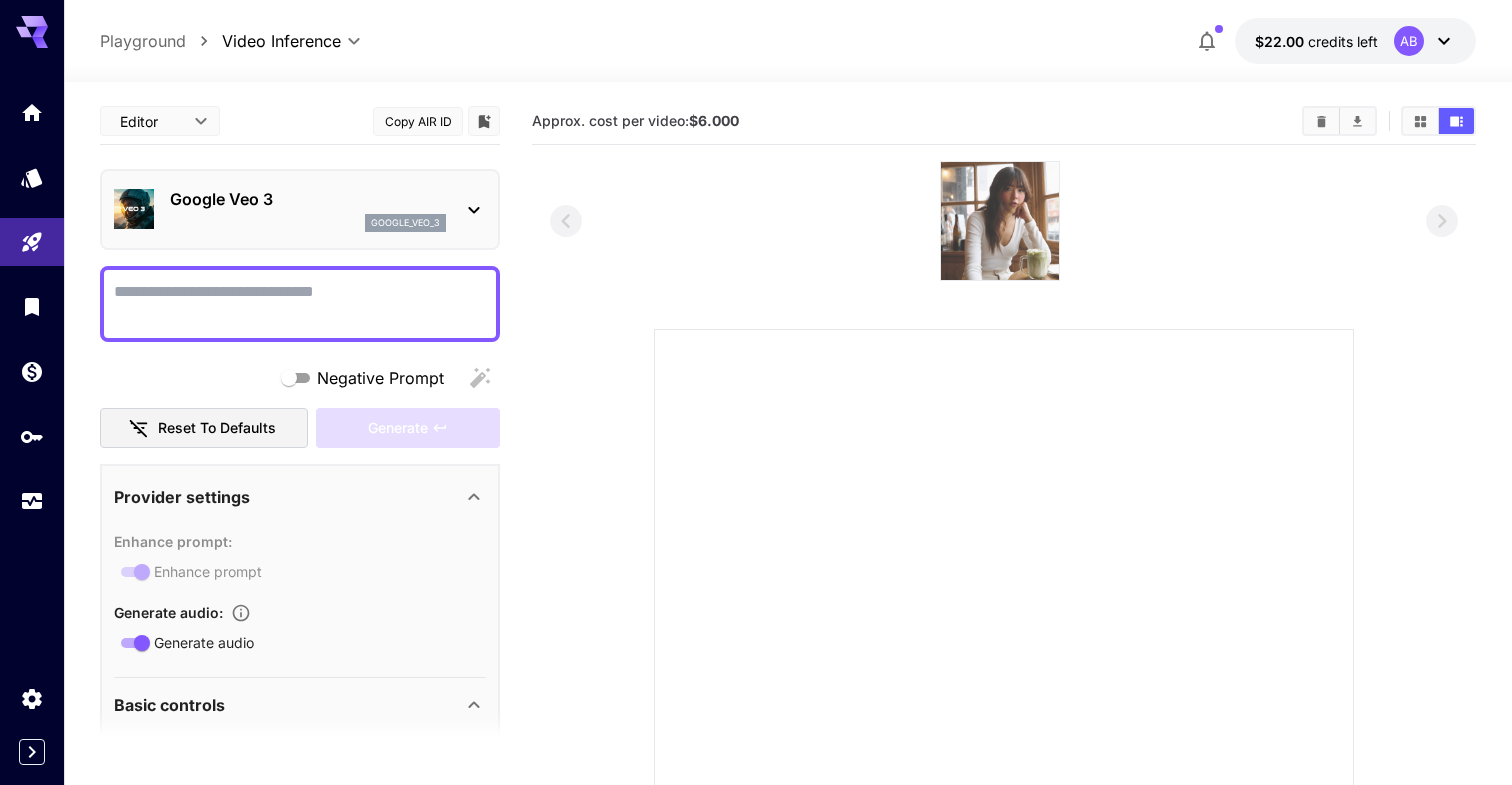 click at bounding box center [1000, 221] 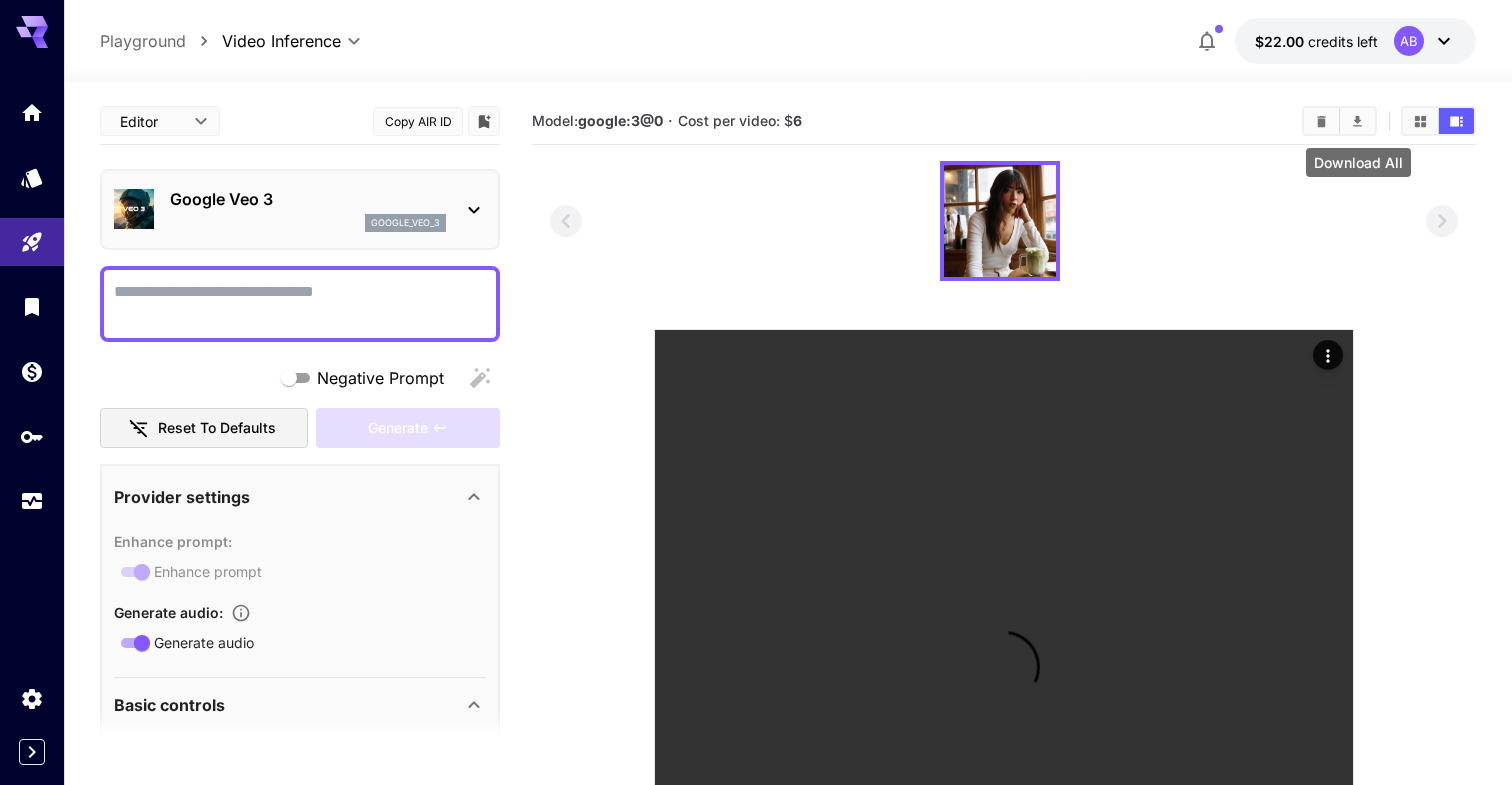 click at bounding box center (1357, 121) 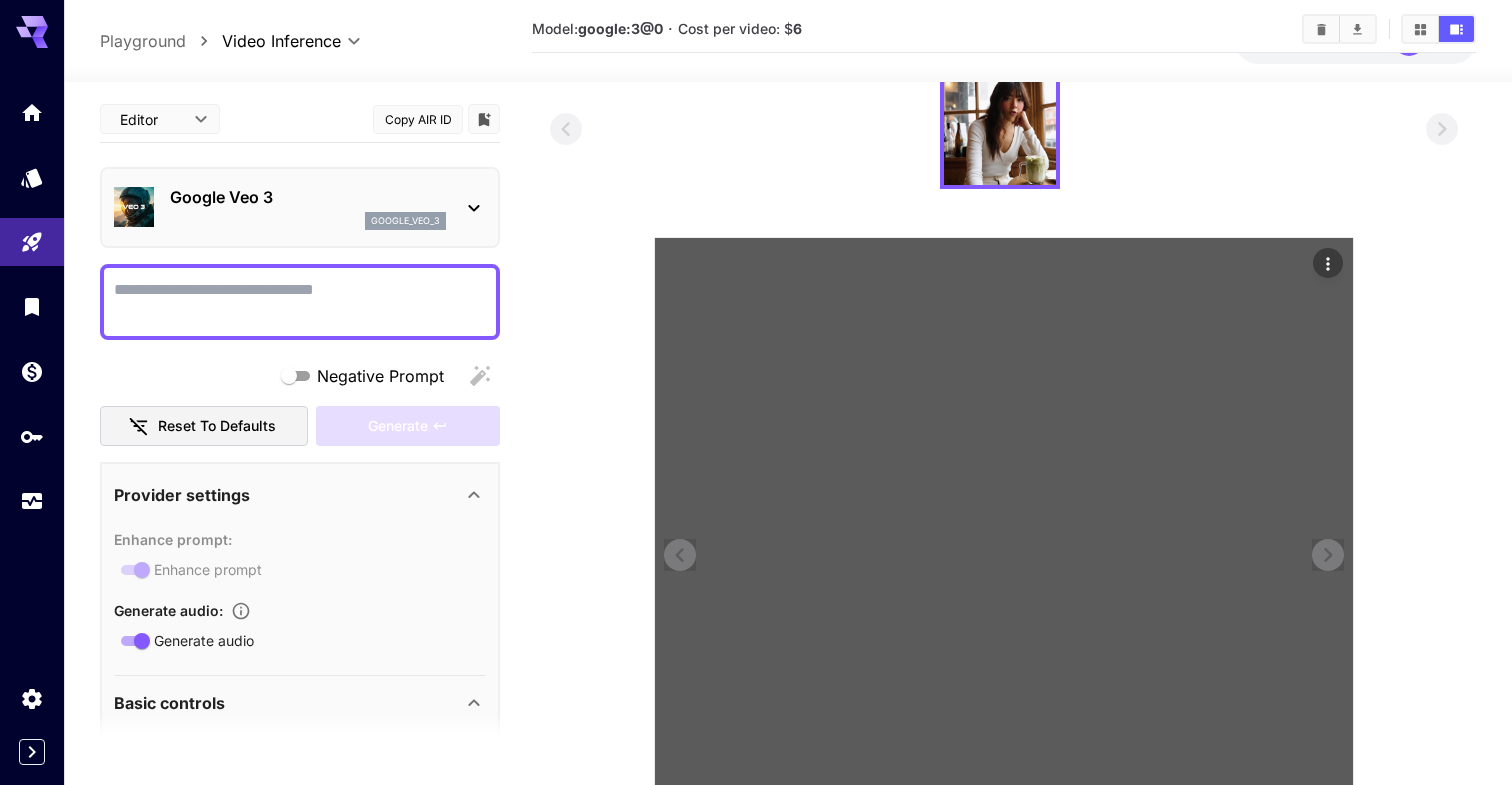 scroll, scrollTop: 304, scrollLeft: 0, axis: vertical 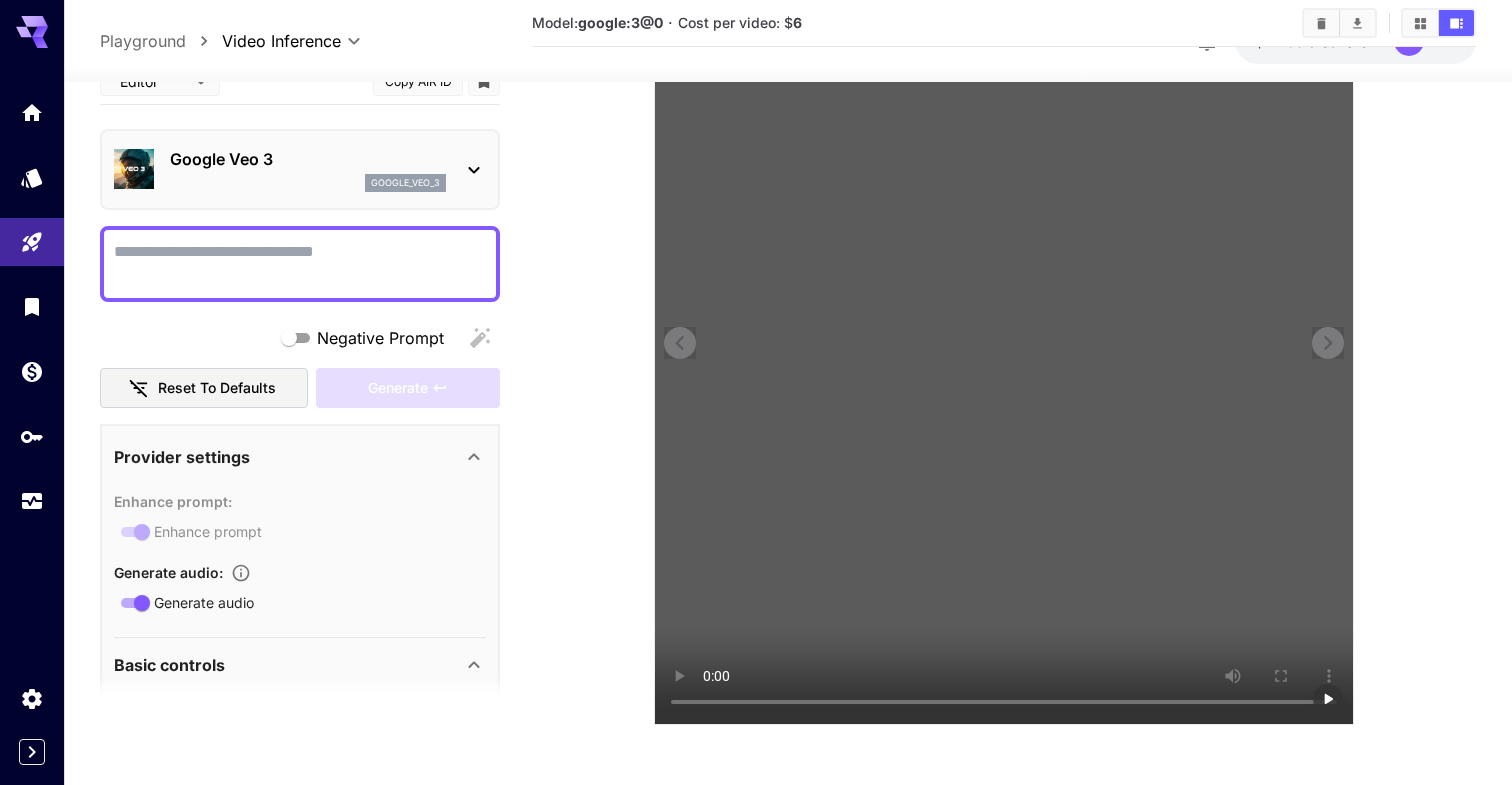 click 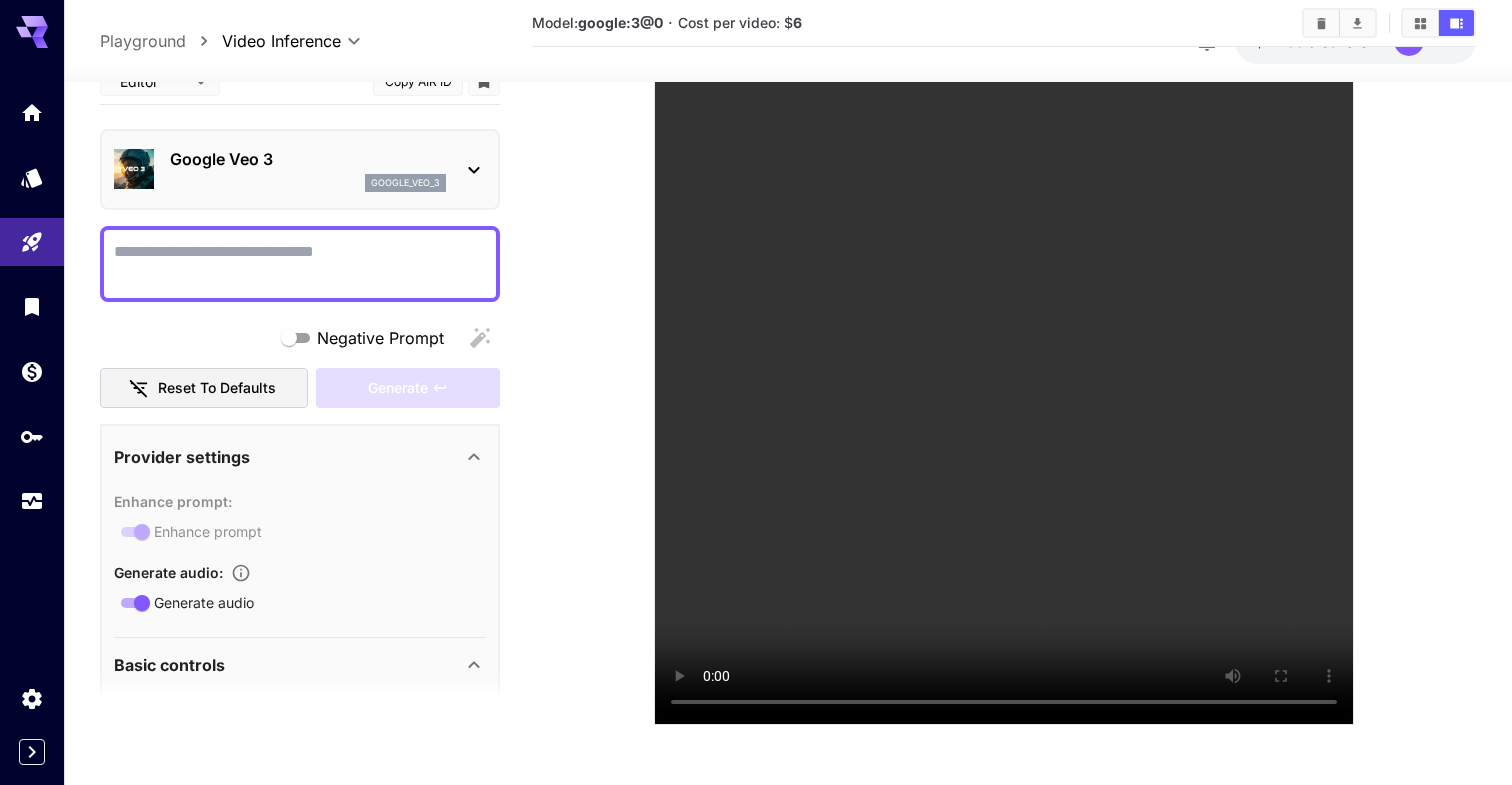 click on "Negative Prompt" at bounding box center [300, 263] 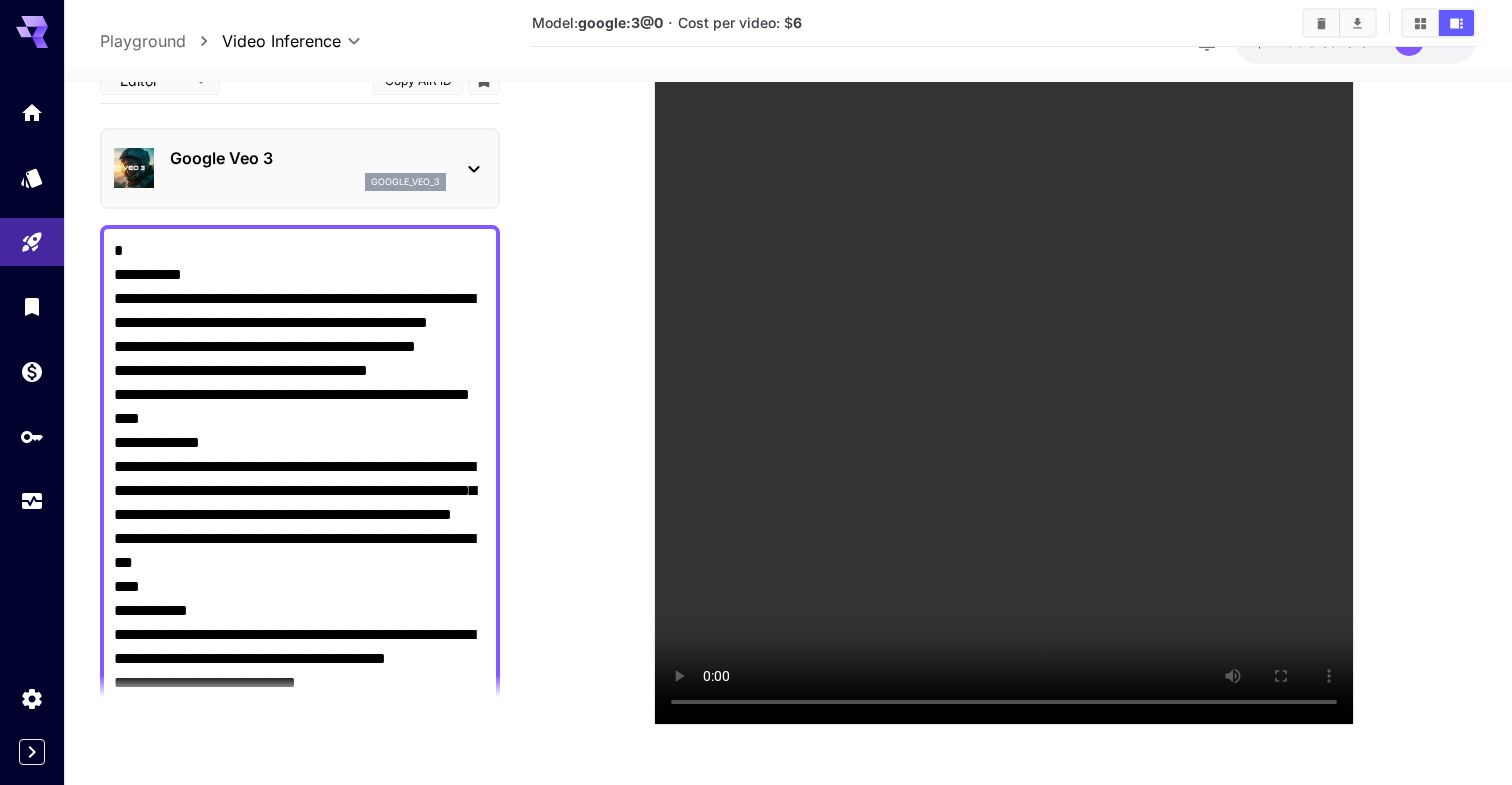 scroll, scrollTop: 0, scrollLeft: 0, axis: both 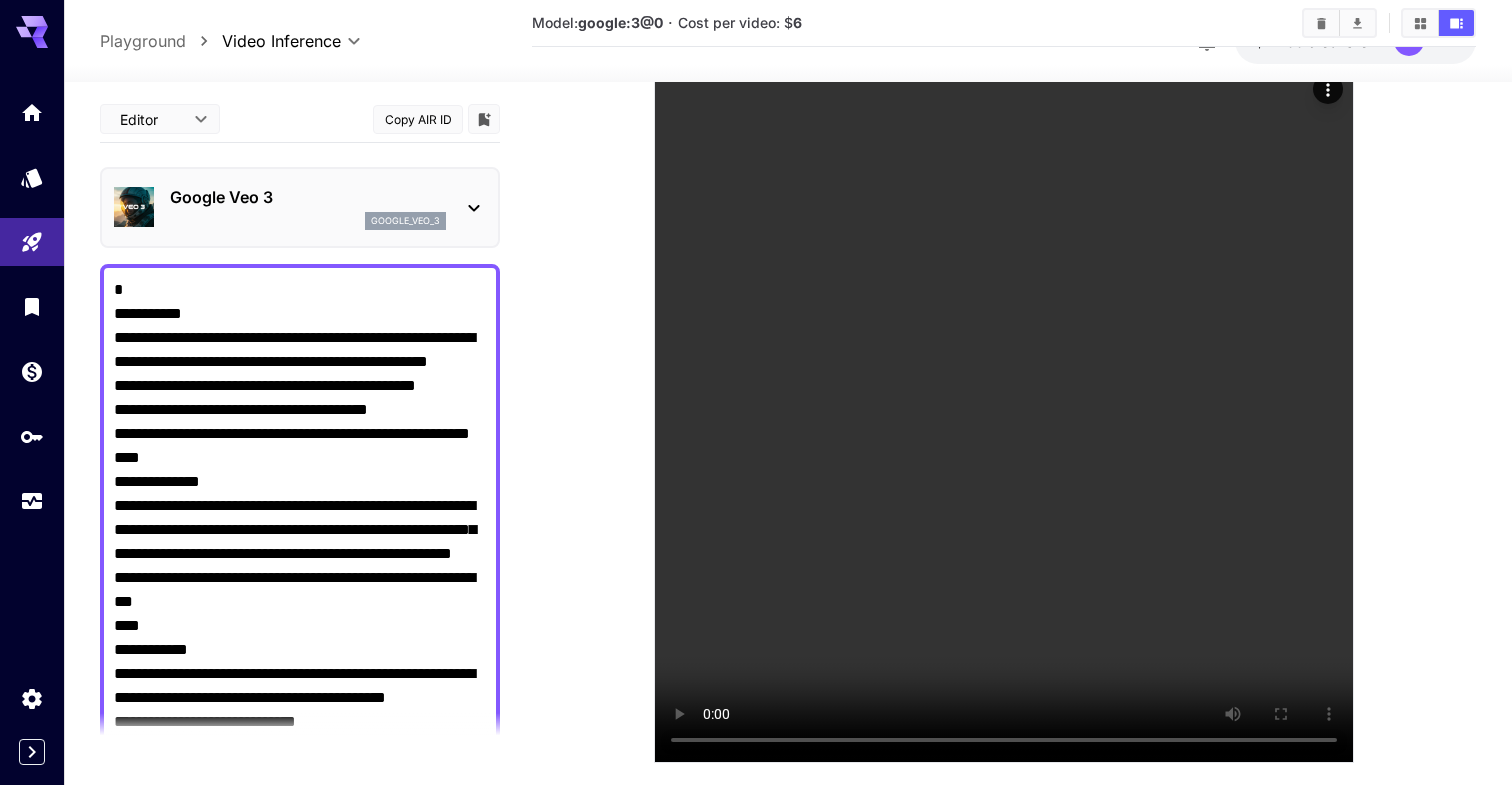 click on "Google Veo 3 google_veo_3" at bounding box center [300, 207] 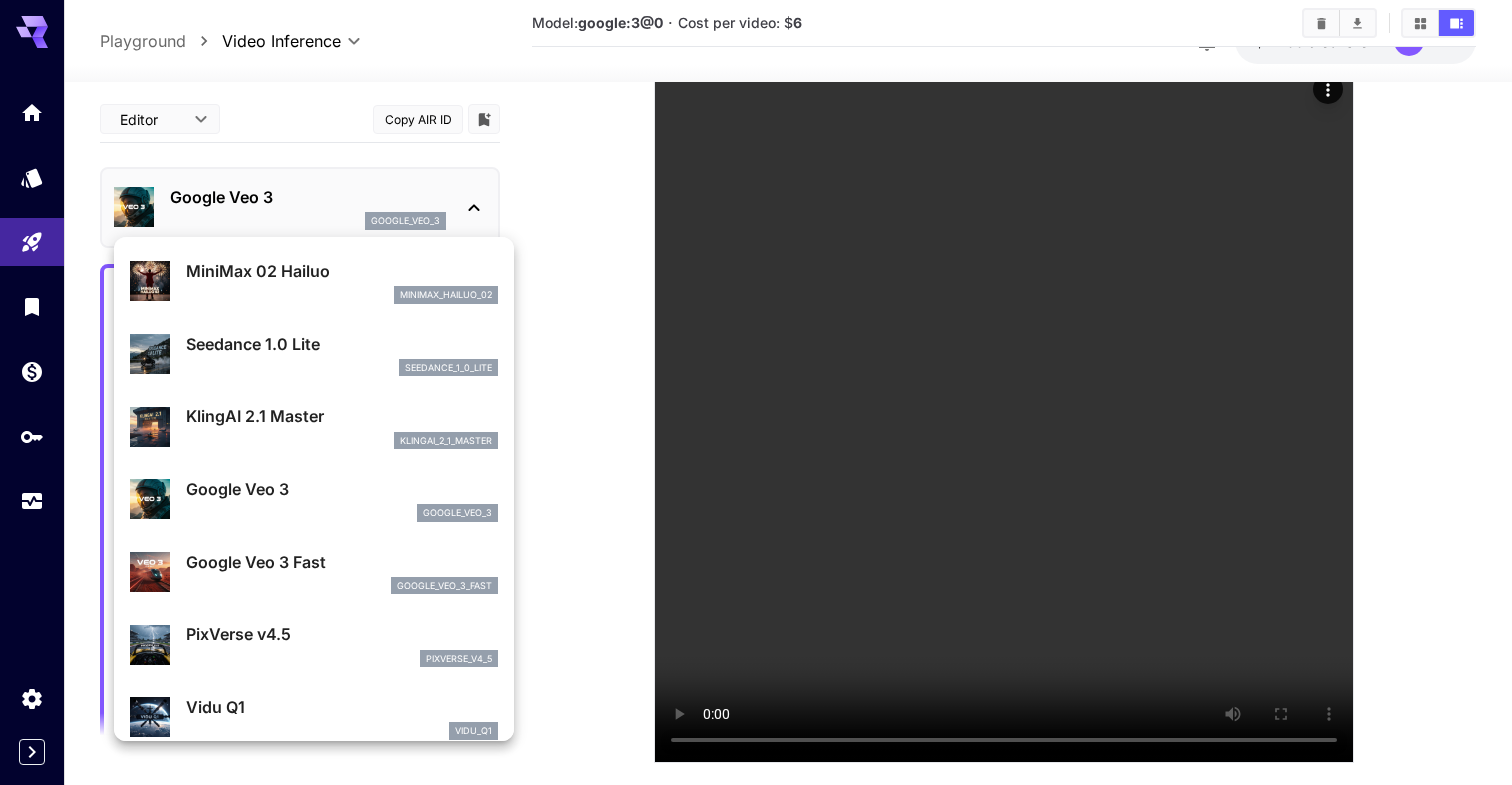 scroll, scrollTop: 220, scrollLeft: 0, axis: vertical 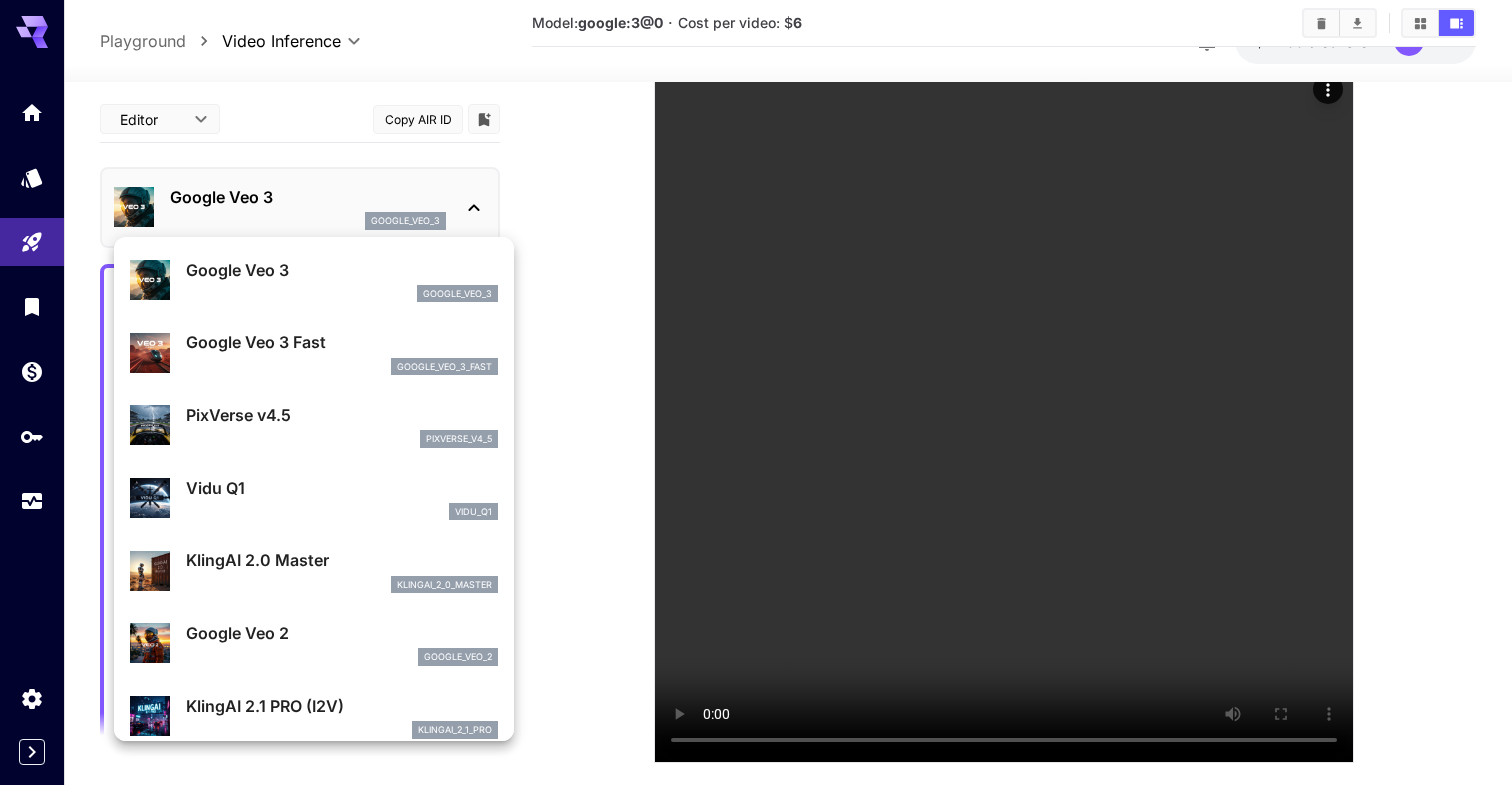 click on "Google Veo 3 Fast" at bounding box center [342, 342] 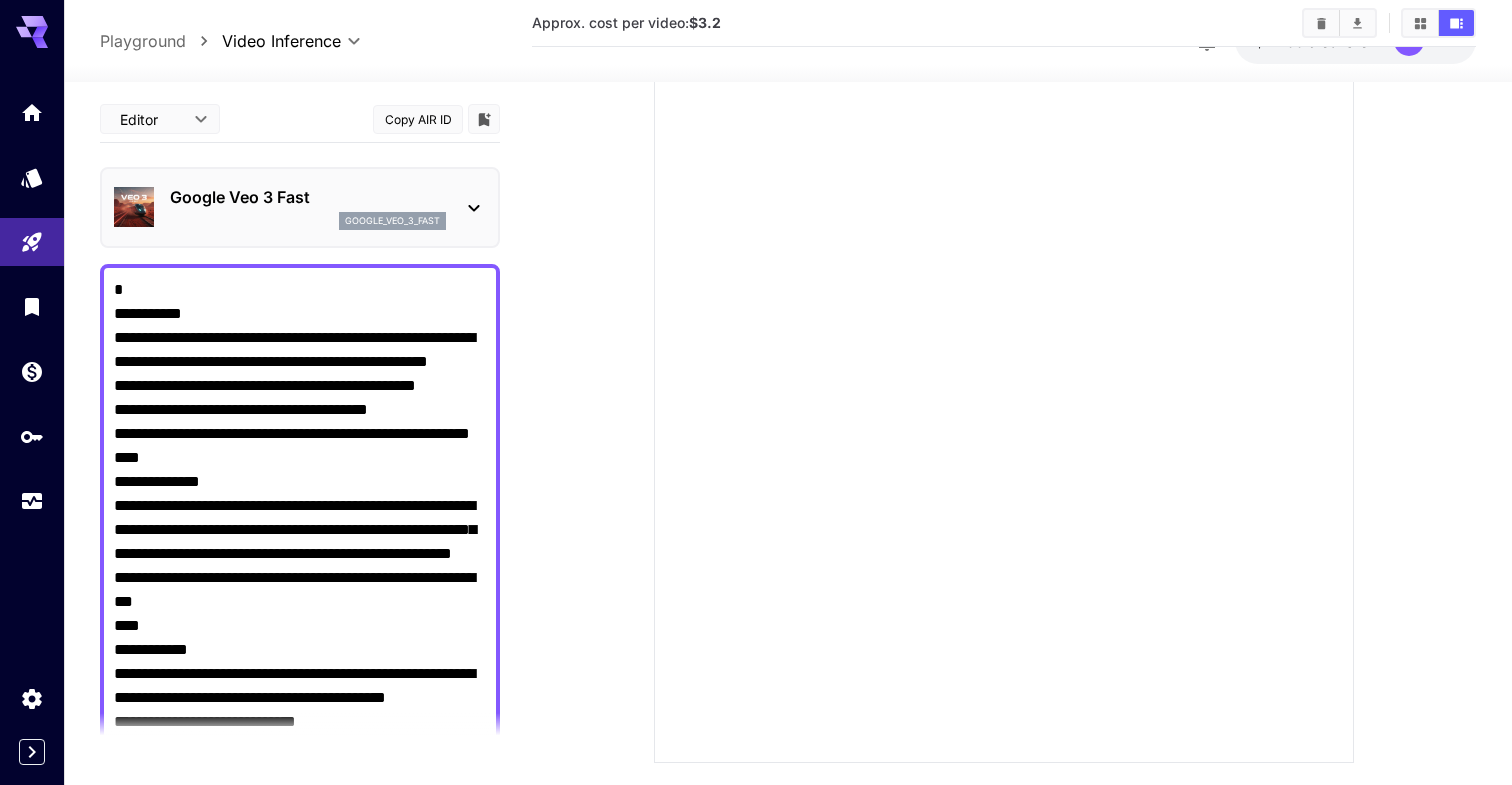 scroll, scrollTop: 304, scrollLeft: 0, axis: vertical 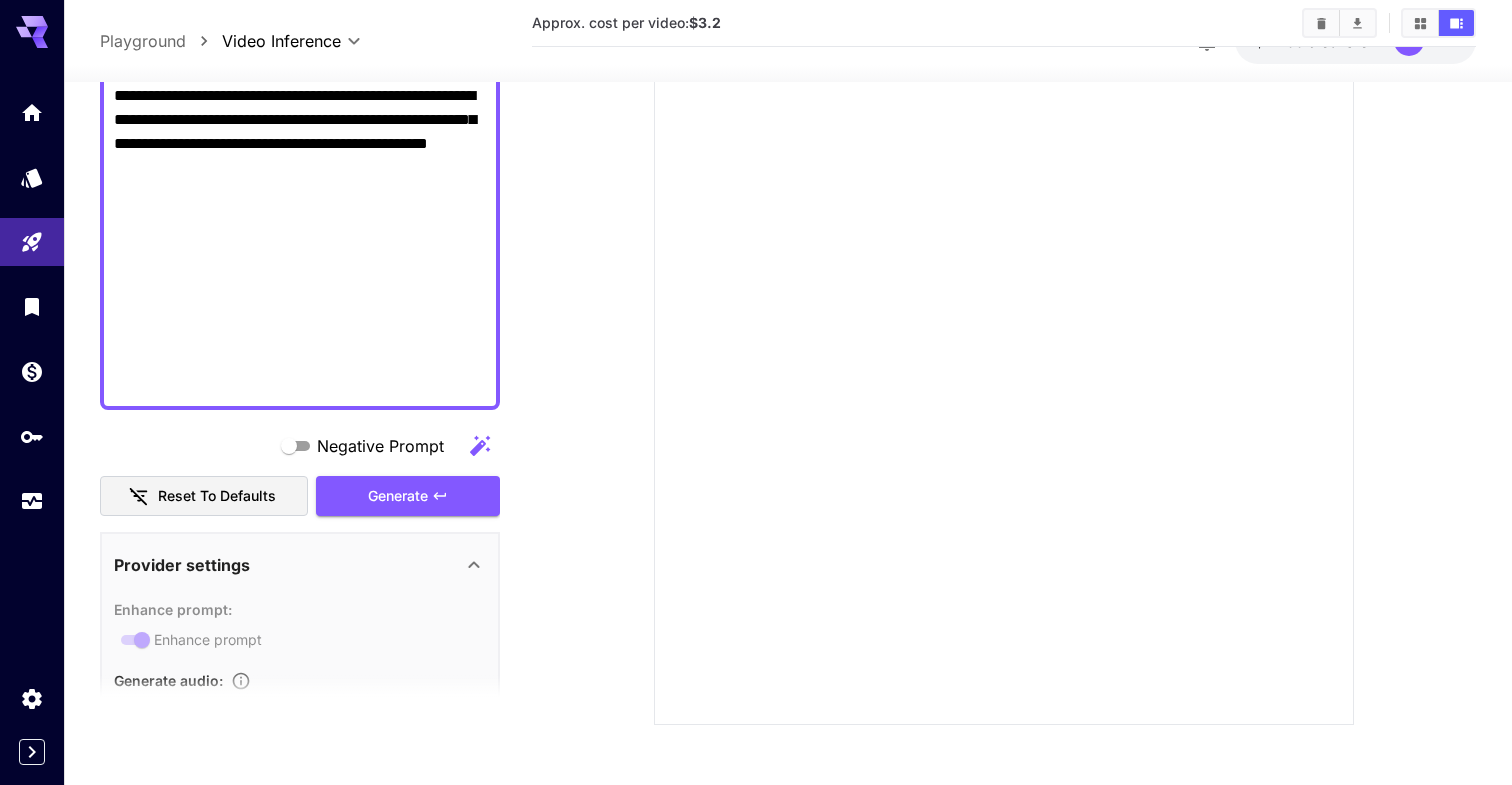drag, startPoint x: 335, startPoint y: 375, endPoint x: 101, endPoint y: 80, distance: 376.53818 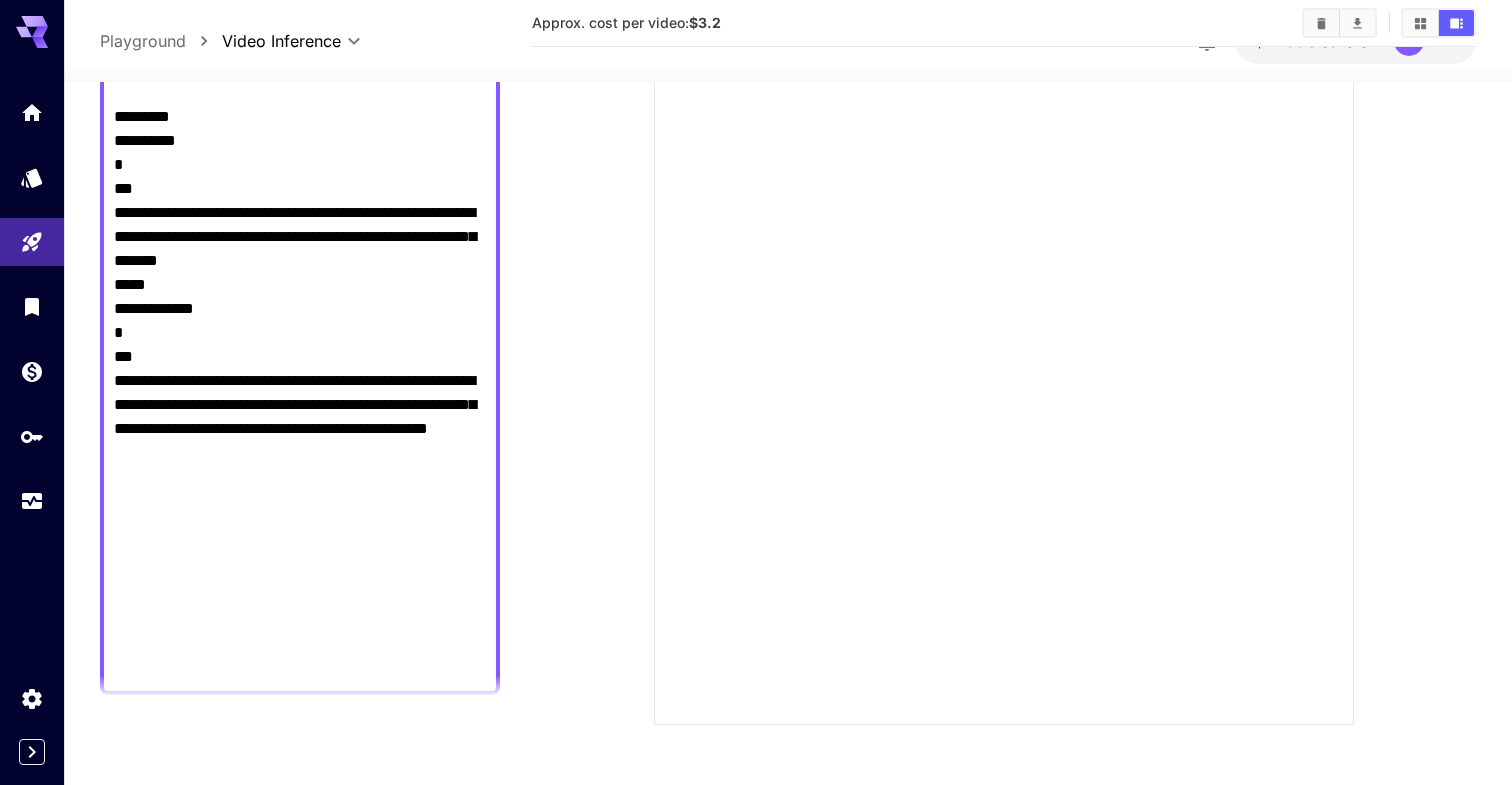 scroll, scrollTop: 1385, scrollLeft: 0, axis: vertical 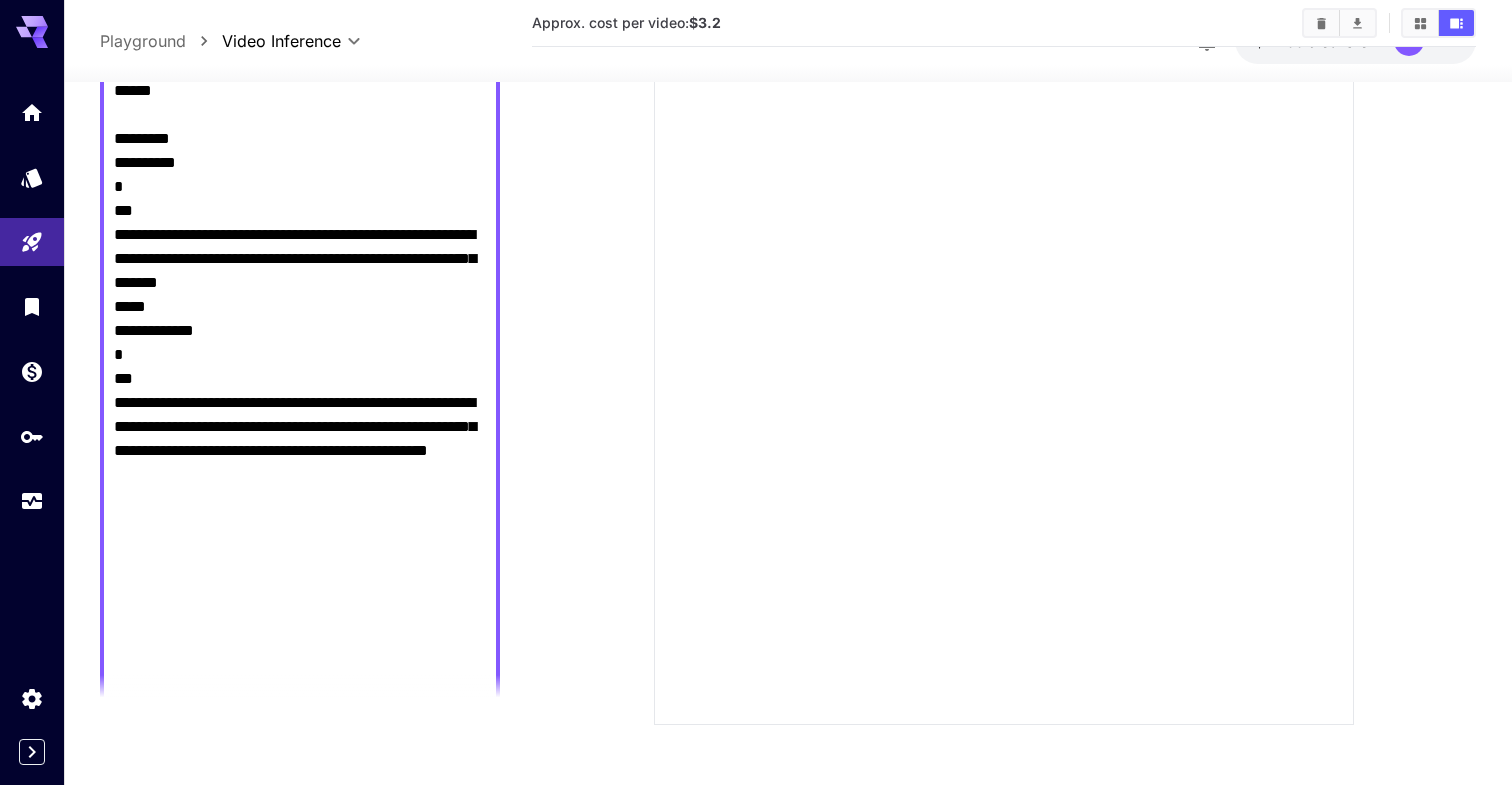 drag, startPoint x: 116, startPoint y: 227, endPoint x: 327, endPoint y: 688, distance: 506.9931 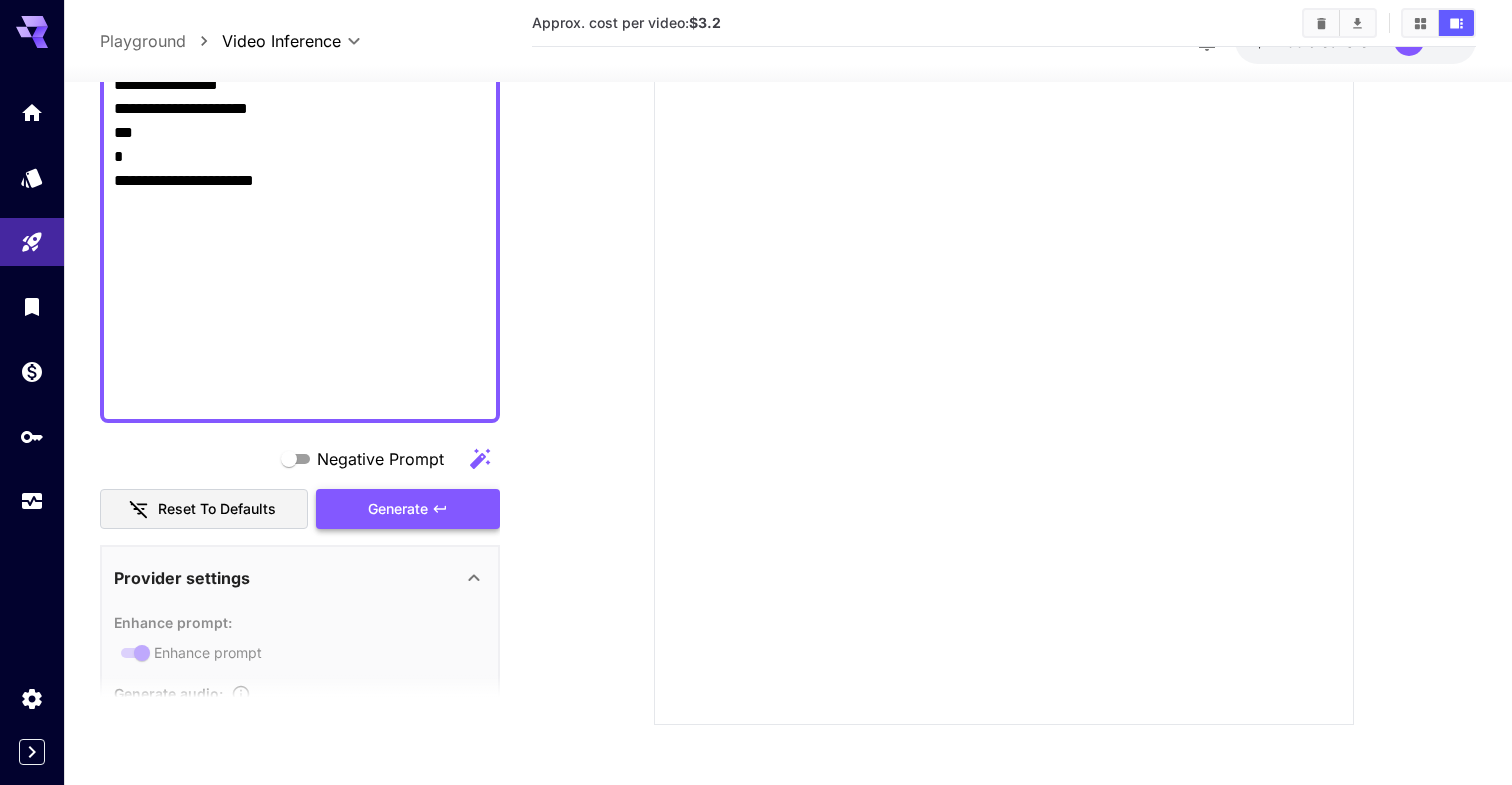 scroll, scrollTop: 1207, scrollLeft: 0, axis: vertical 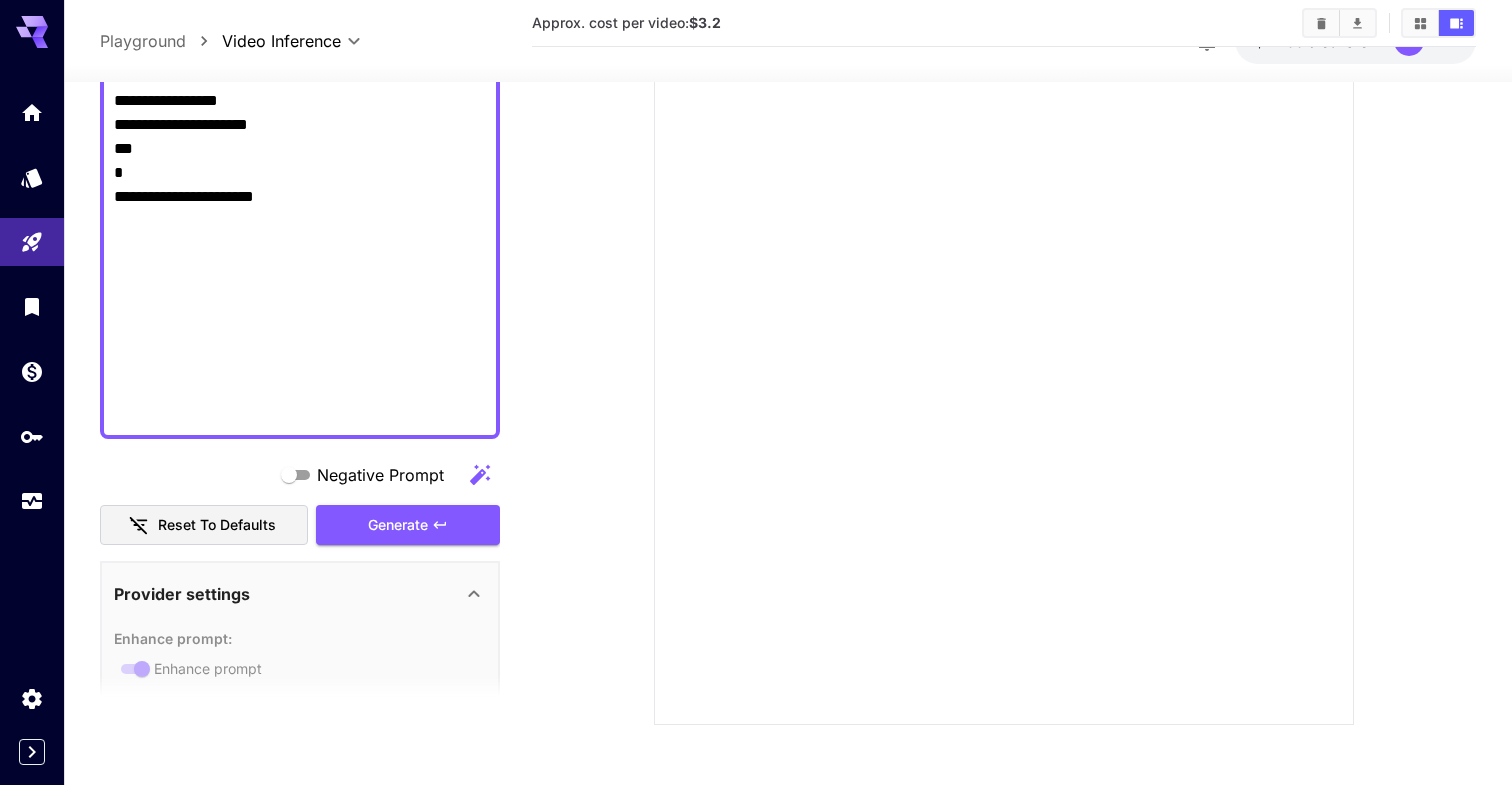 drag, startPoint x: 266, startPoint y: 408, endPoint x: 79, endPoint y: 394, distance: 187.52333 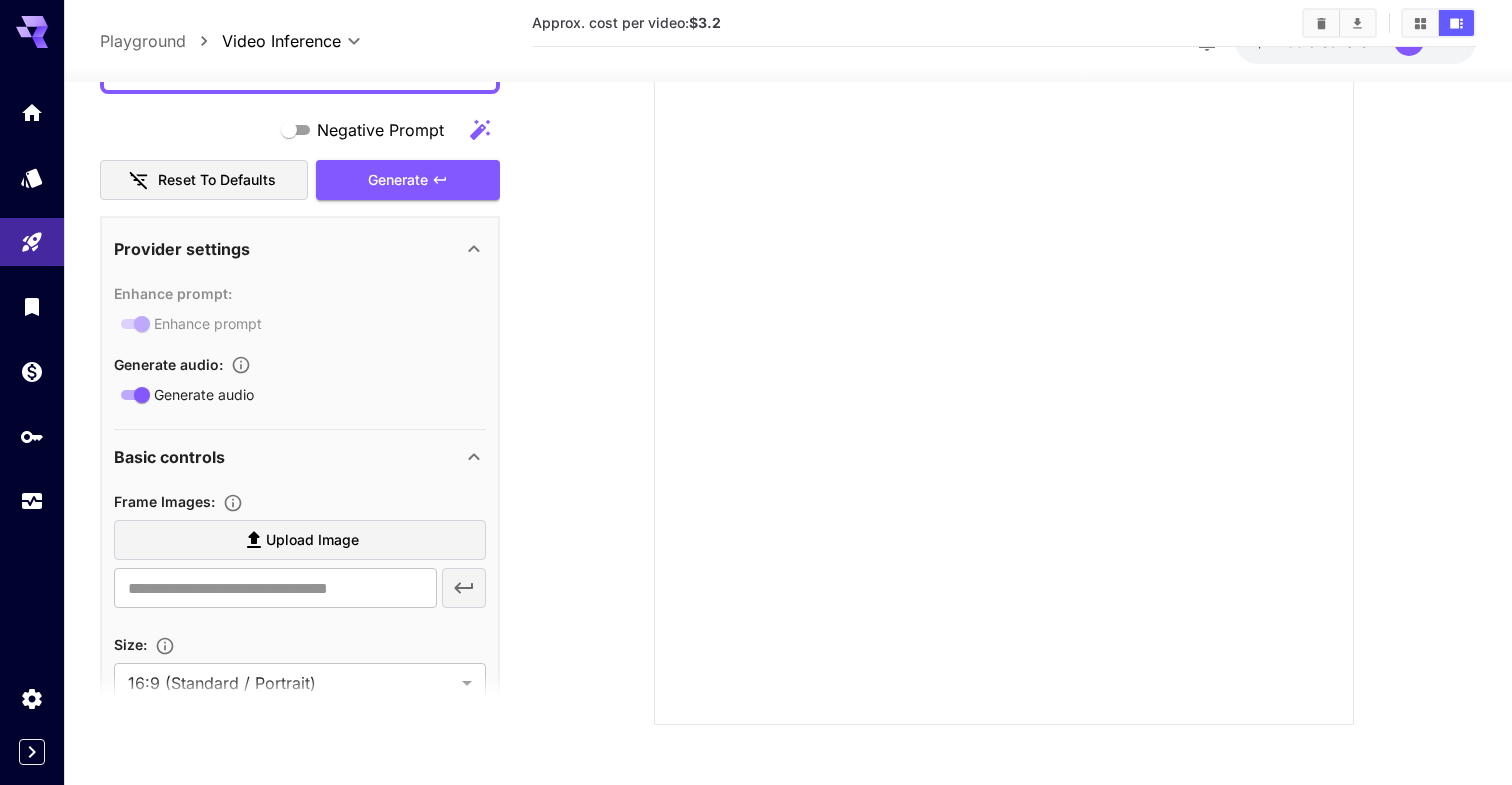 scroll, scrollTop: 1504, scrollLeft: 0, axis: vertical 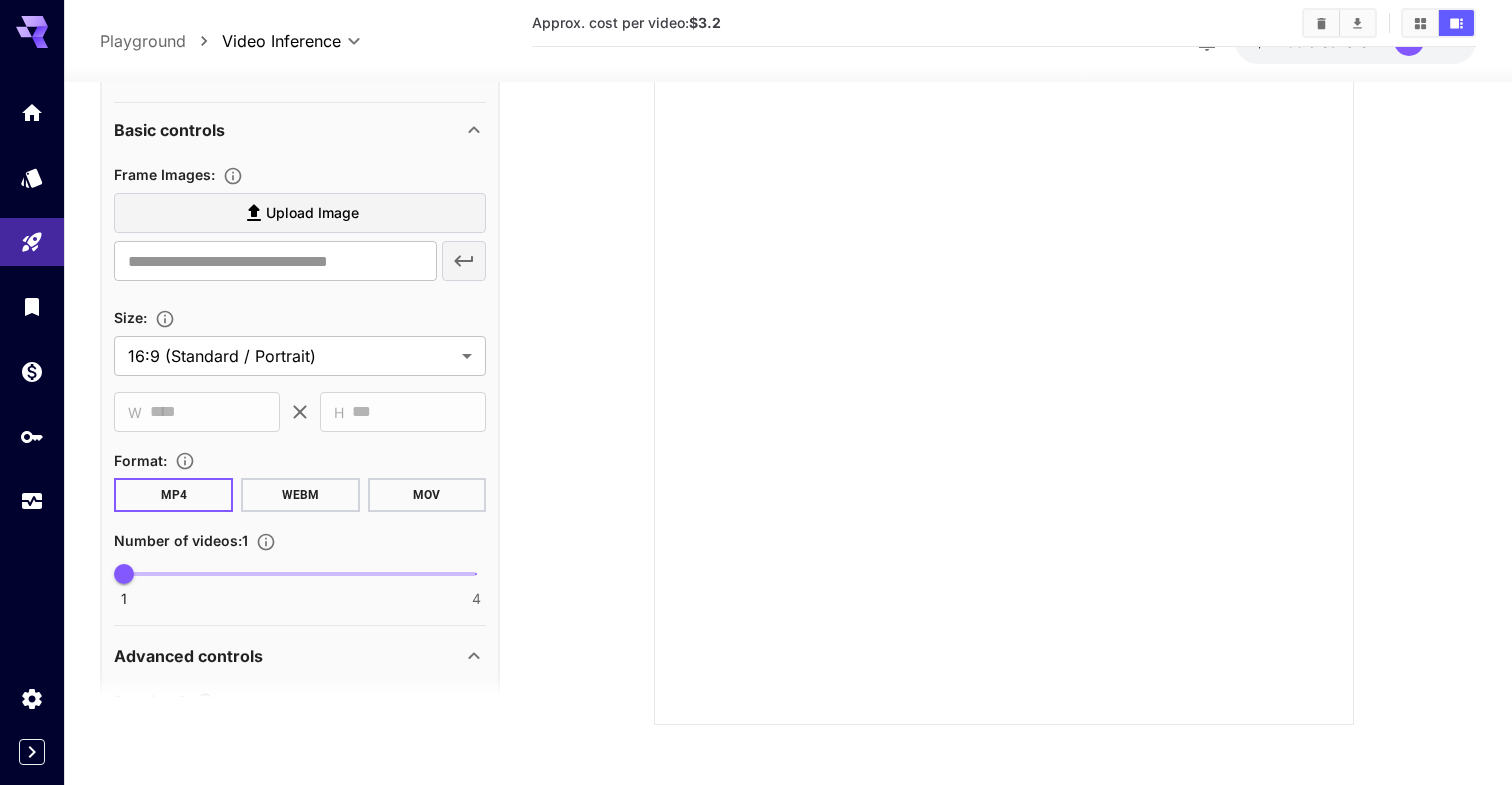 type on "**********" 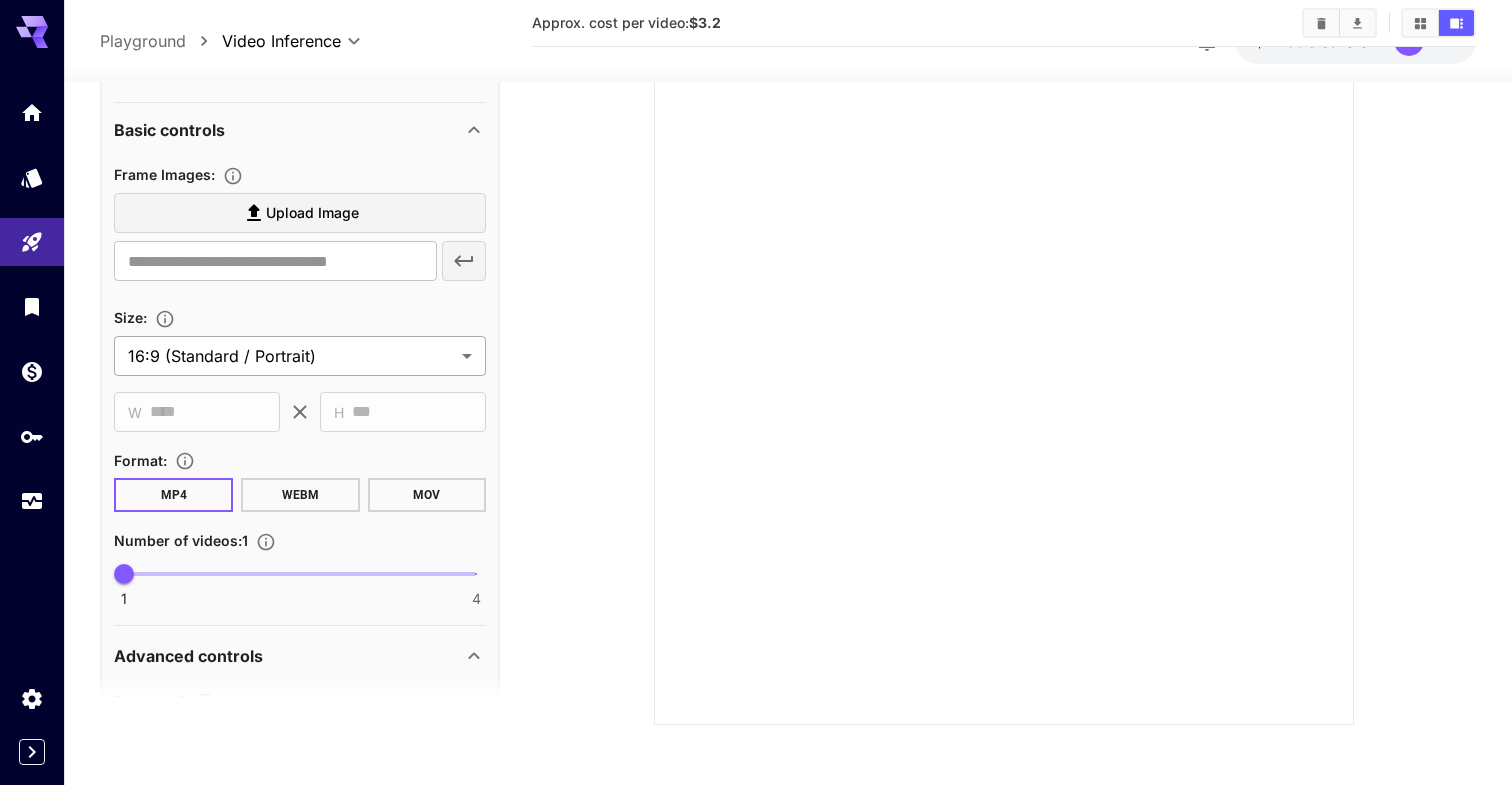 click on "**********" at bounding box center (756, 240) 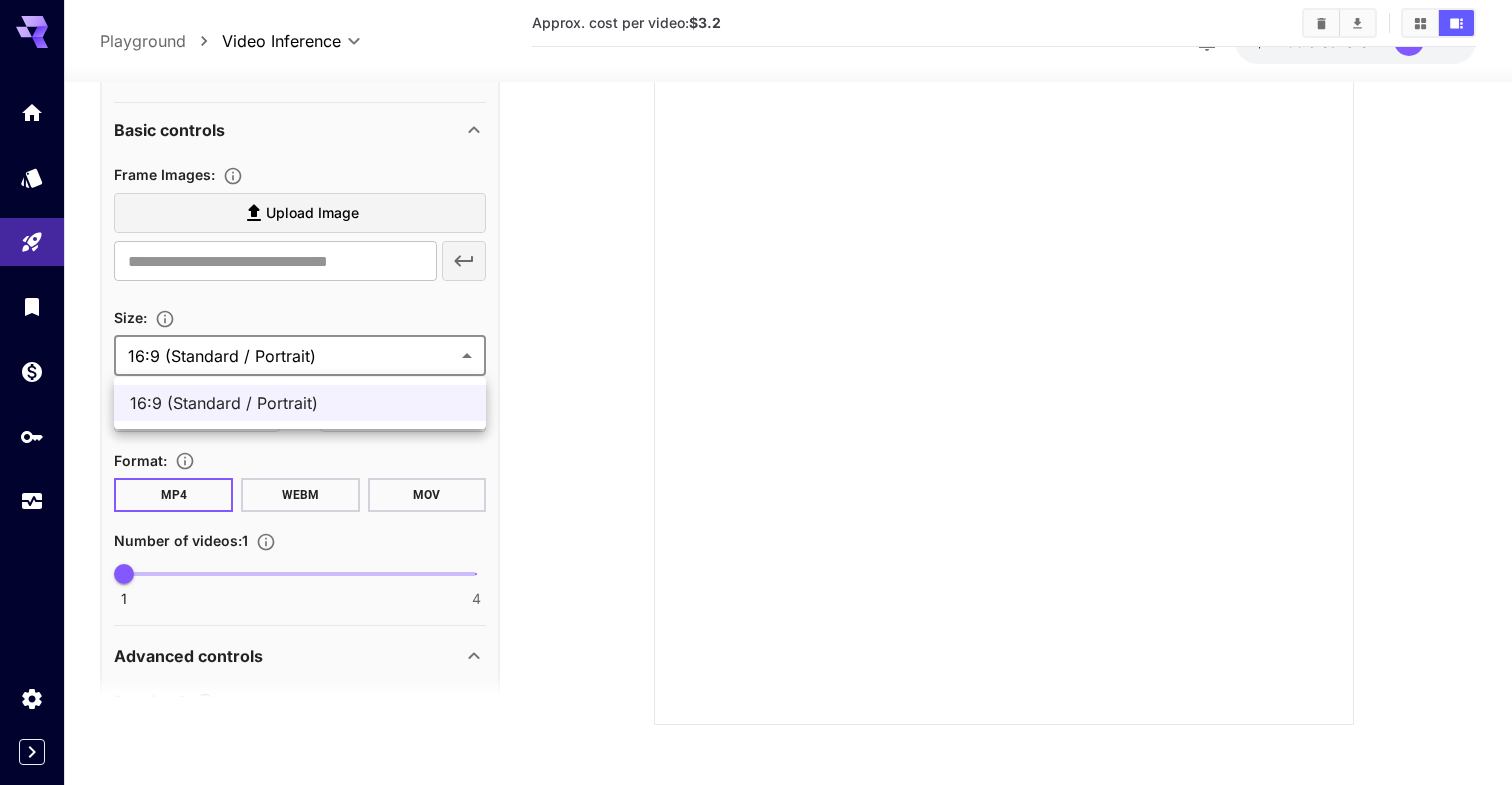 click at bounding box center [756, 392] 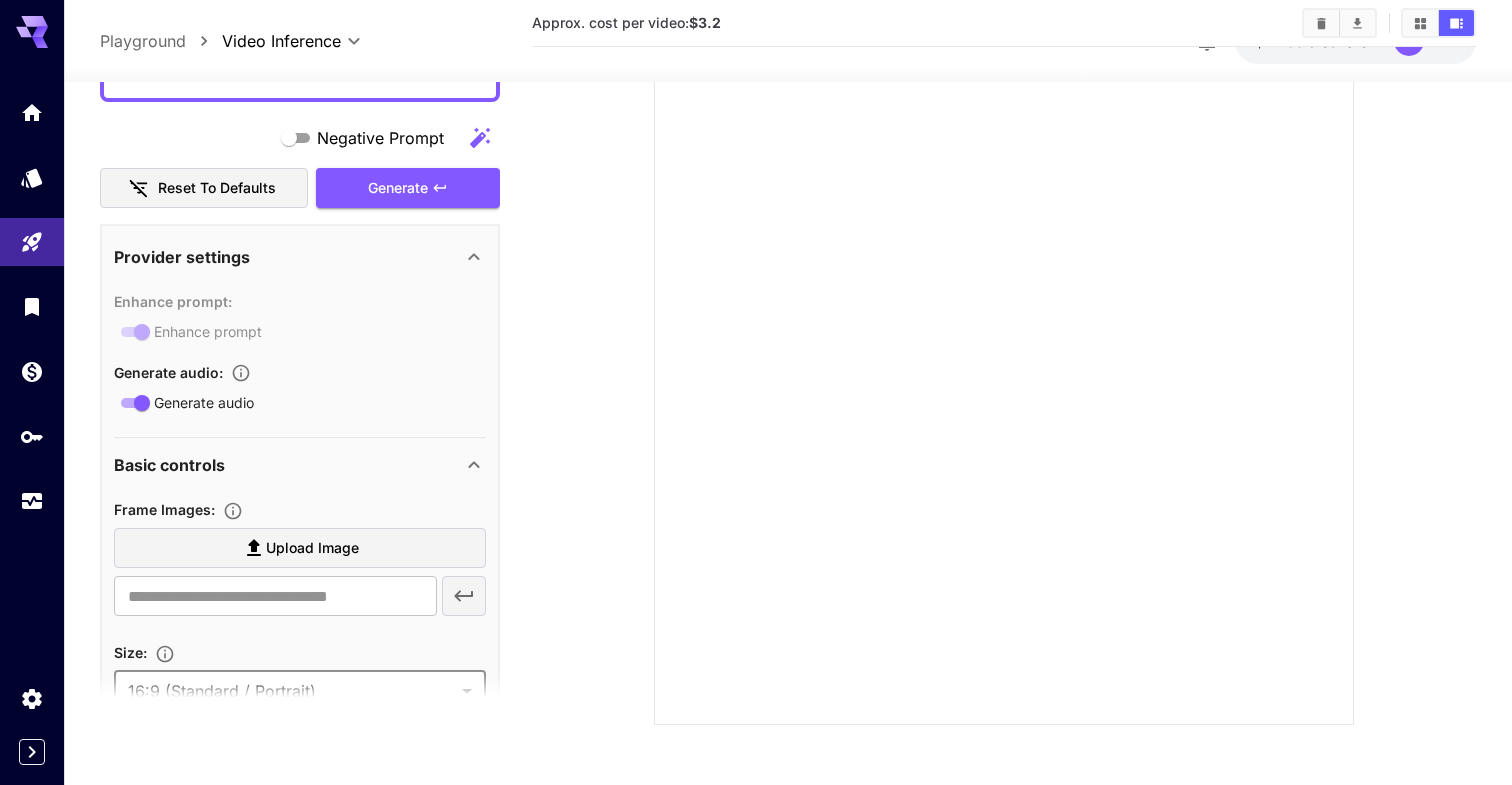 scroll, scrollTop: 1262, scrollLeft: 0, axis: vertical 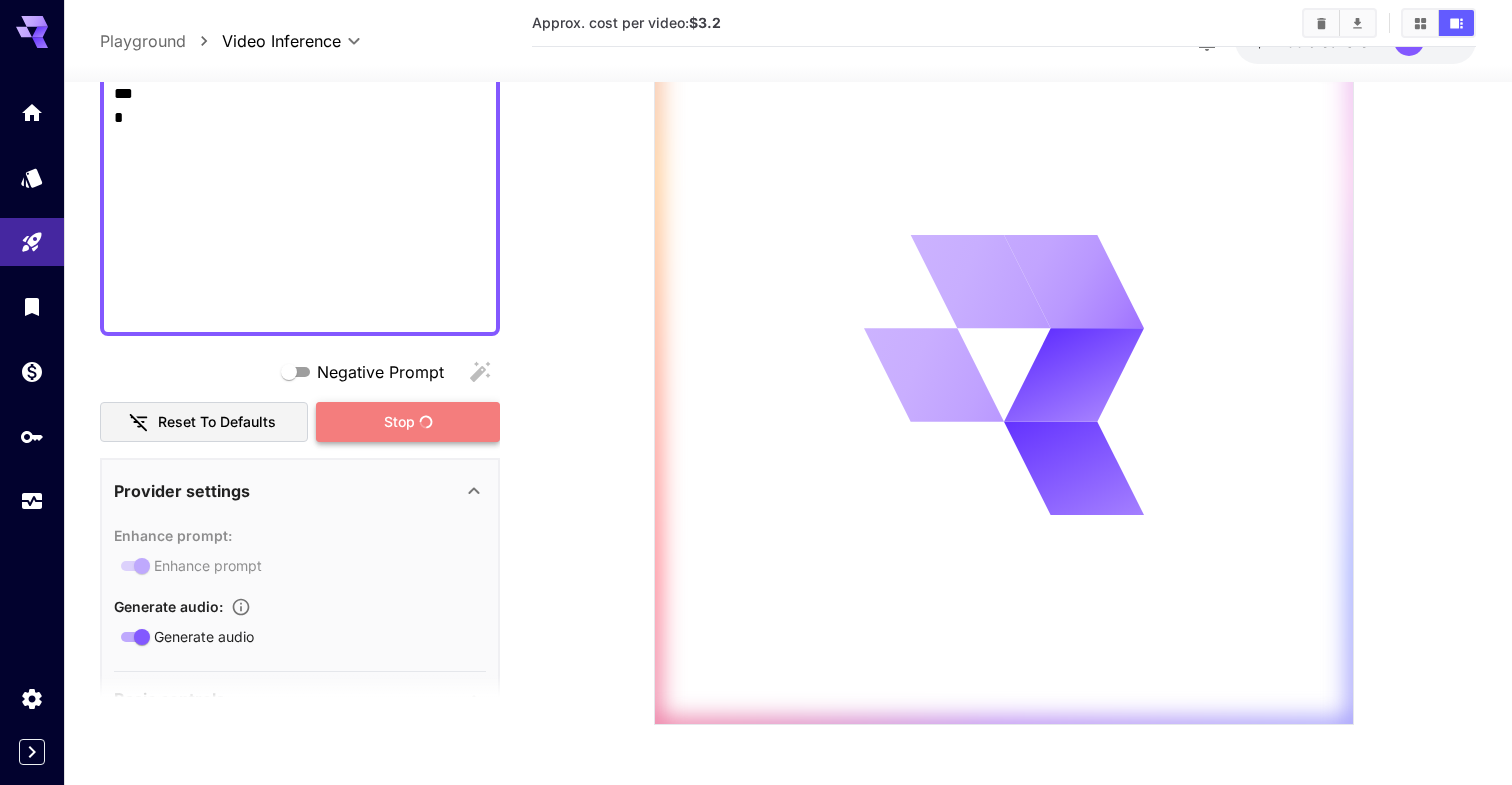 click on "Stop" at bounding box center [399, 421] 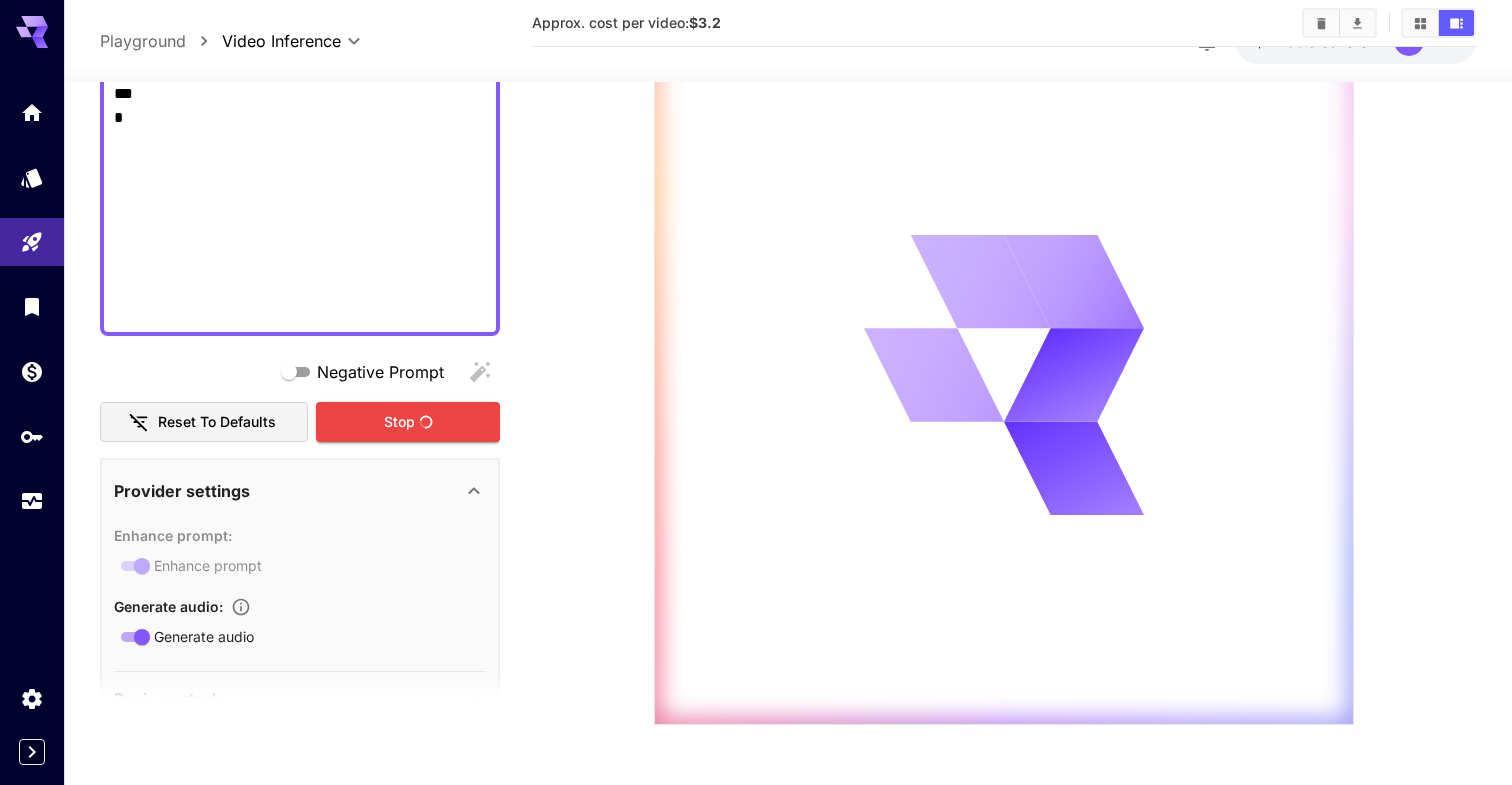 scroll, scrollTop: 0, scrollLeft: 0, axis: both 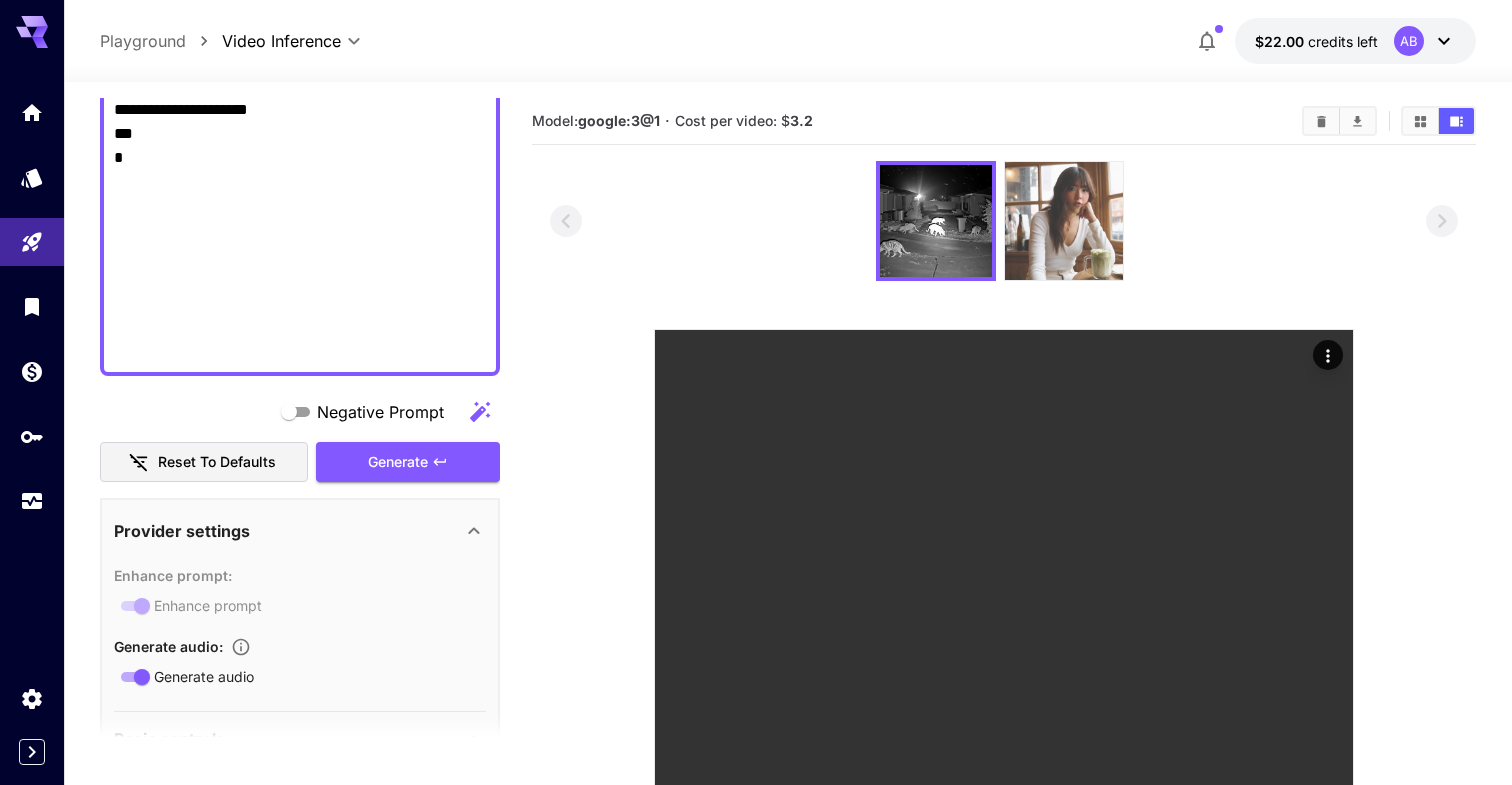click at bounding box center [1064, 221] 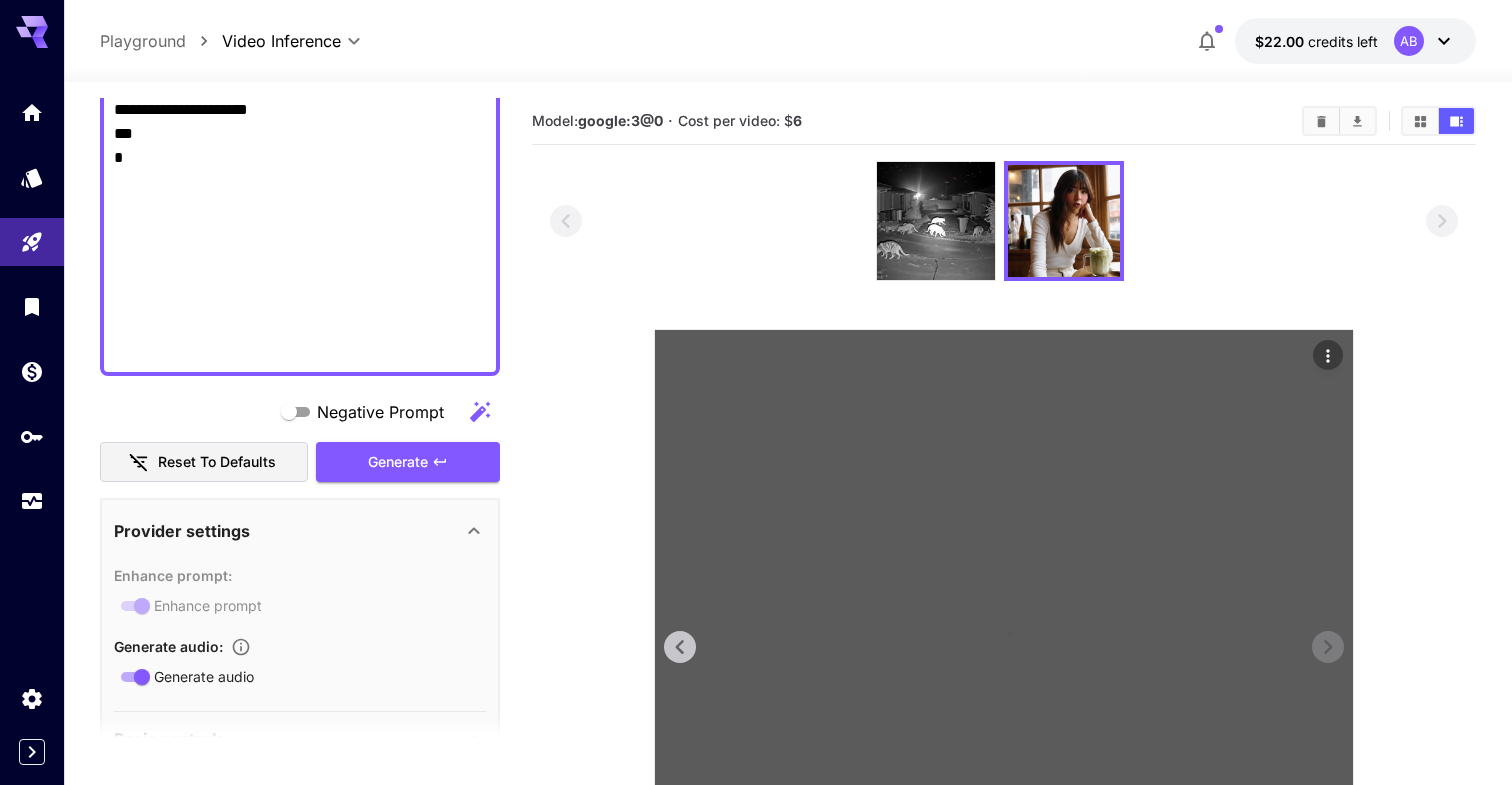 scroll, scrollTop: 196, scrollLeft: 0, axis: vertical 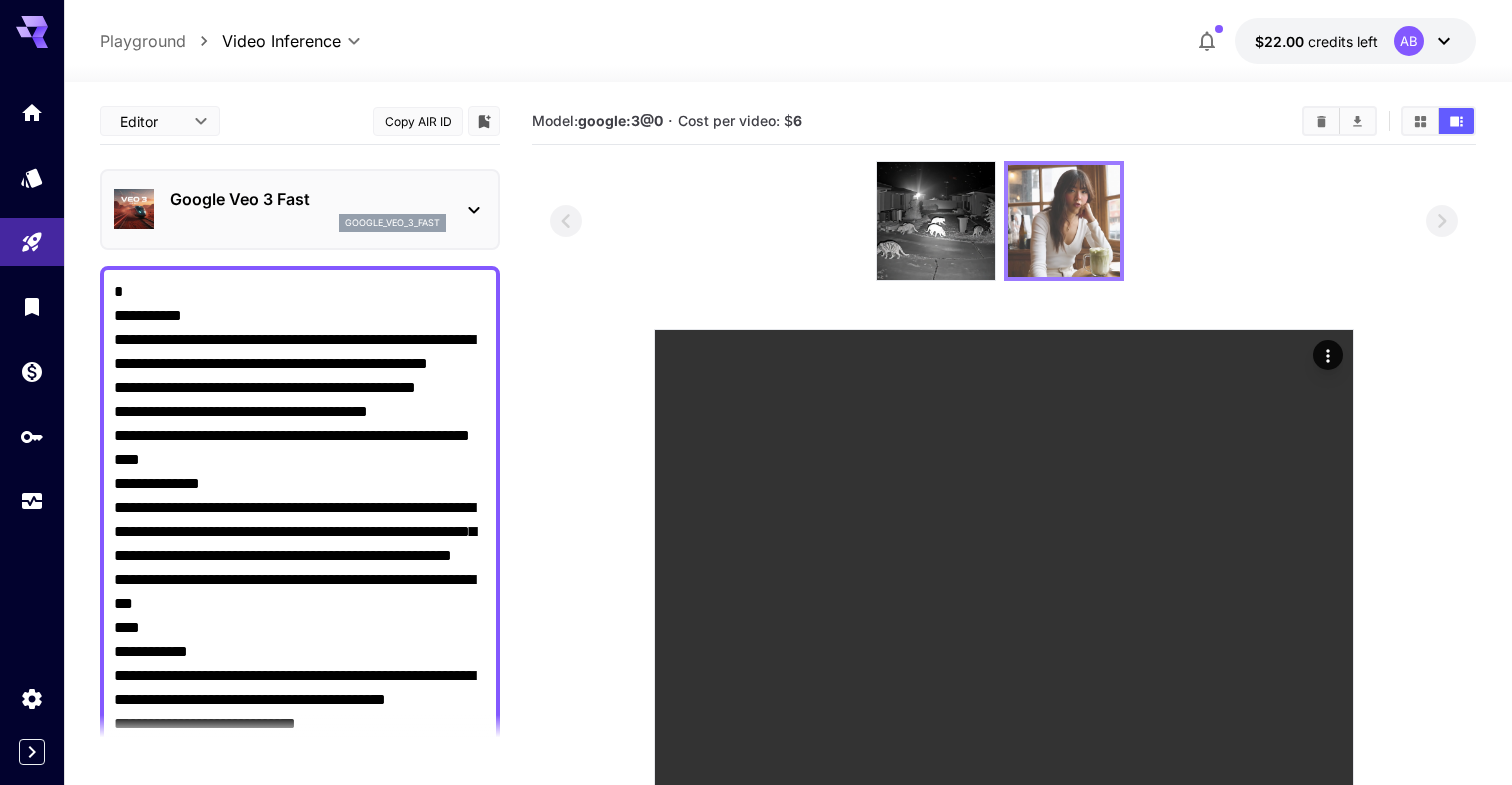 click at bounding box center [1064, 221] 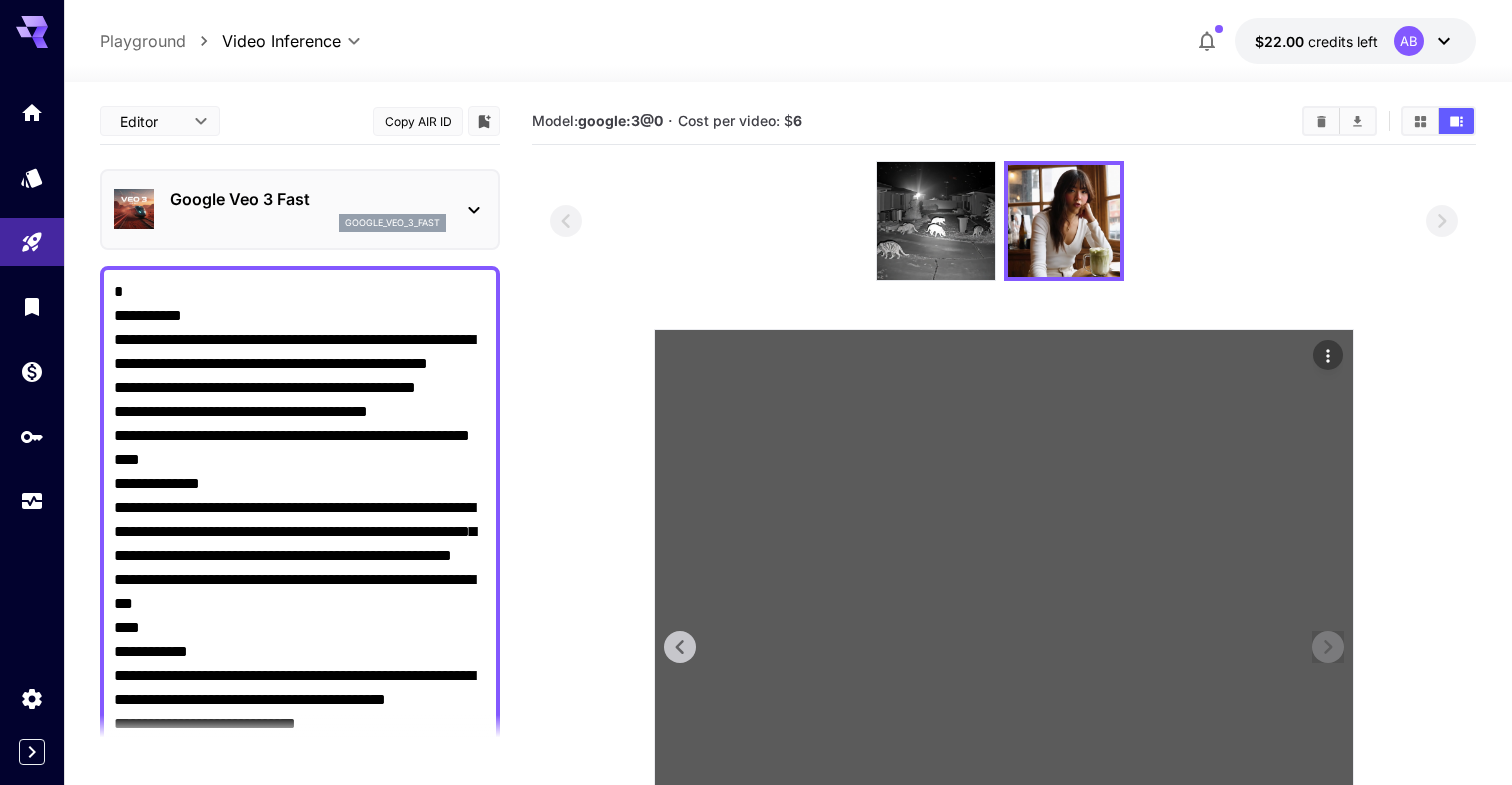 scroll, scrollTop: 304, scrollLeft: 0, axis: vertical 